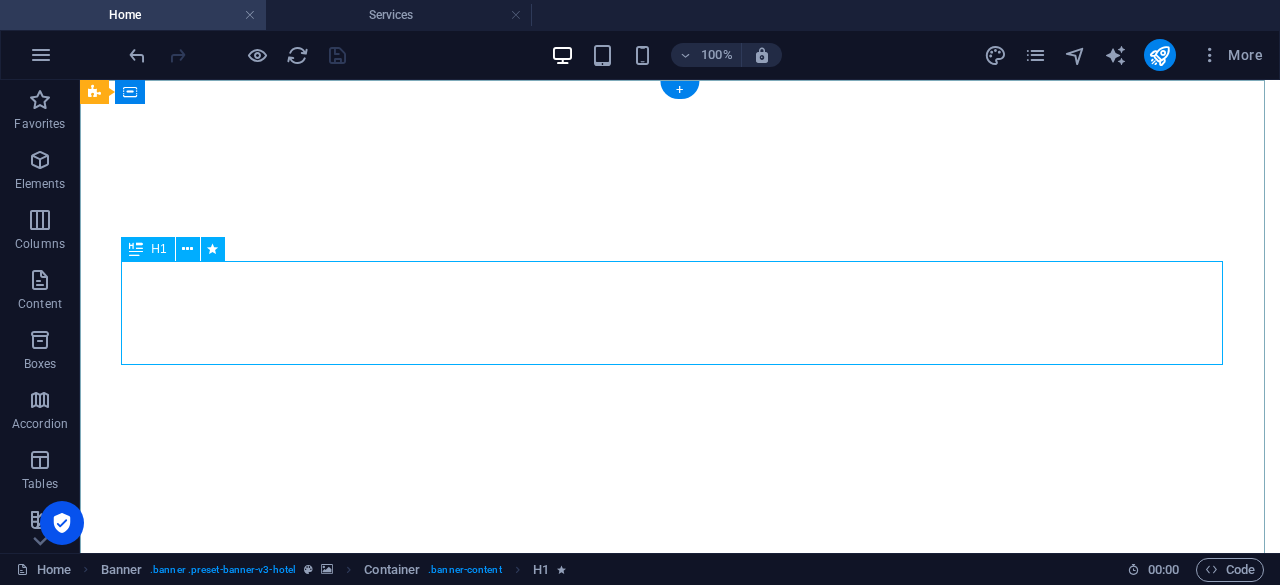 scroll, scrollTop: 0, scrollLeft: 0, axis: both 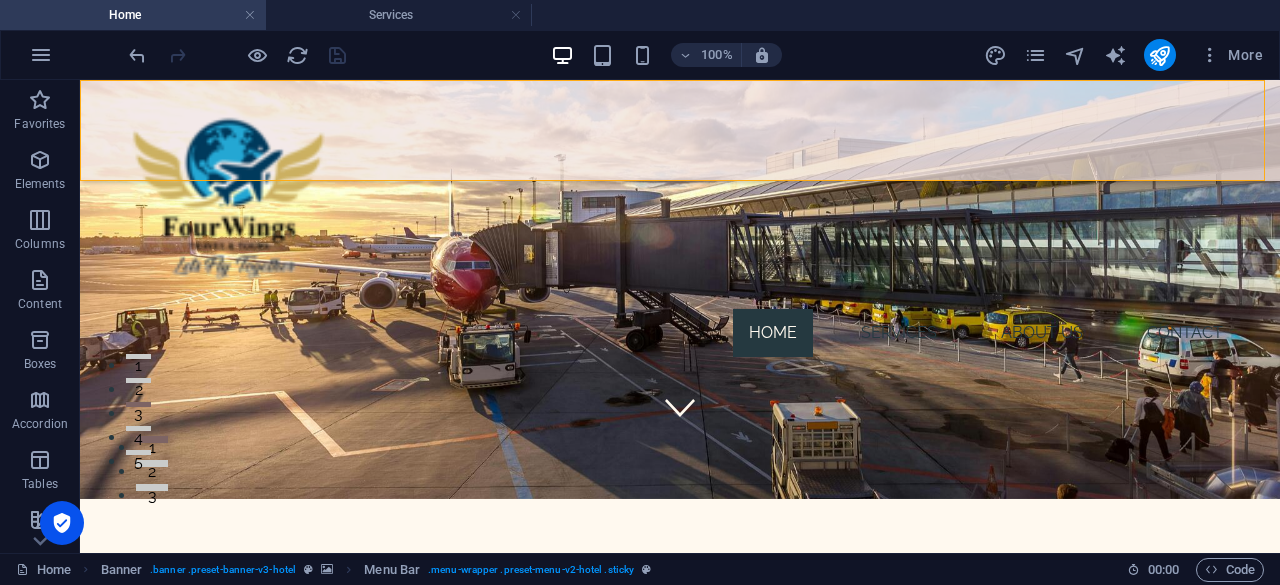 click on "Services" at bounding box center (399, 15) 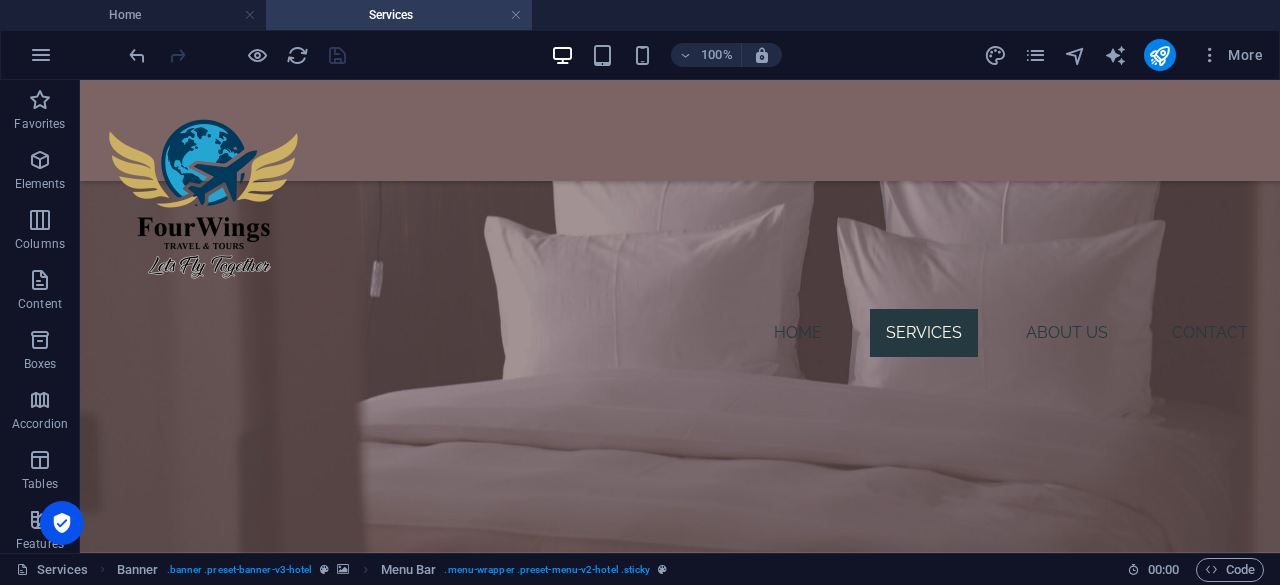 click on "Services" at bounding box center [399, 15] 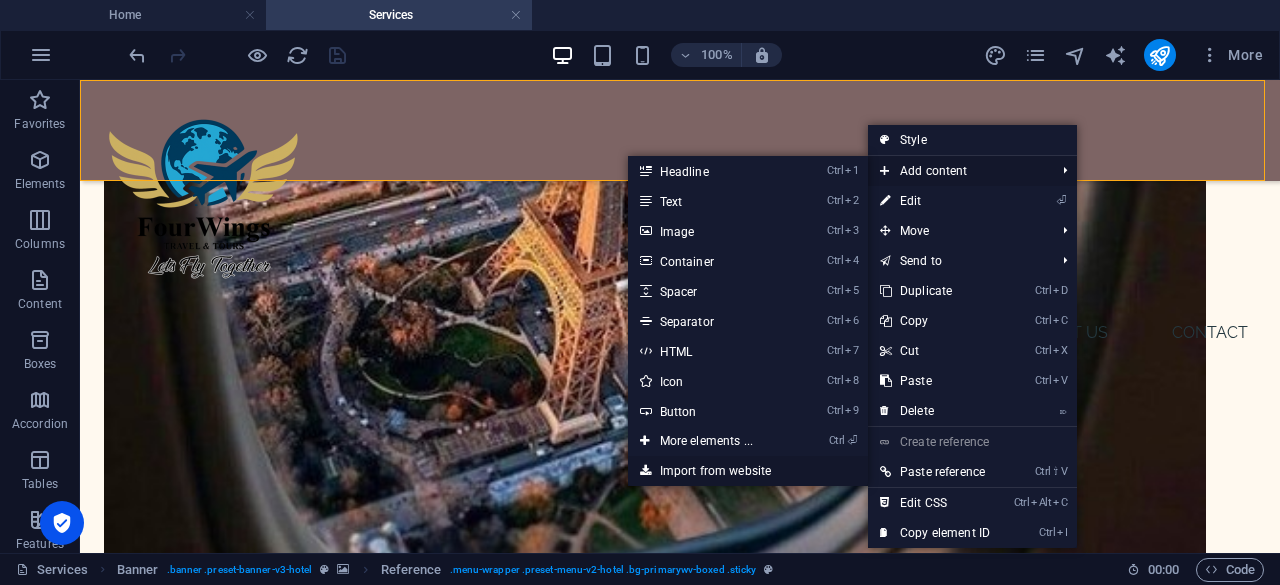 click on "Import from website" at bounding box center (748, 471) 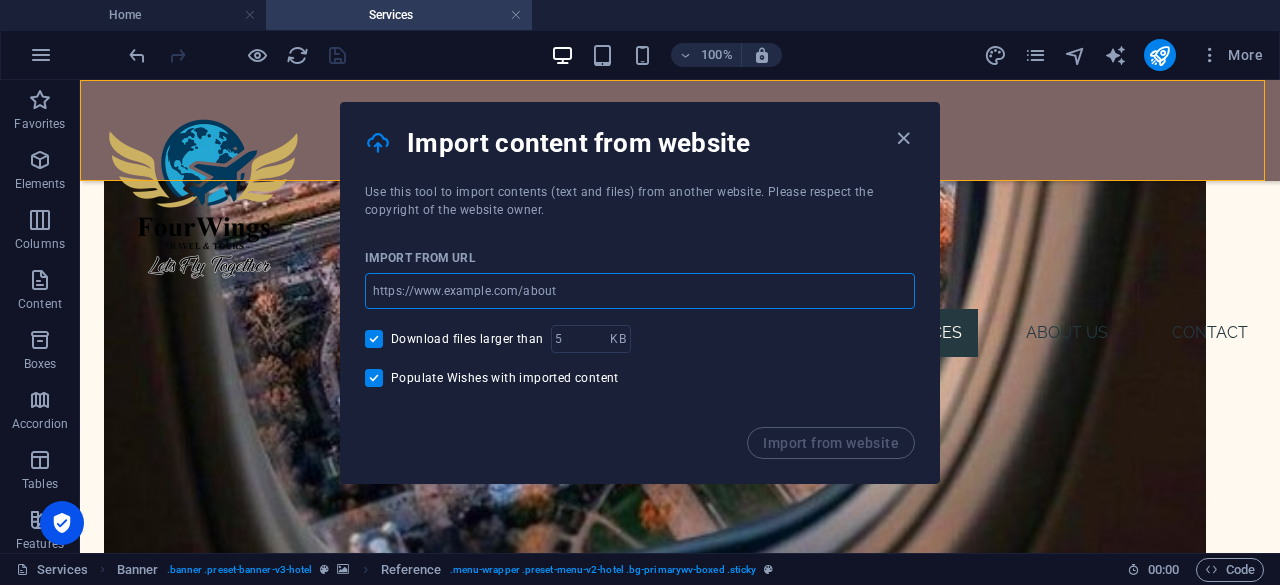 click at bounding box center (640, 291) 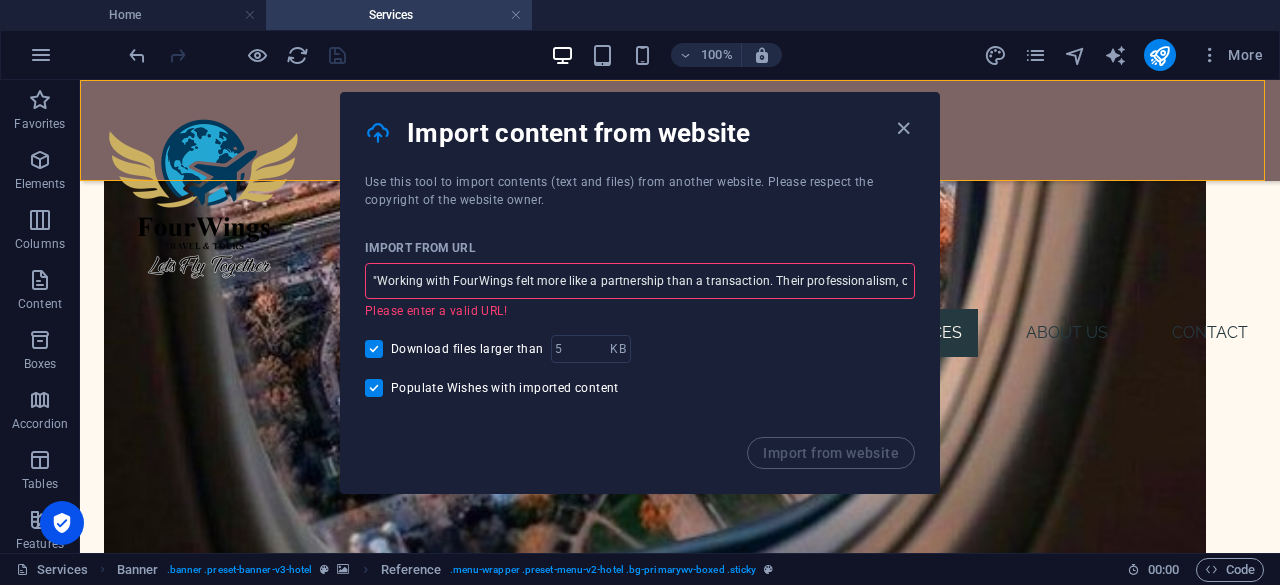 scroll, scrollTop: 0, scrollLeft: 627, axis: horizontal 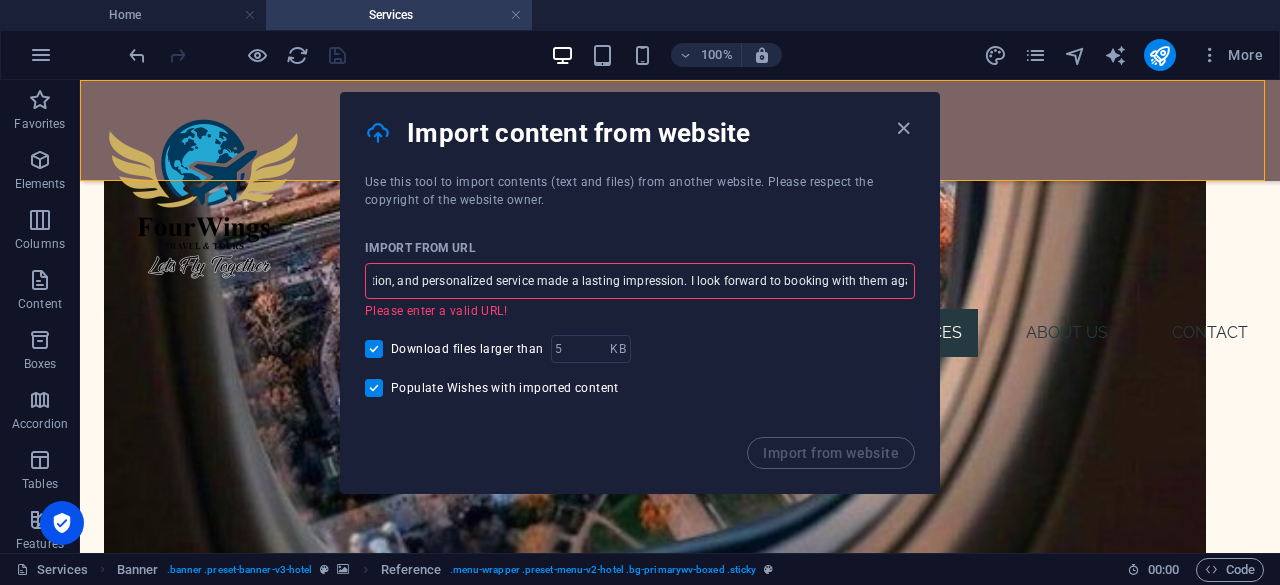 paste on "[URL][DOMAIN_NAME]" 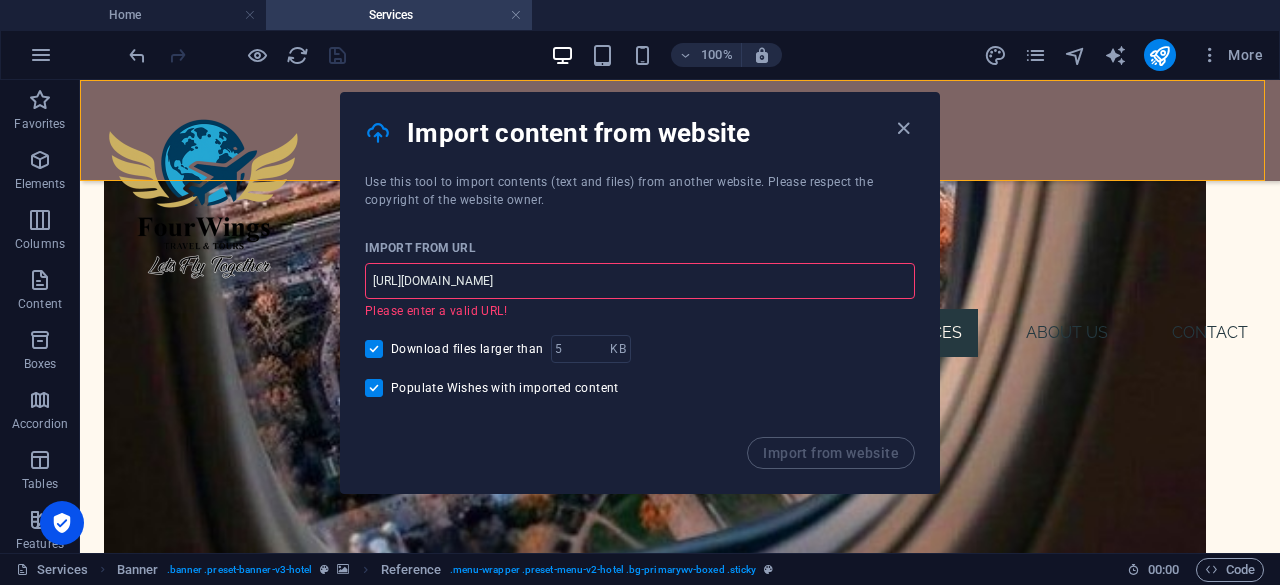 scroll, scrollTop: 0, scrollLeft: 0, axis: both 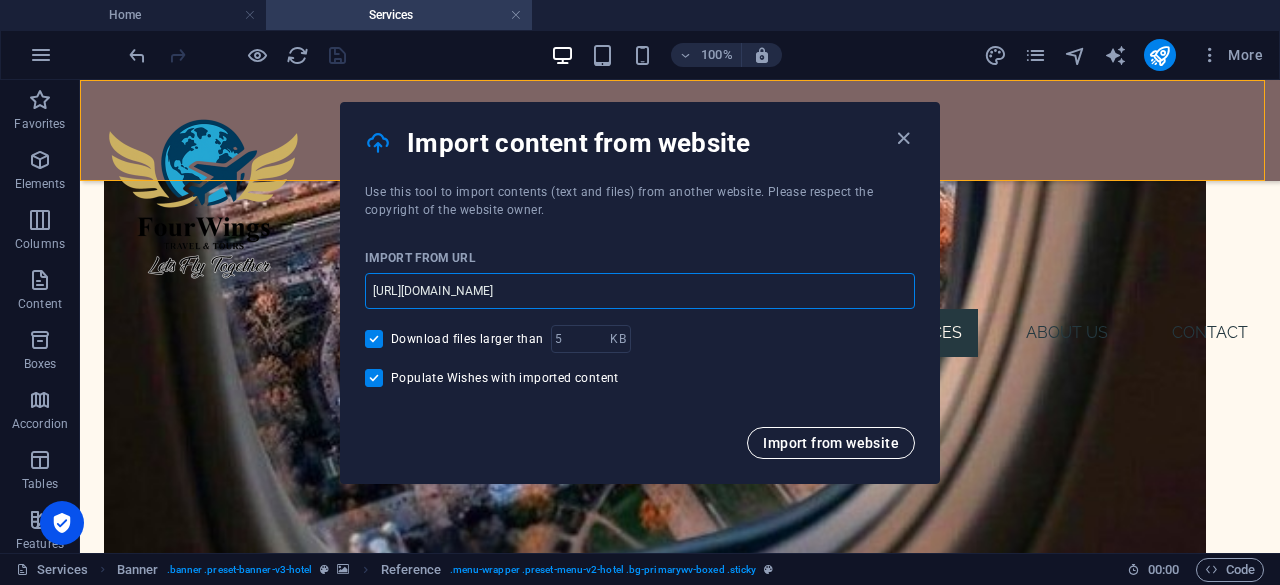 type on "[URL][DOMAIN_NAME]" 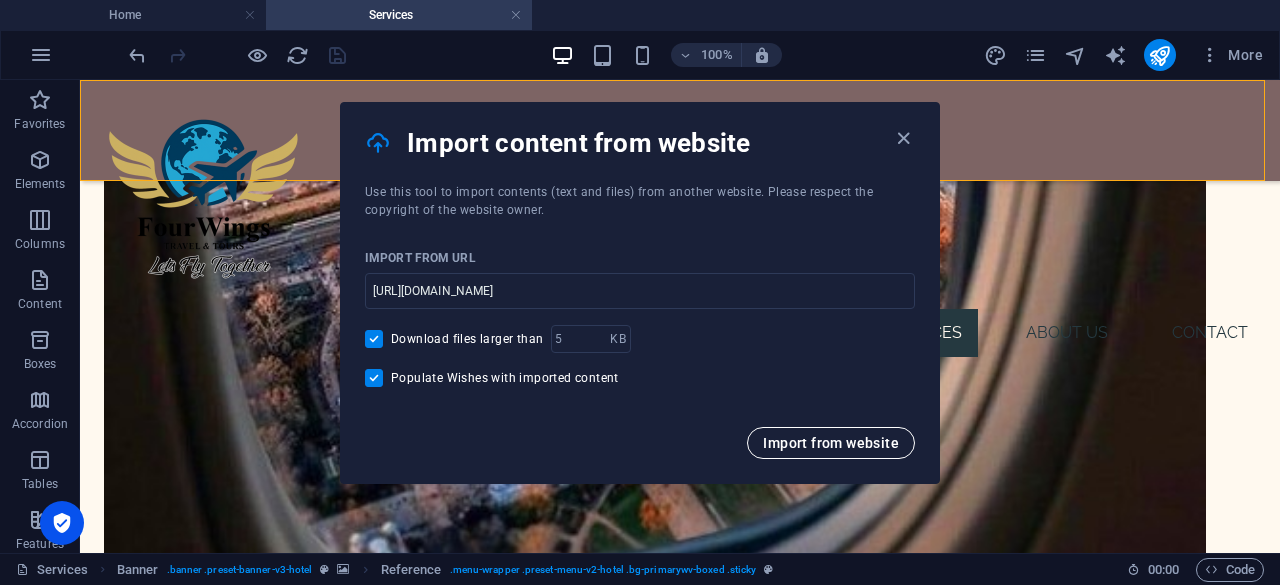 click on "Import from website" at bounding box center (831, 443) 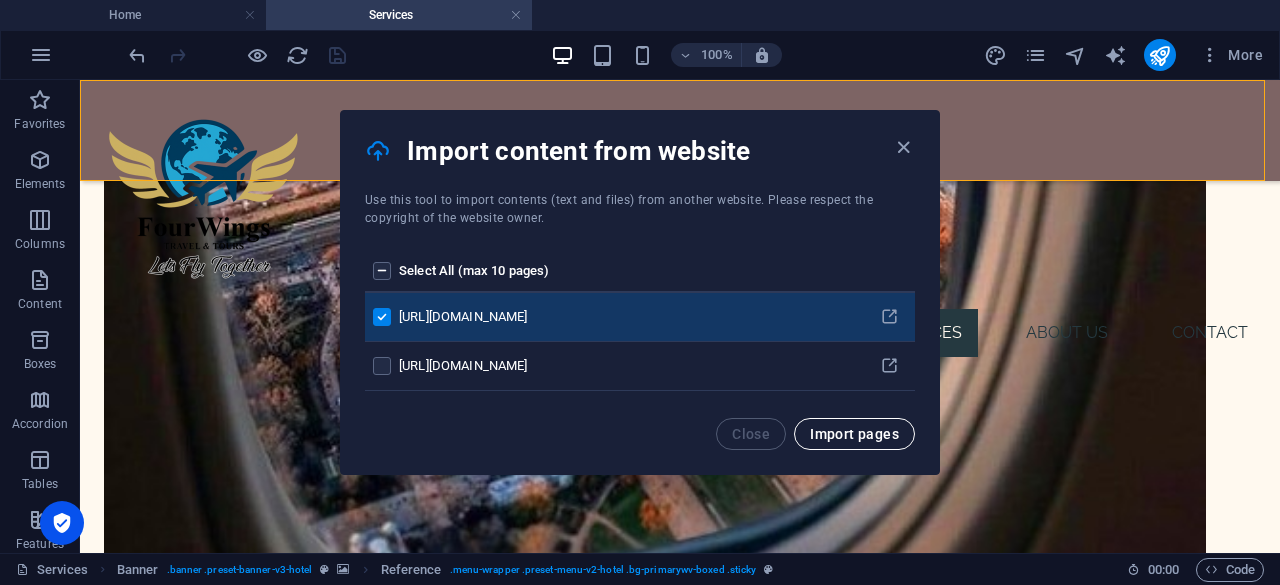 click on "Import pages" at bounding box center [854, 434] 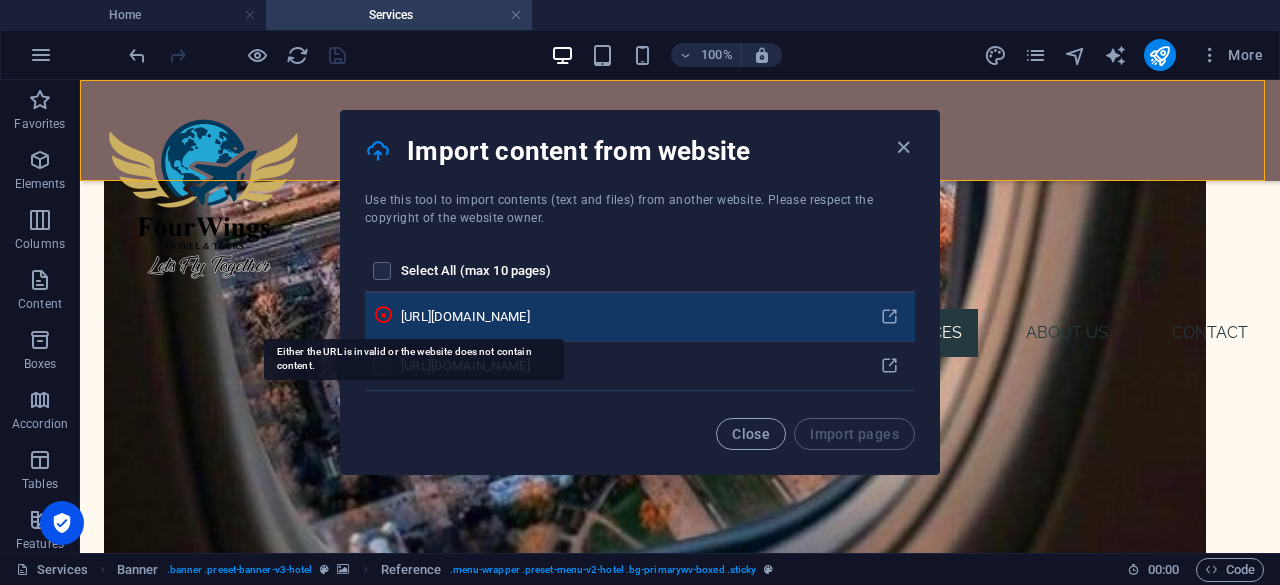 click at bounding box center (383, 315) 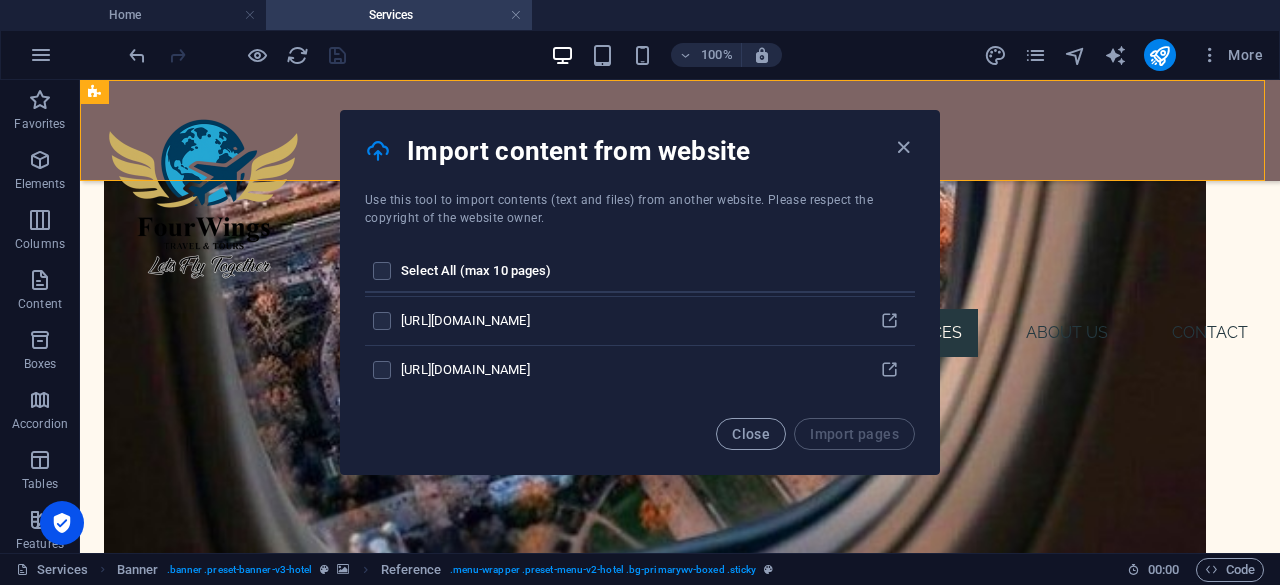 scroll, scrollTop: 500, scrollLeft: 0, axis: vertical 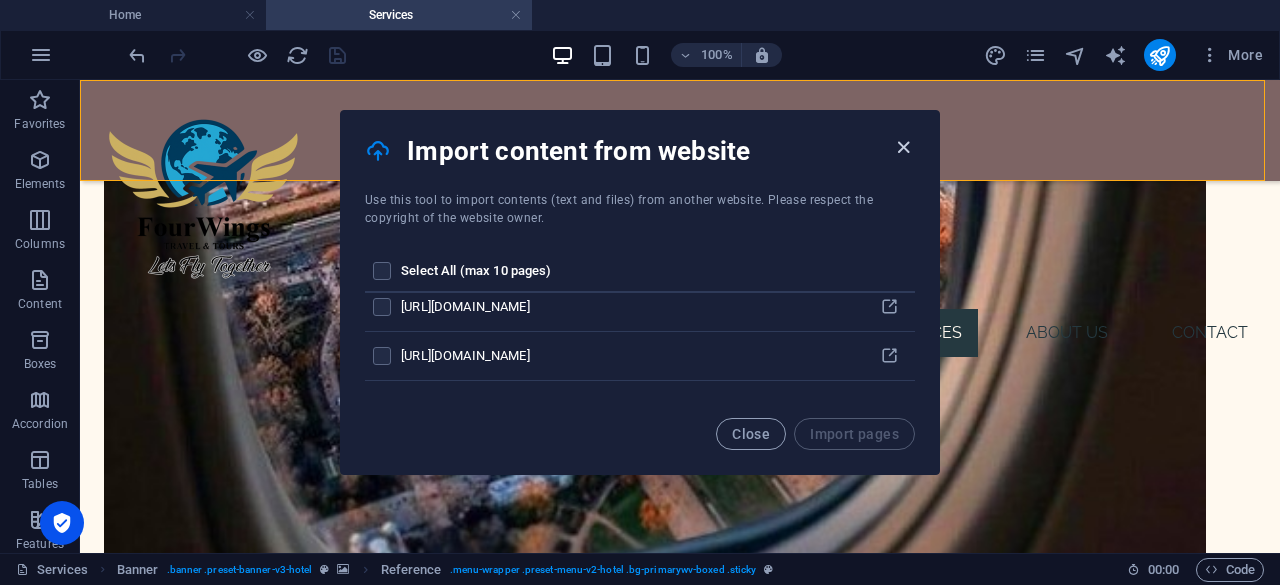 click at bounding box center (903, 147) 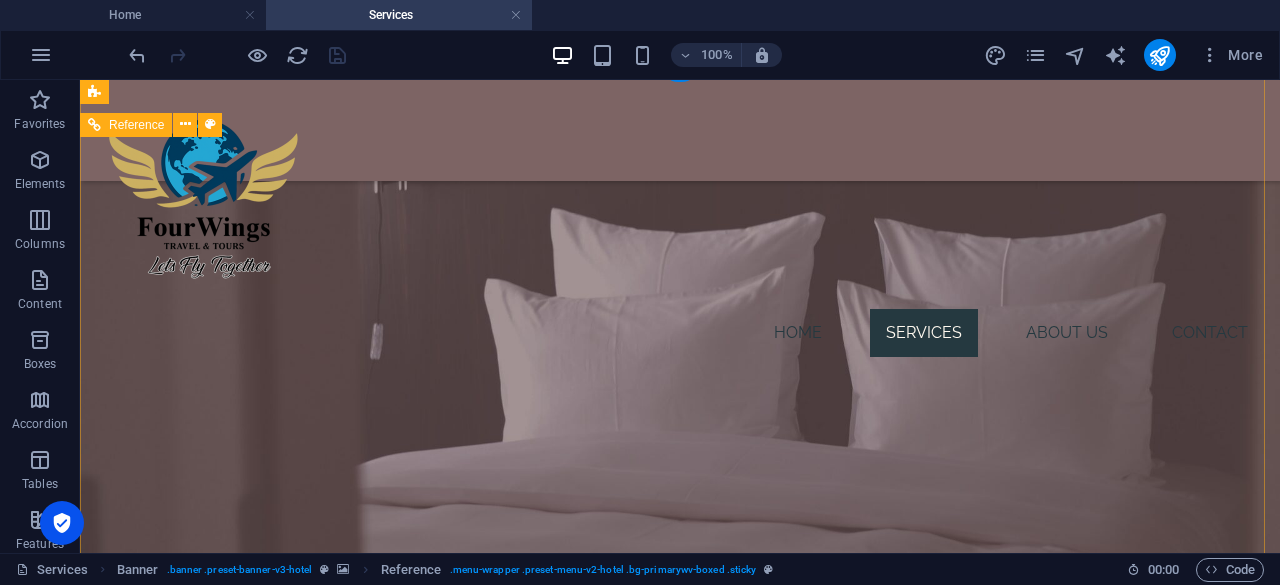 scroll, scrollTop: 0, scrollLeft: 0, axis: both 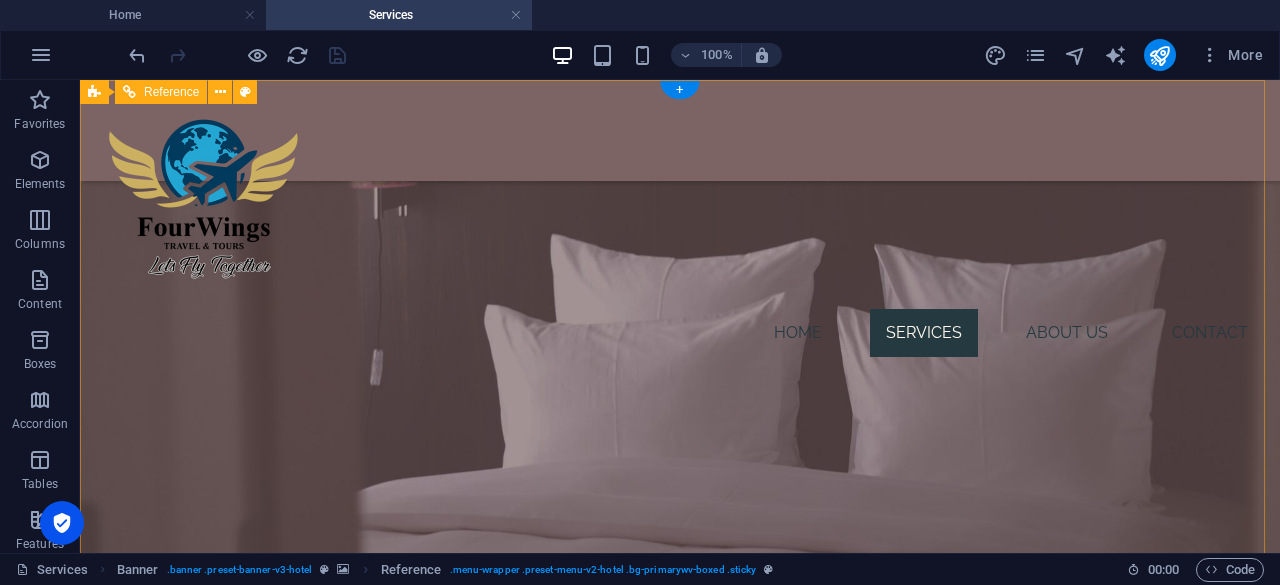 click on "Home Services About Us Contact" at bounding box center [680, 130] 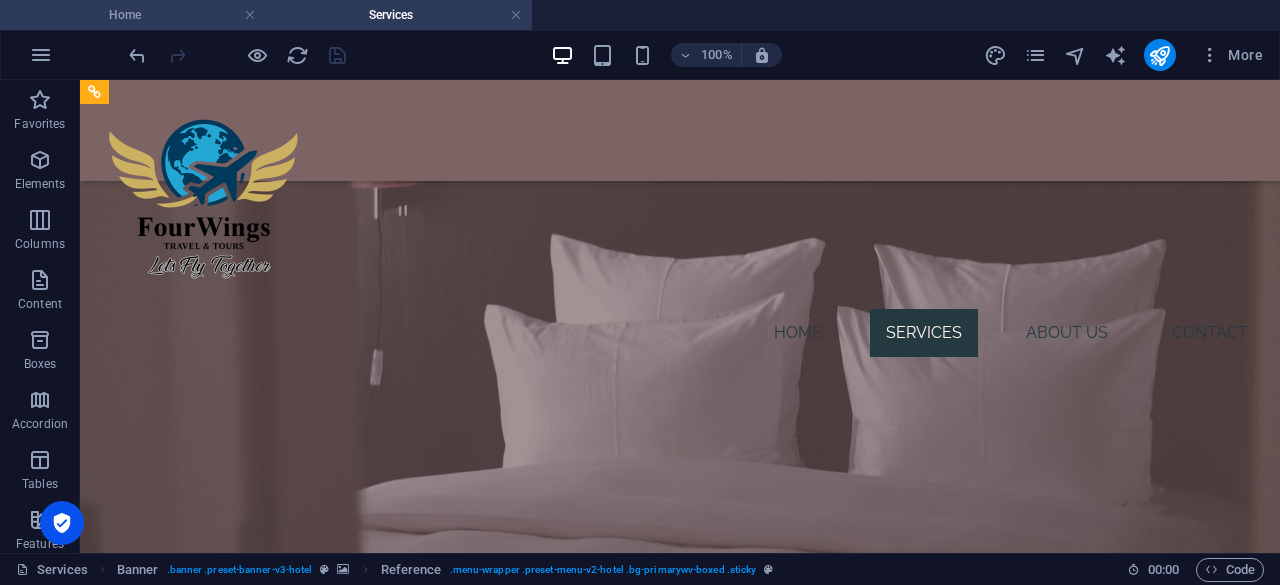 click on "Home" at bounding box center (133, 15) 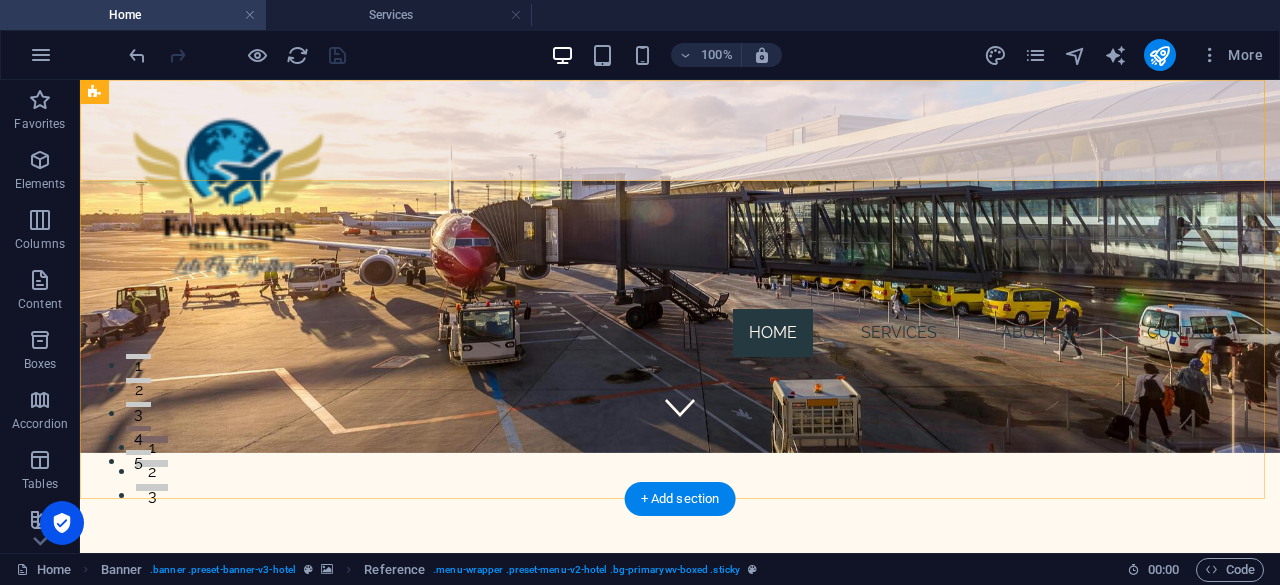 scroll, scrollTop: 35, scrollLeft: 0, axis: vertical 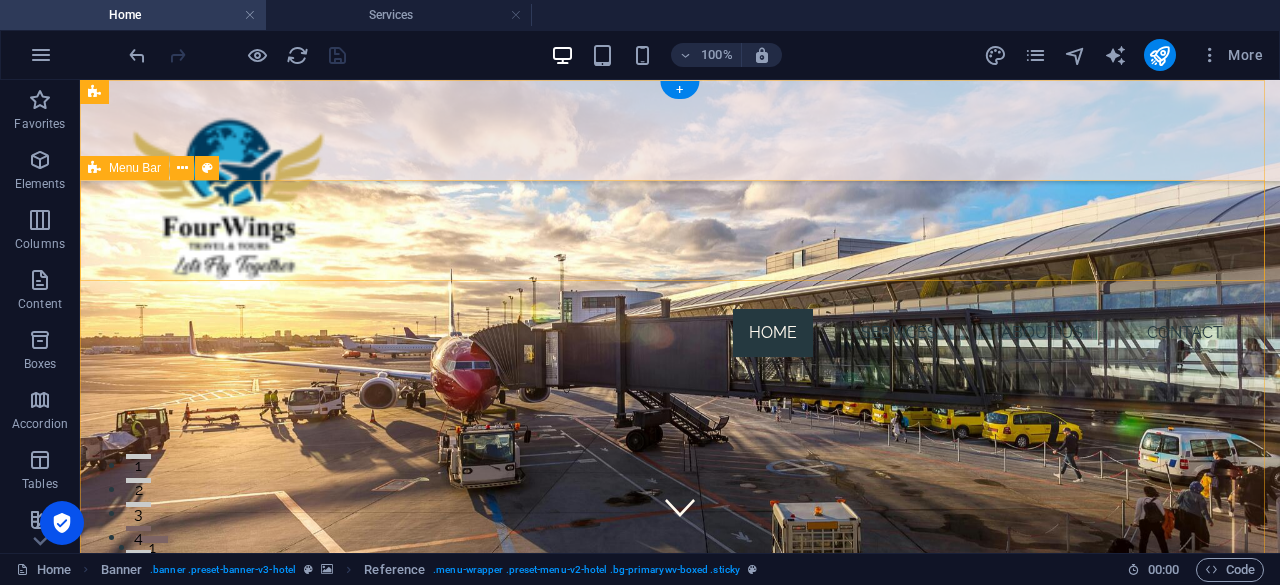 click on "Home Services About Us Contact" at bounding box center (680, 130) 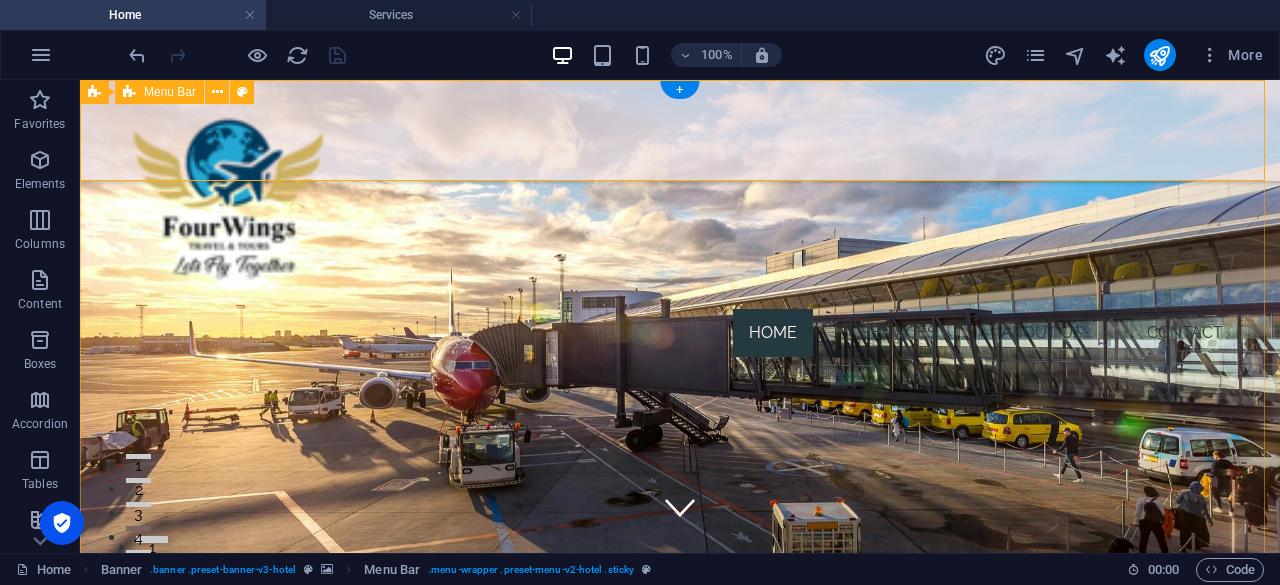 click on "Home Services About Us Contact" at bounding box center [680, 130] 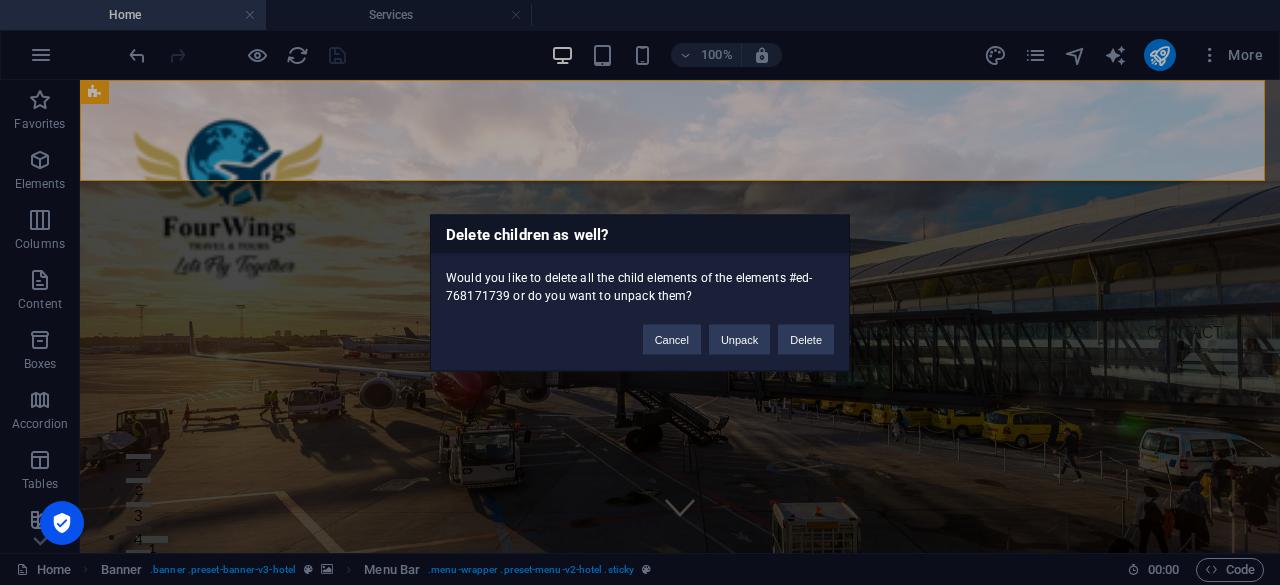 type 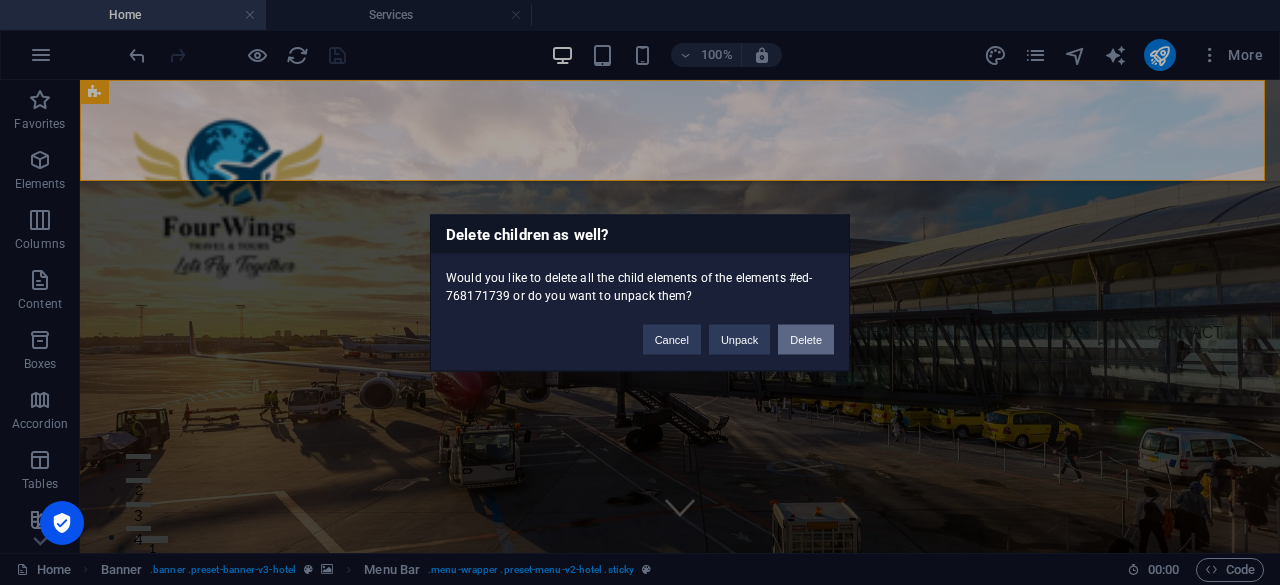 click on "Delete" at bounding box center (806, 339) 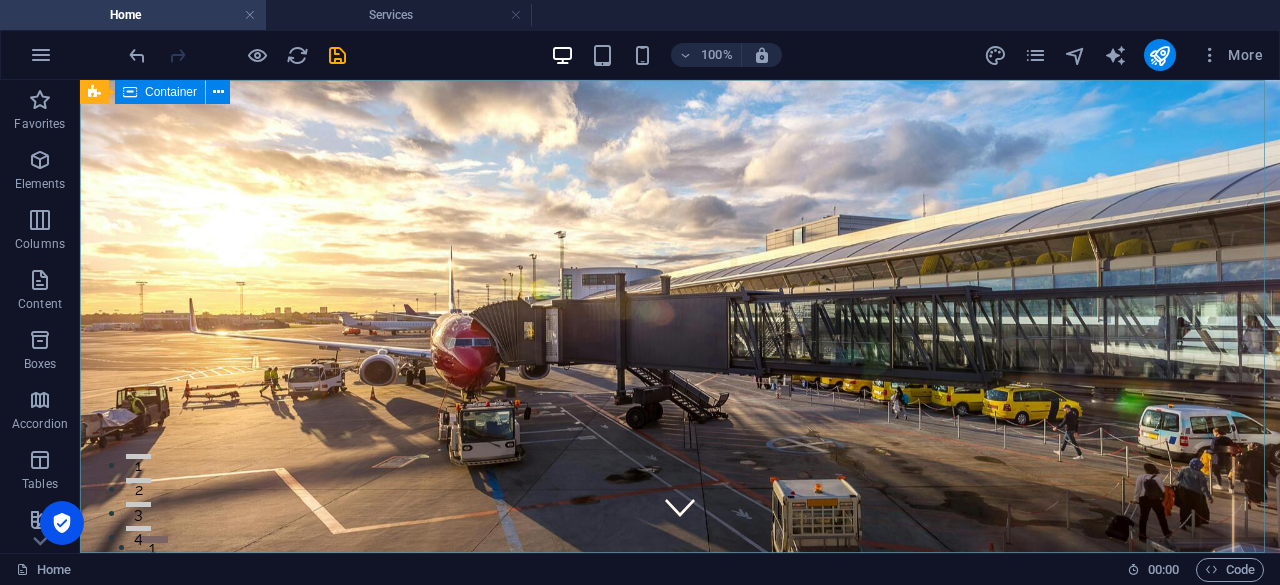 click on "Container" at bounding box center [171, 92] 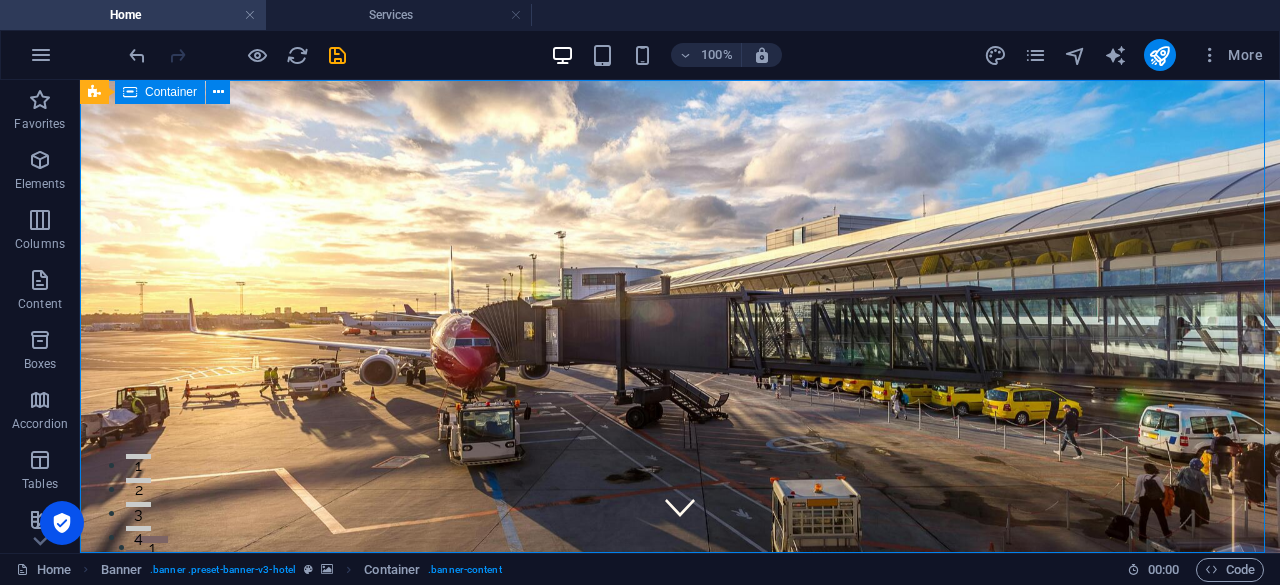 click on "Container" at bounding box center (171, 92) 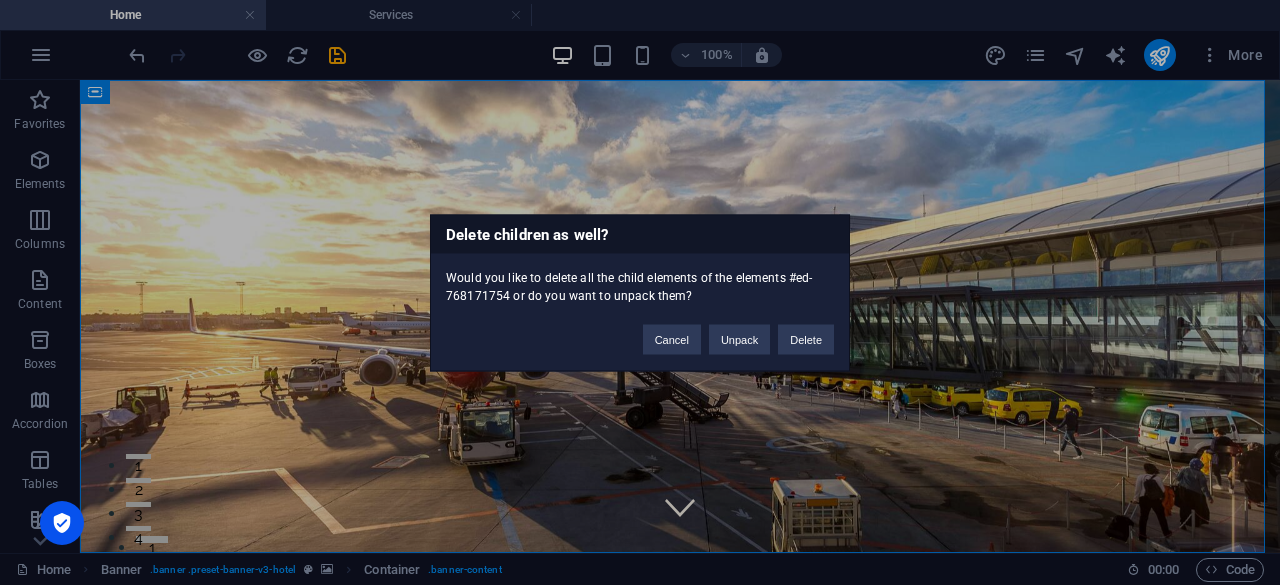 type 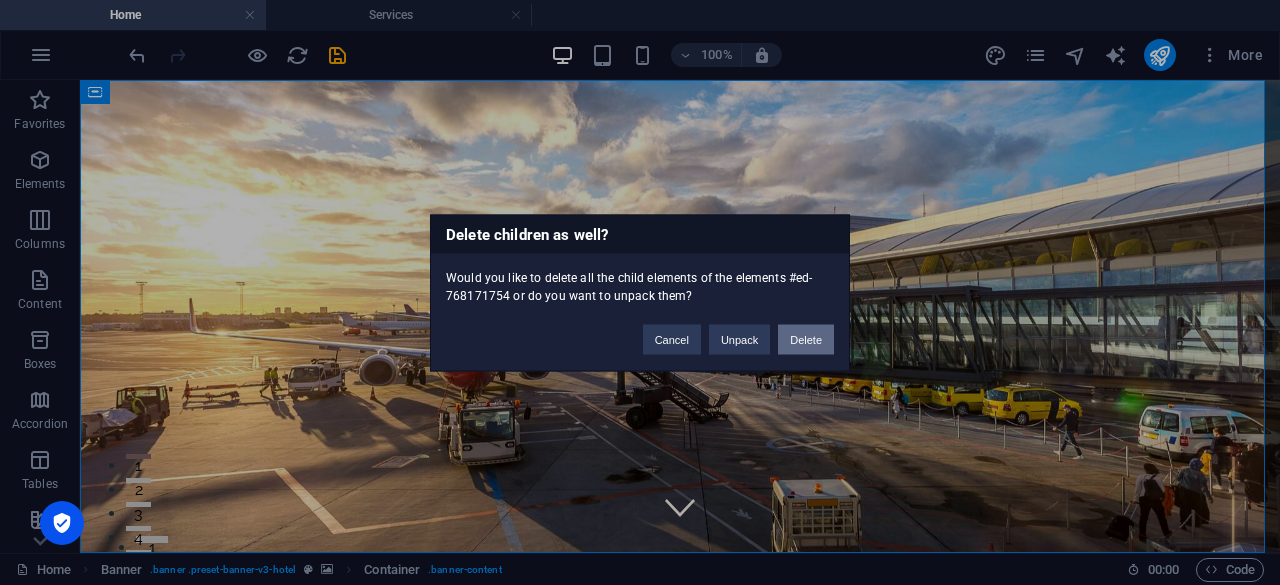 drag, startPoint x: 804, startPoint y: 333, endPoint x: 724, endPoint y: 253, distance: 113.137085 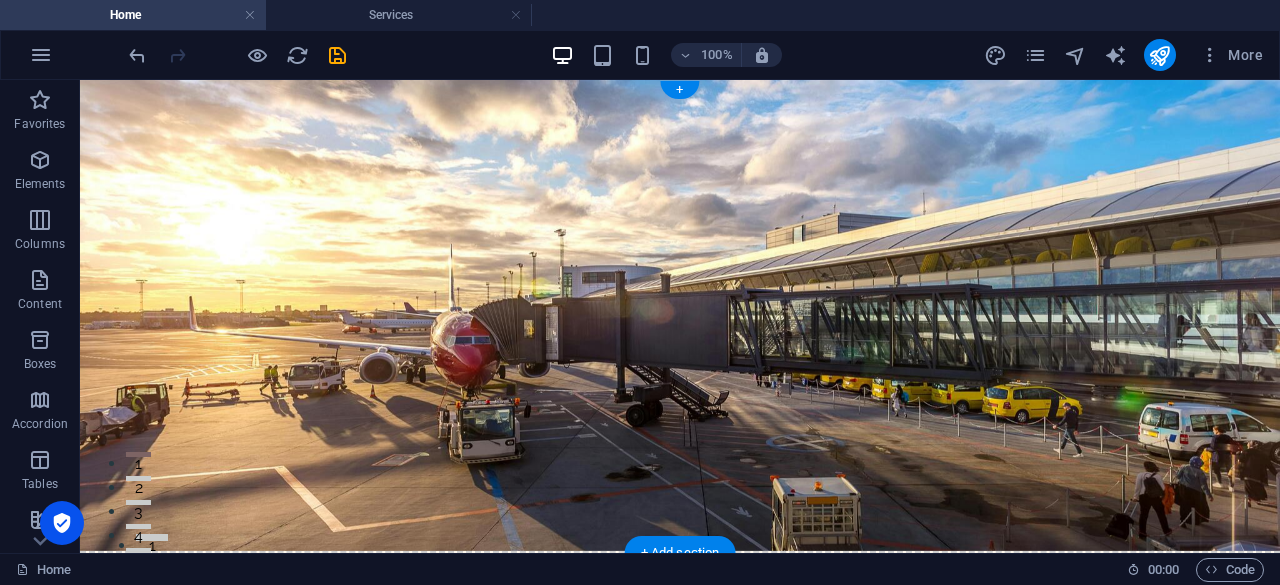 scroll, scrollTop: 0, scrollLeft: 0, axis: both 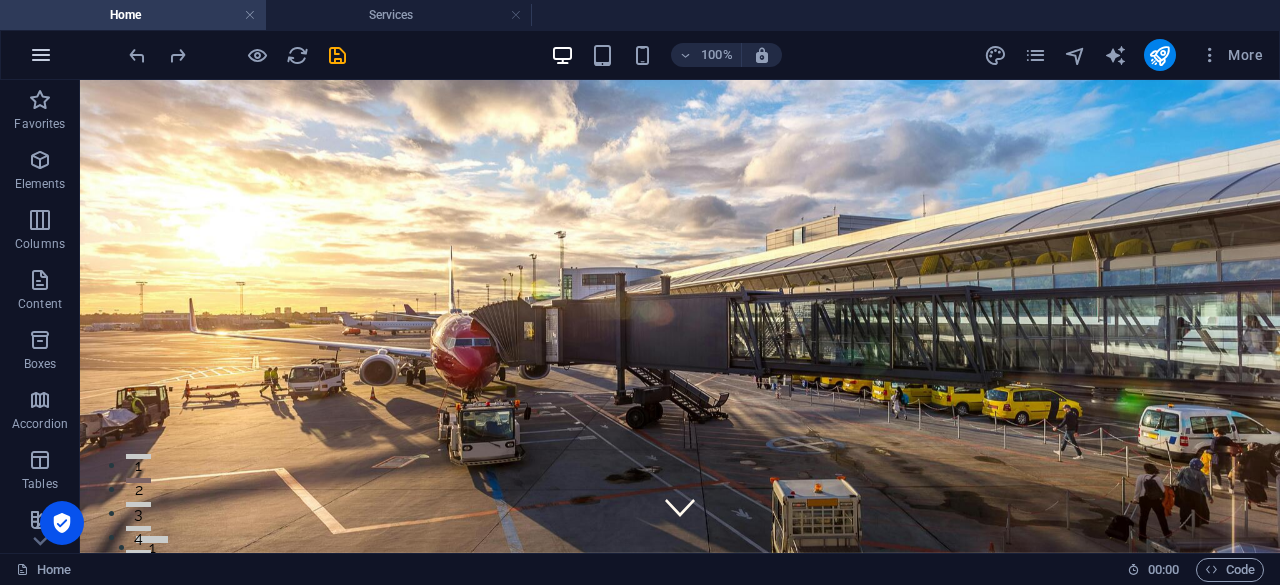 click at bounding box center [41, 55] 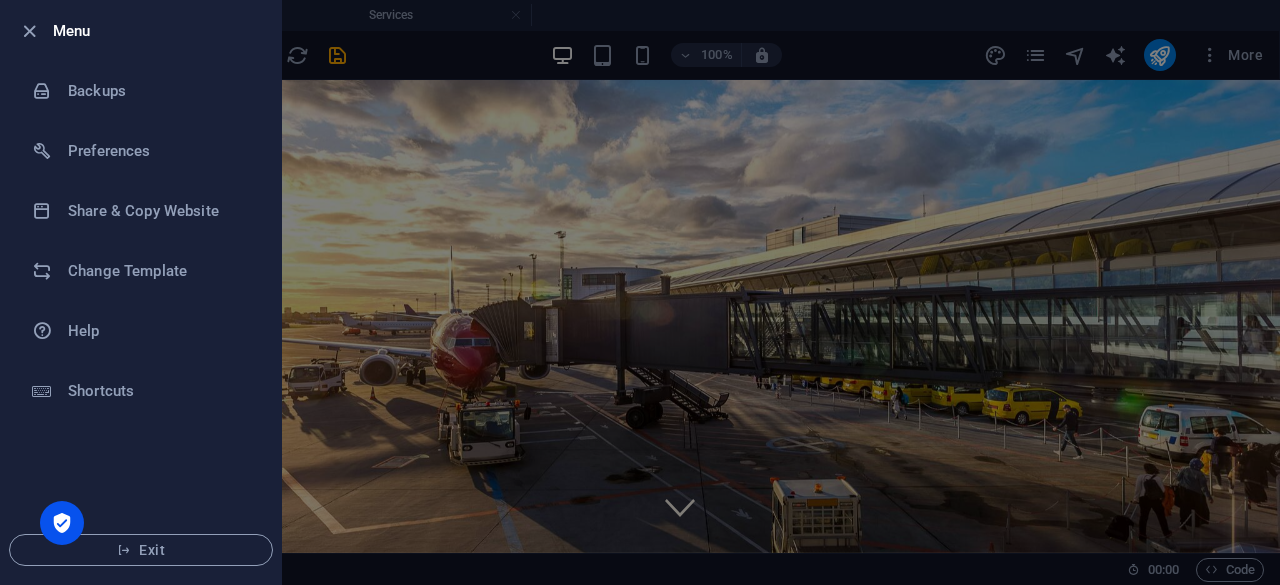 drag, startPoint x: 402, startPoint y: 170, endPoint x: 248, endPoint y: 147, distance: 155.70805 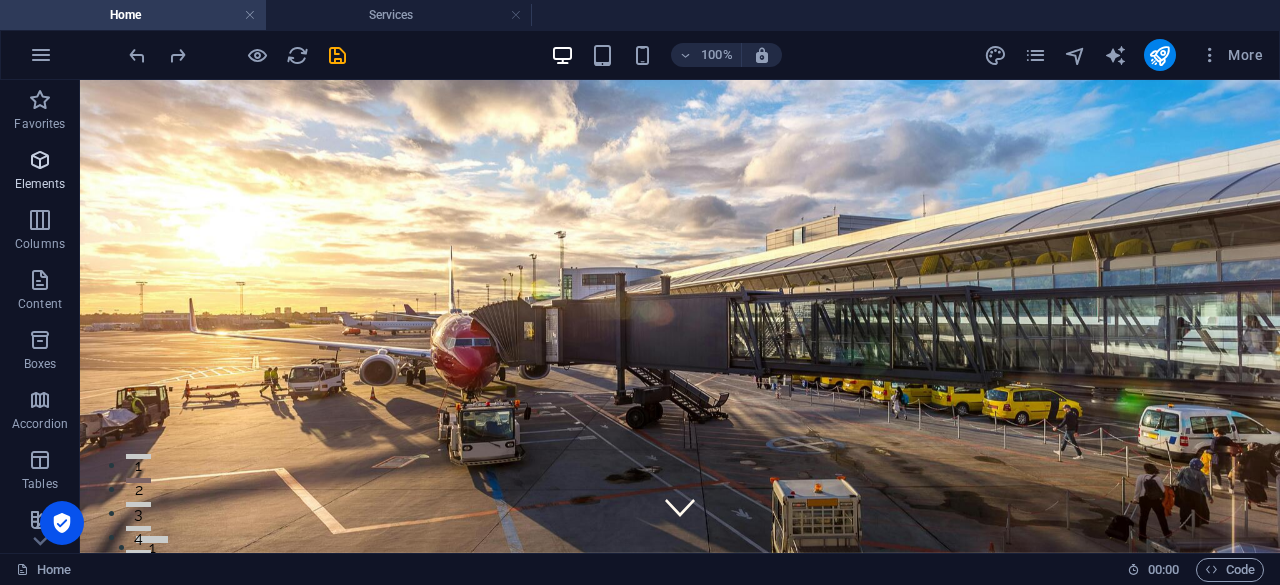 click on "Elements" at bounding box center (40, 184) 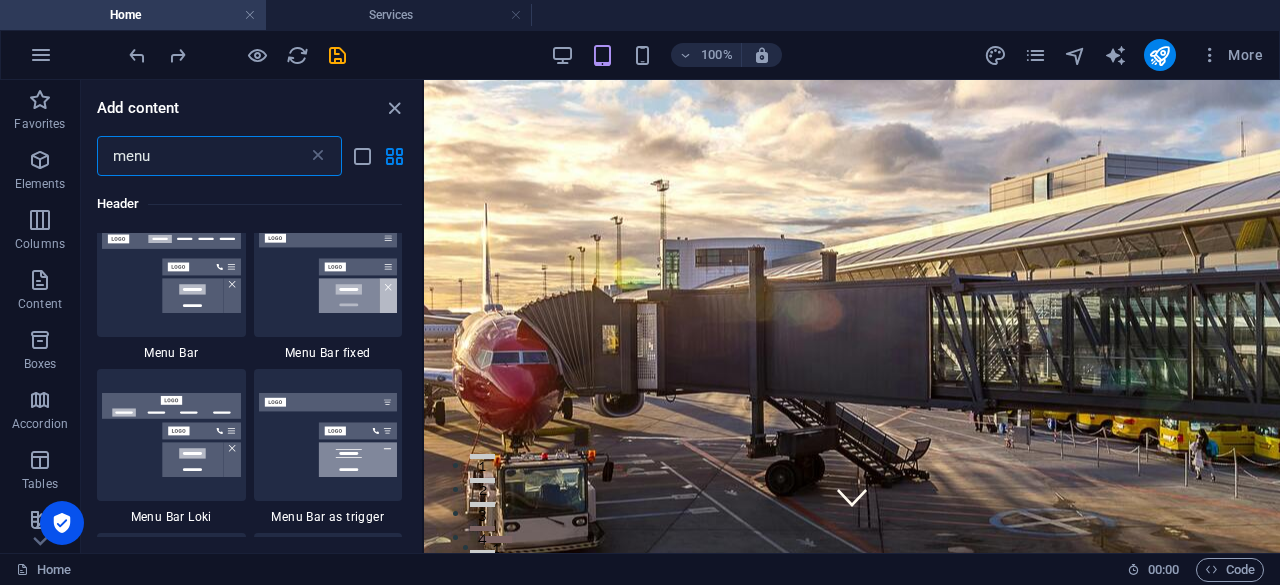 scroll, scrollTop: 800, scrollLeft: 0, axis: vertical 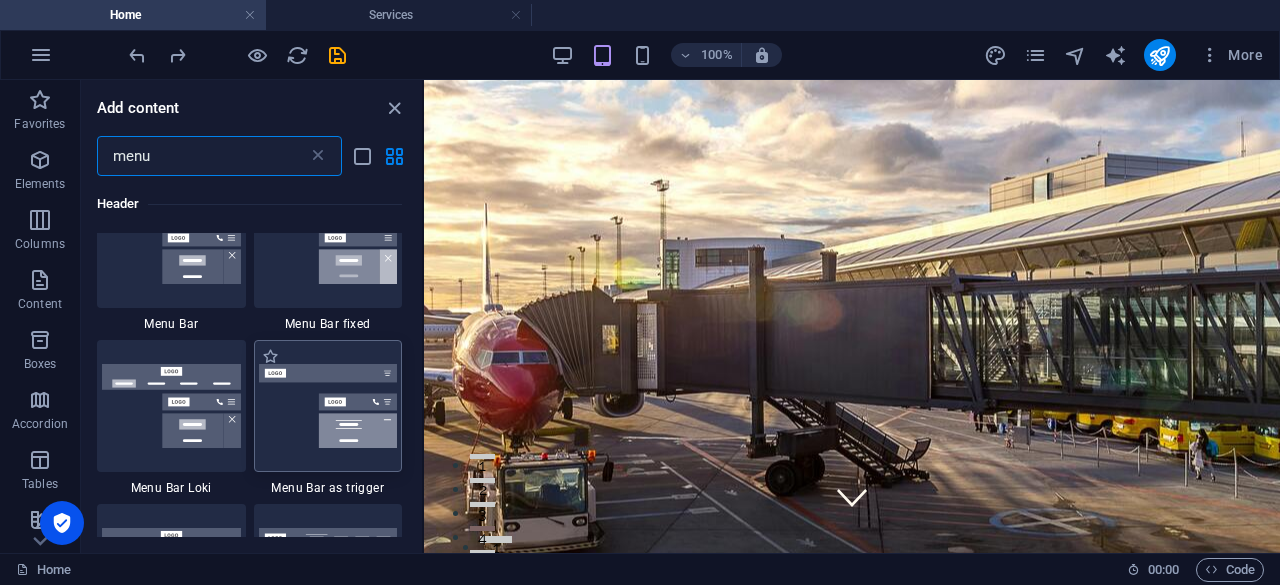 type on "menu" 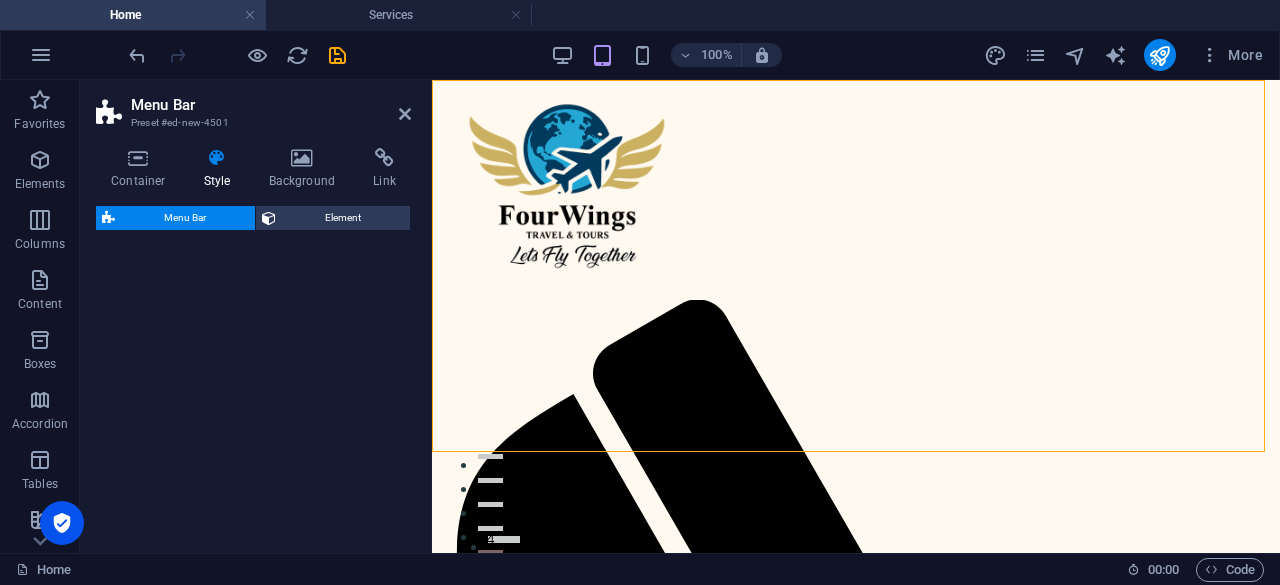 select on "rem" 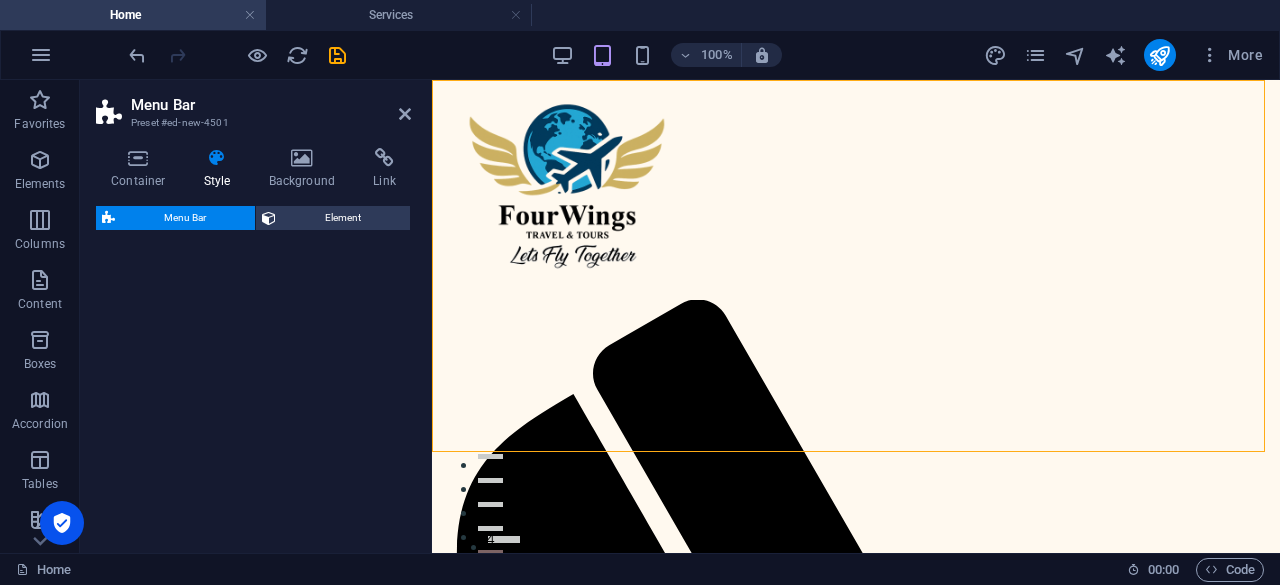 select on "preset-menu-v2-trigger" 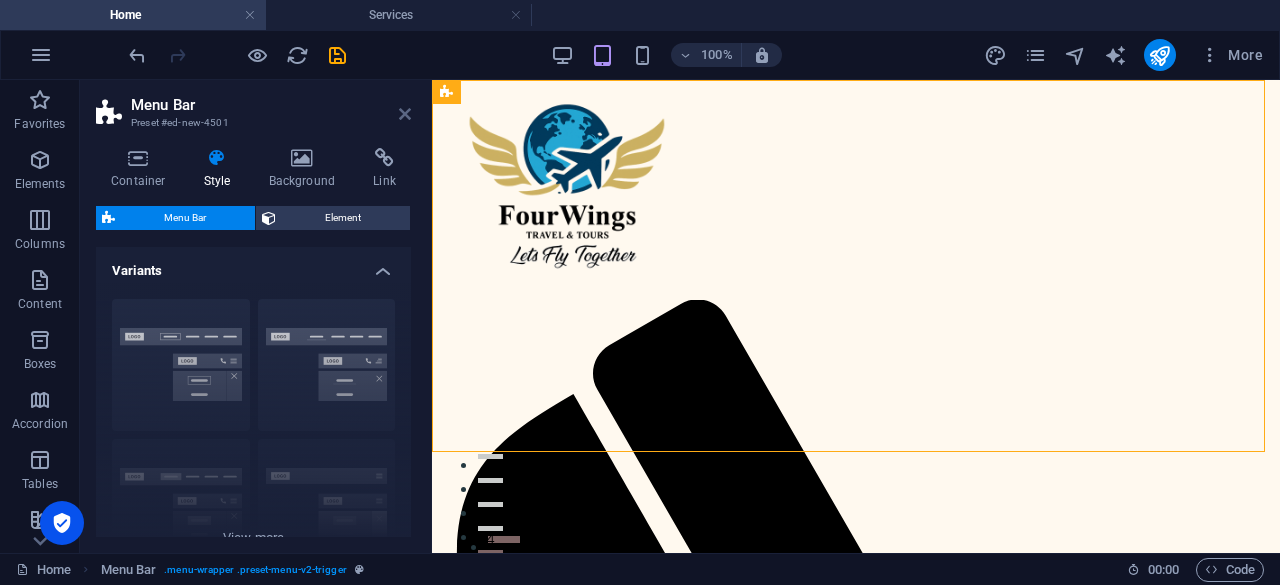 click at bounding box center (405, 114) 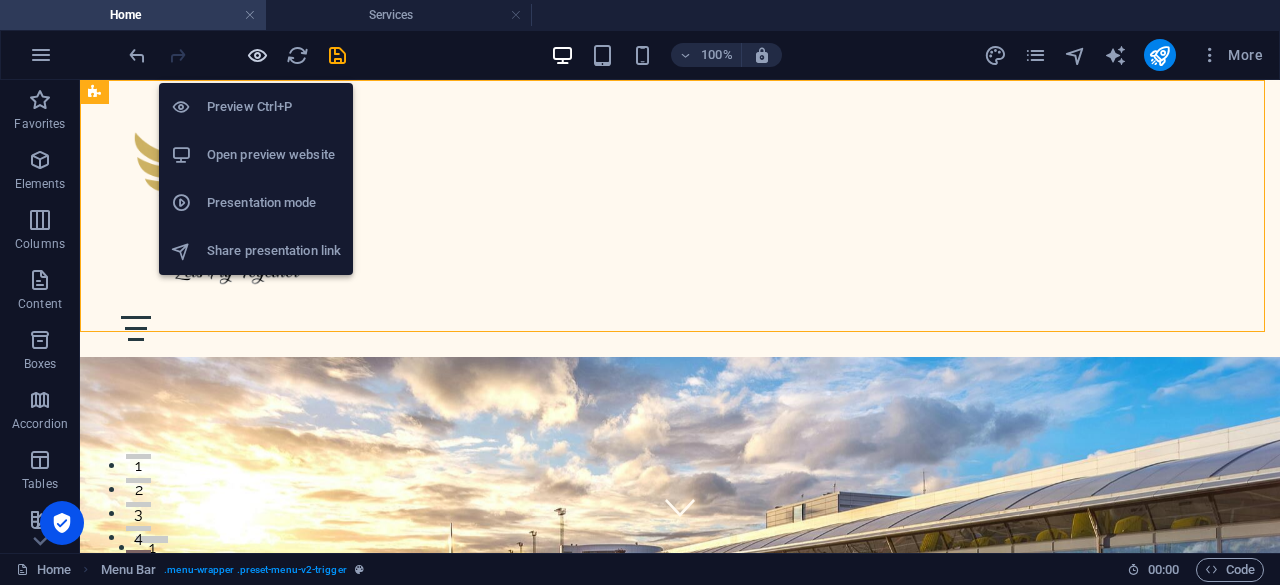 click at bounding box center (257, 55) 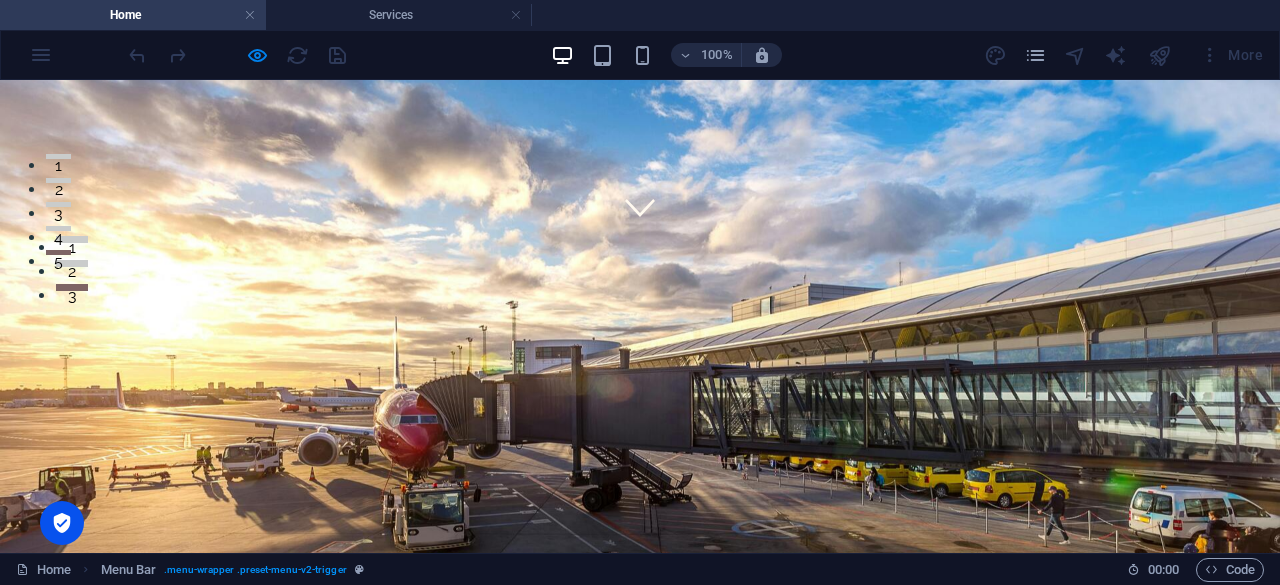 scroll, scrollTop: 0, scrollLeft: 0, axis: both 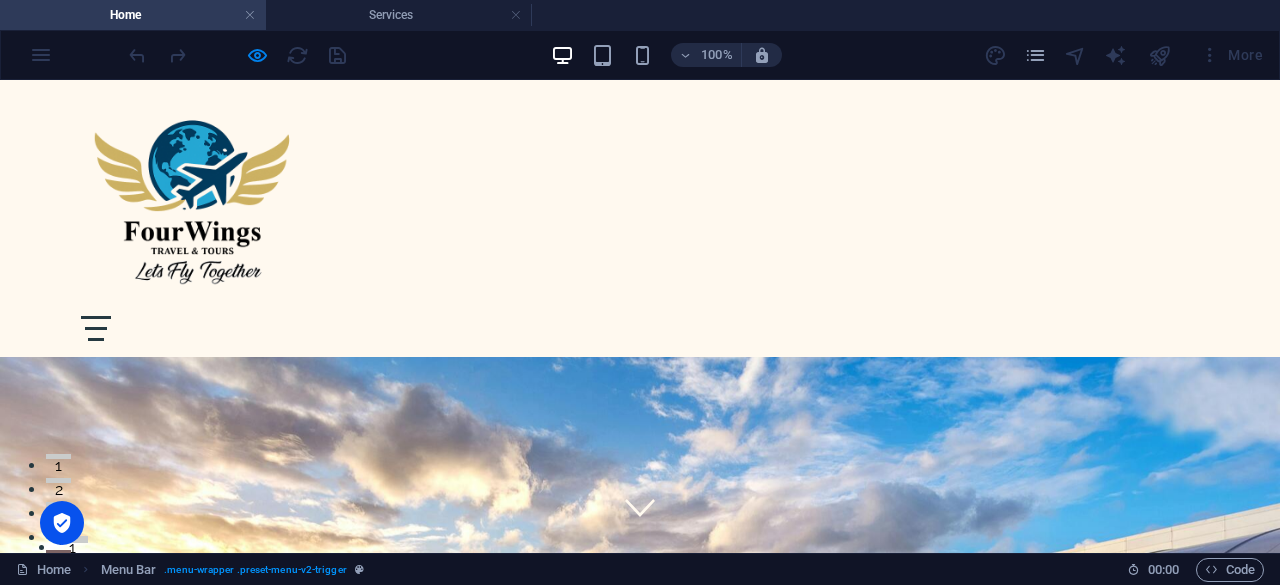drag, startPoint x: 1158, startPoint y: 191, endPoint x: 1172, endPoint y: 197, distance: 15.231546 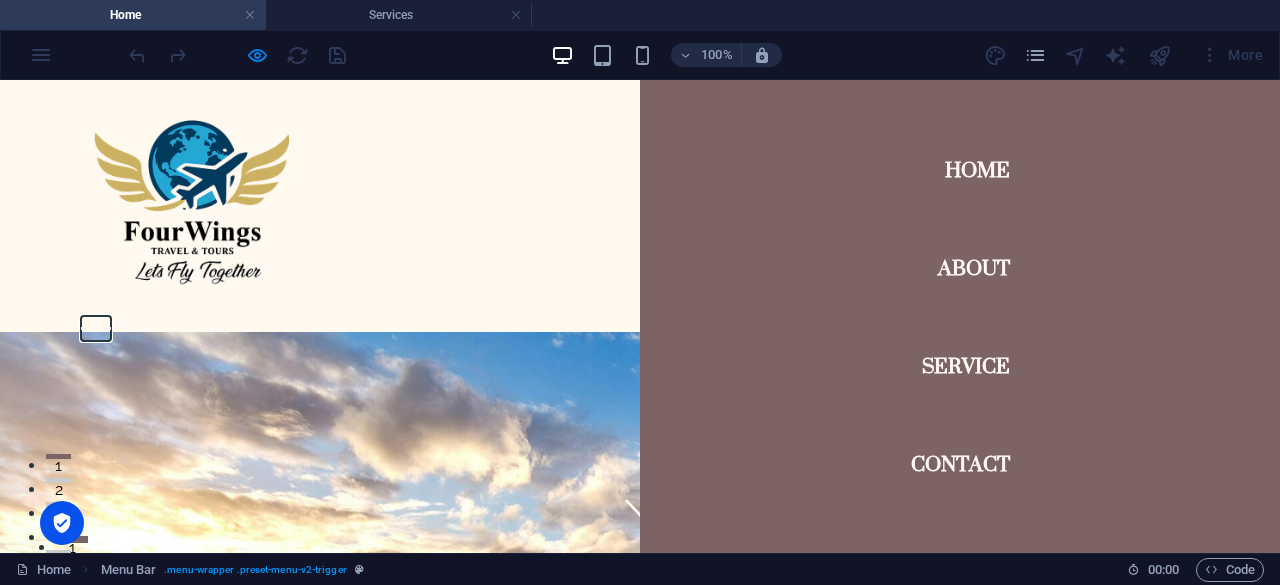 click on "Menu" at bounding box center (96, 328) 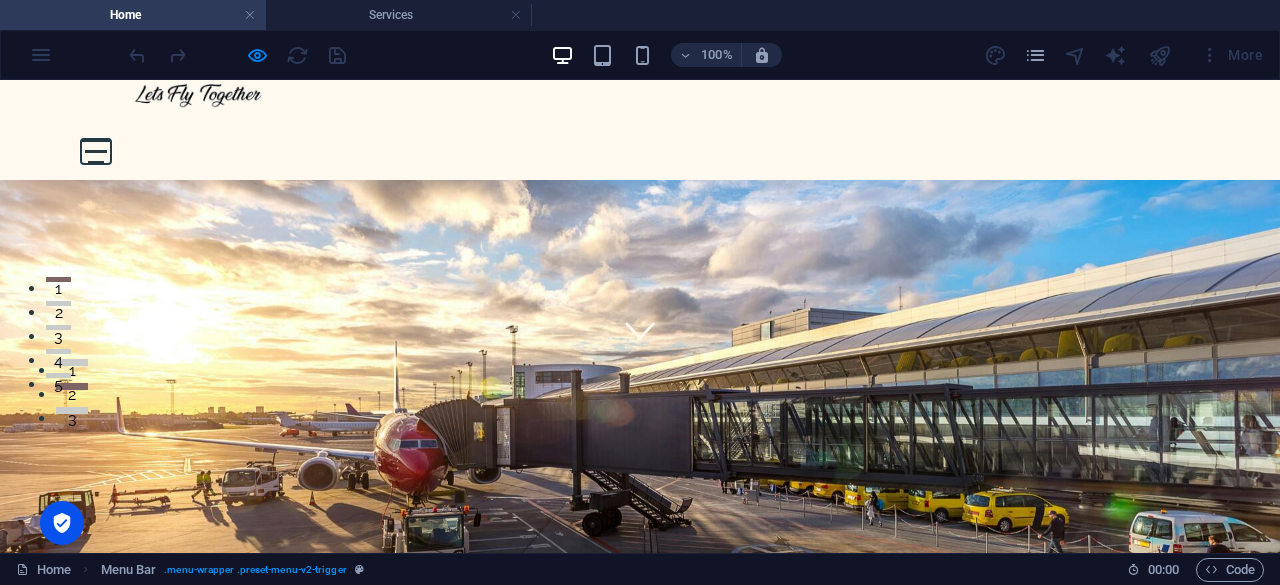 scroll, scrollTop: 0, scrollLeft: 0, axis: both 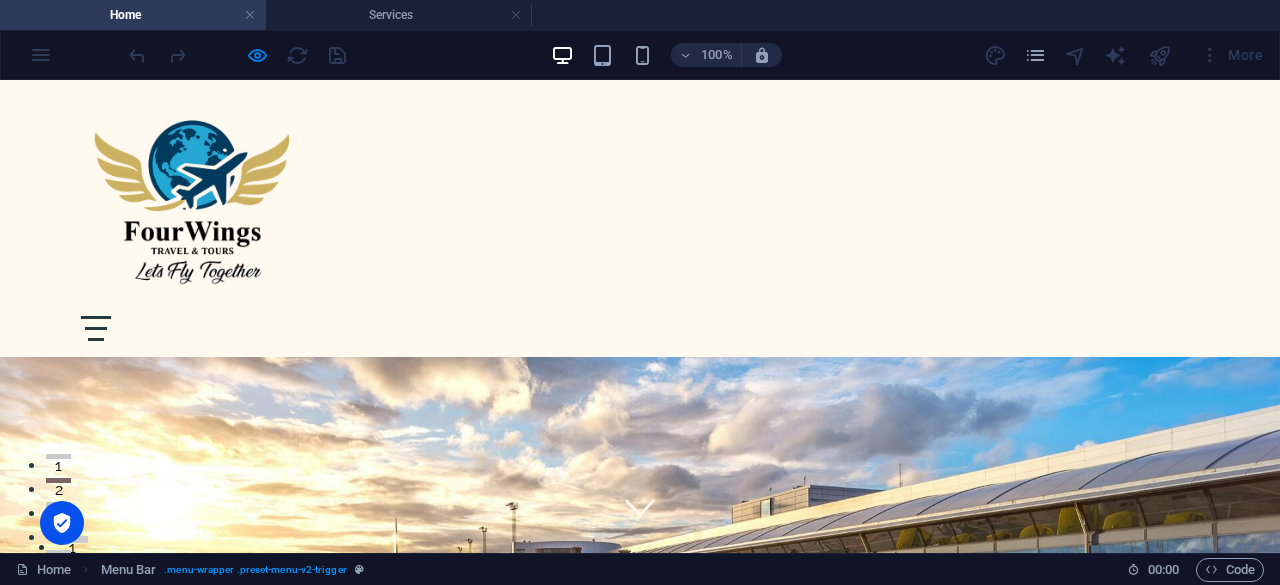 click on "Menu Home About Service Contact" at bounding box center [640, 218] 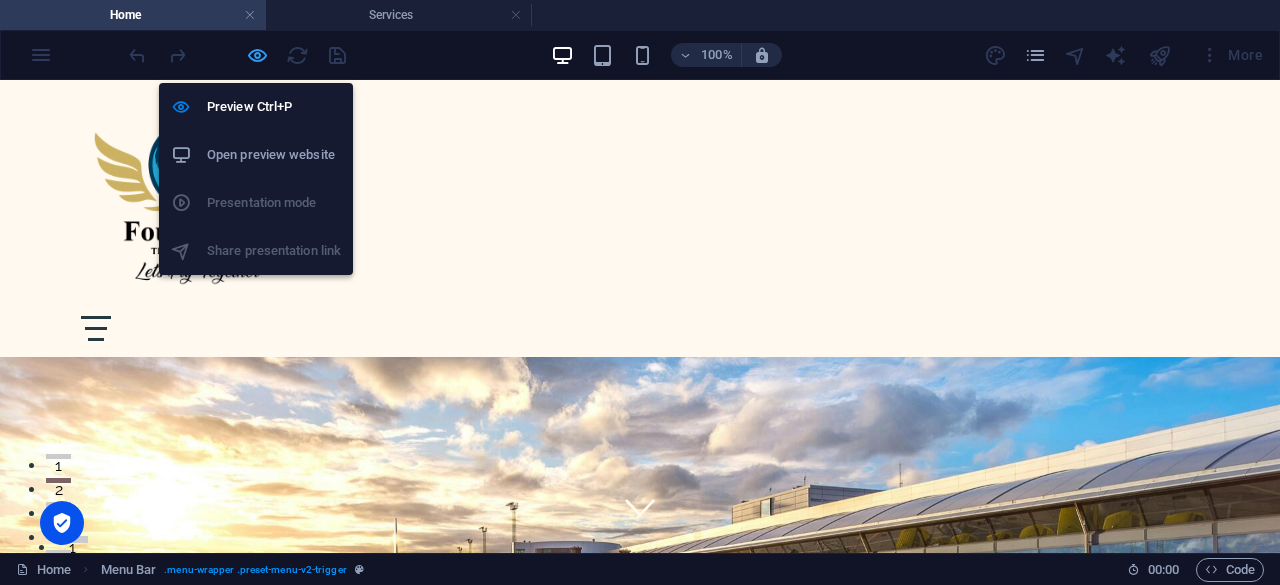 click at bounding box center [257, 55] 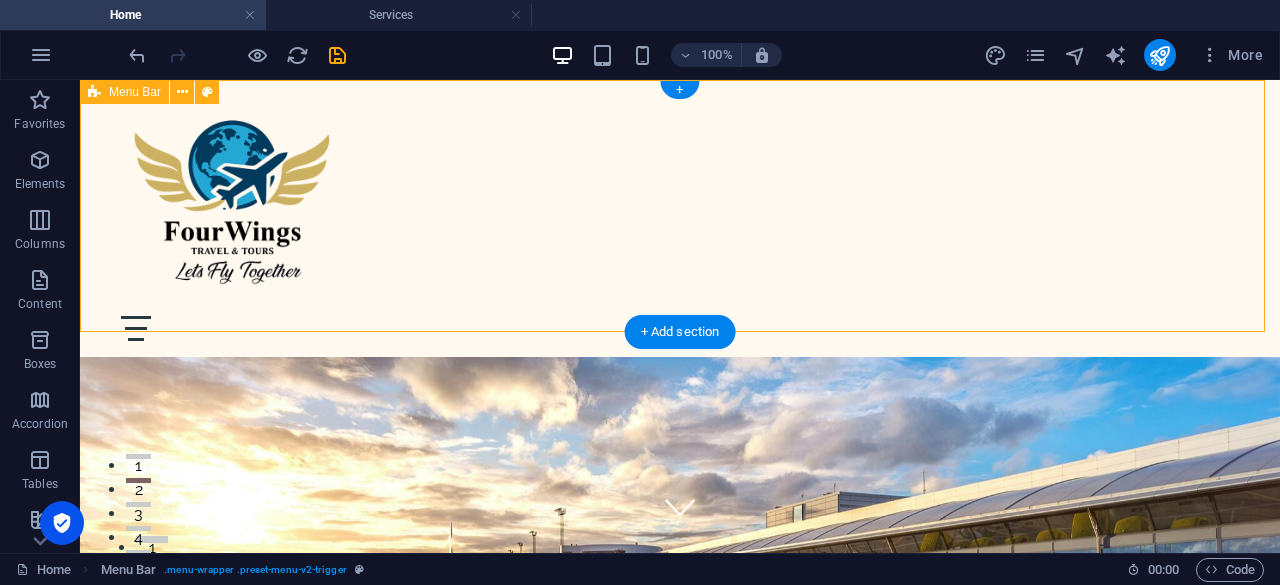 click on "Menu Home About Service Contact" at bounding box center [680, 218] 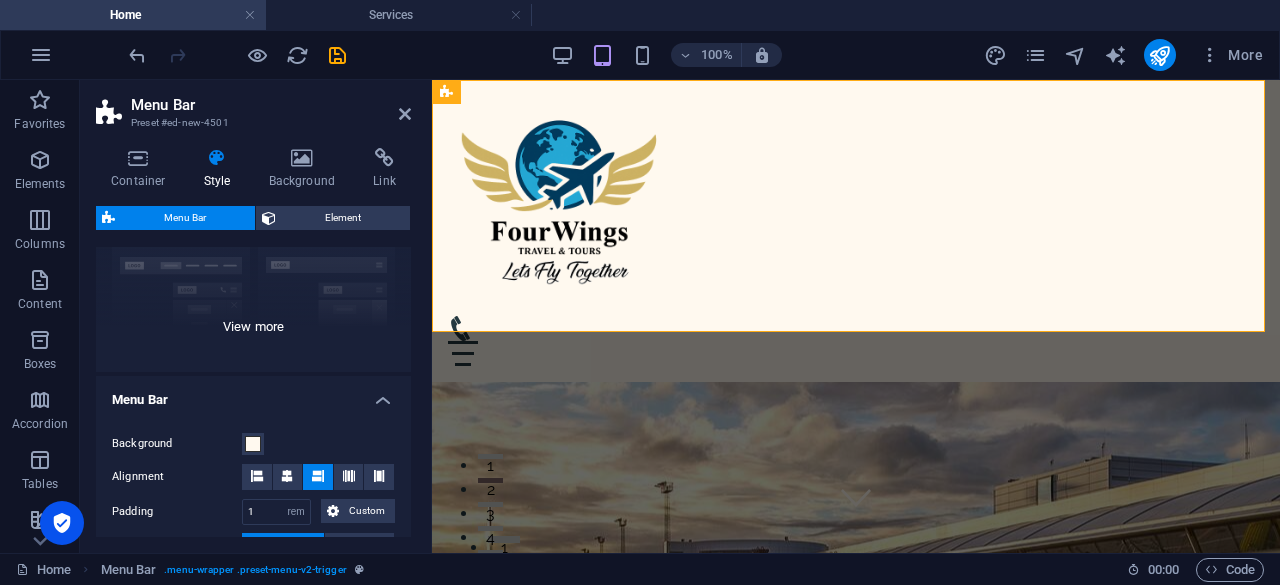 scroll, scrollTop: 0, scrollLeft: 0, axis: both 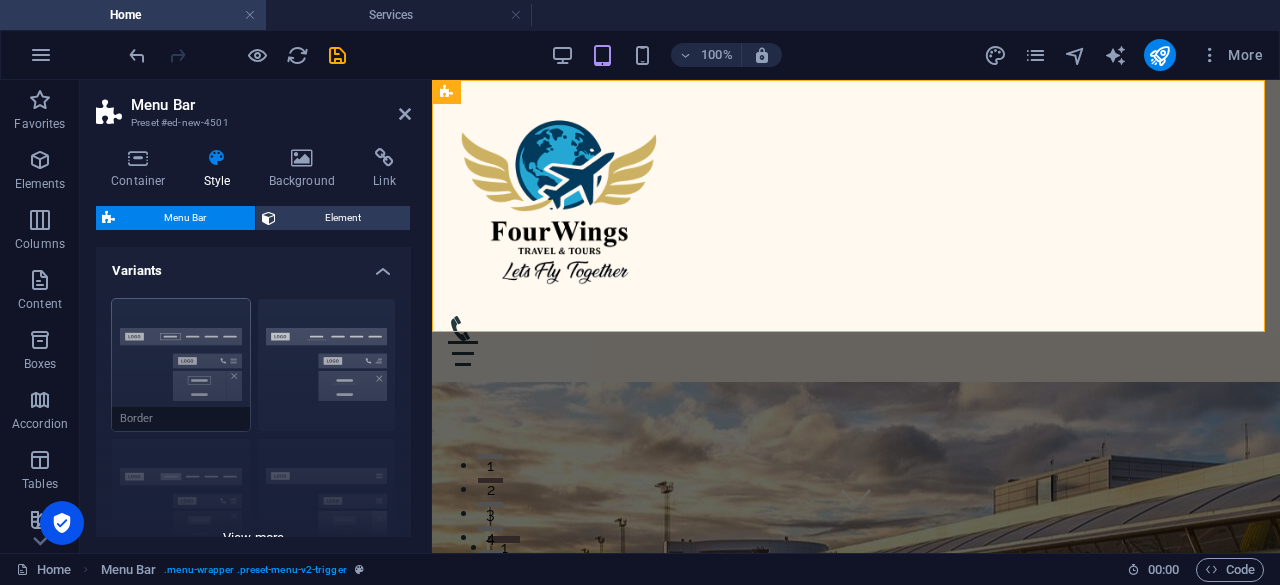 click on "Border Centered Default Fixed Loki Trigger Wide XXL" at bounding box center [253, 433] 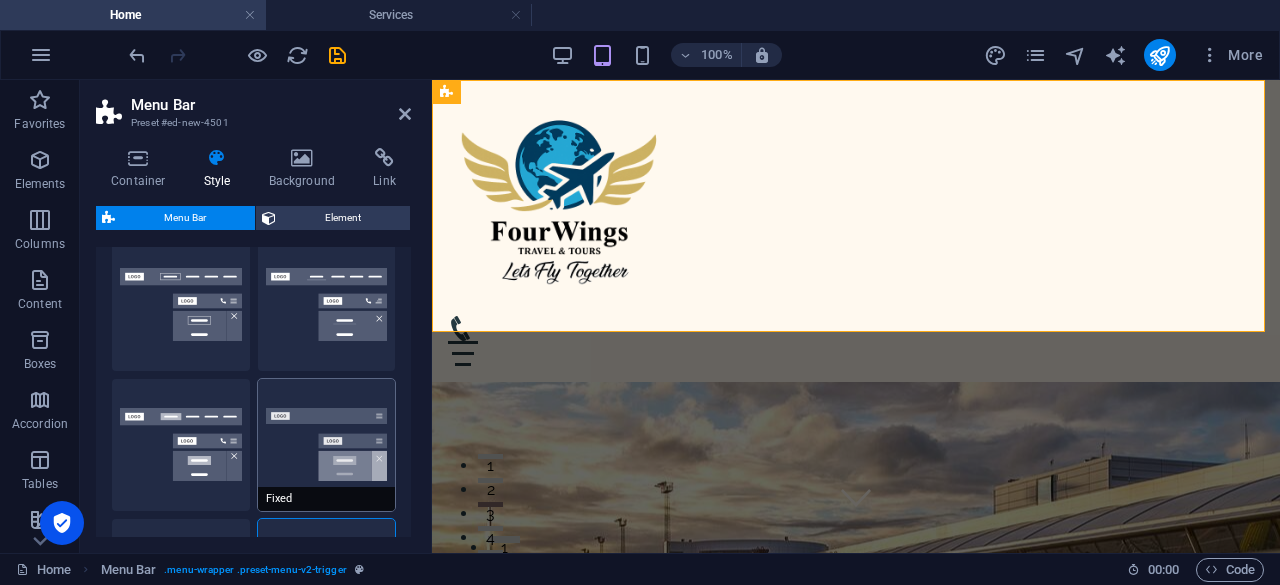 scroll, scrollTop: 100, scrollLeft: 0, axis: vertical 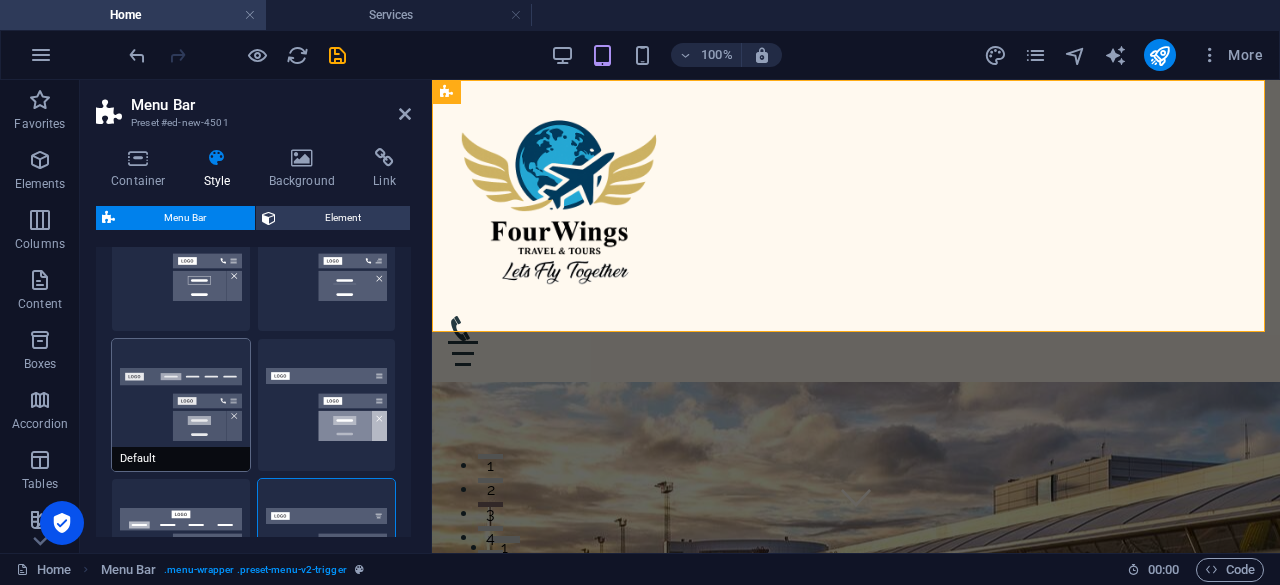 click on "Default" at bounding box center [181, 405] 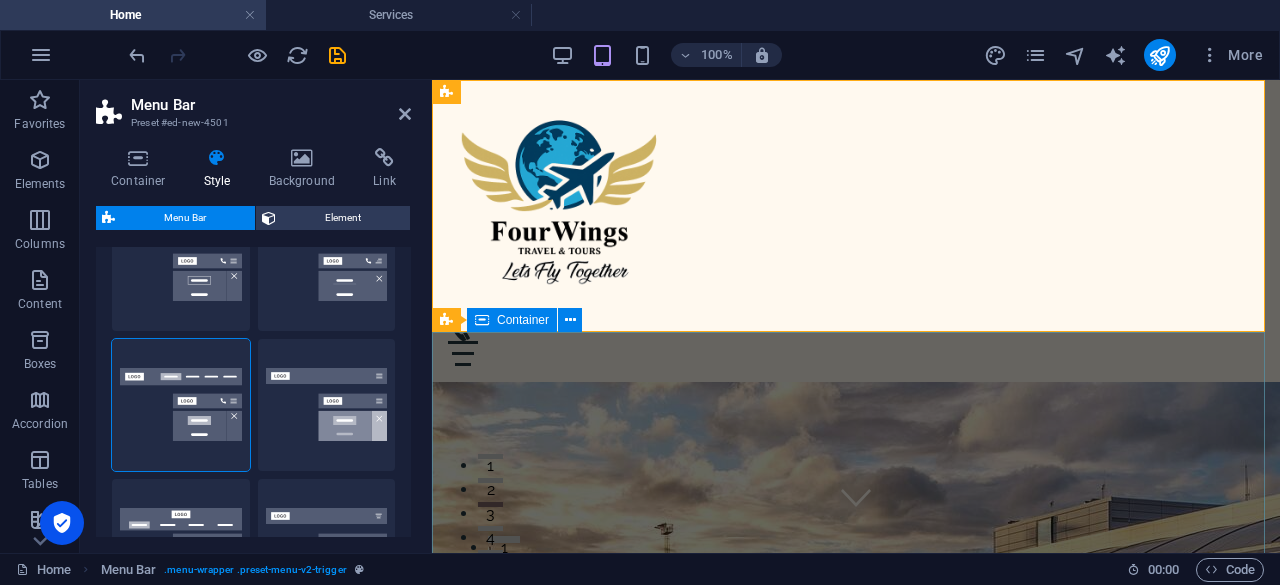click on "Welcome Lets Fly Together" at bounding box center (856, 1216) 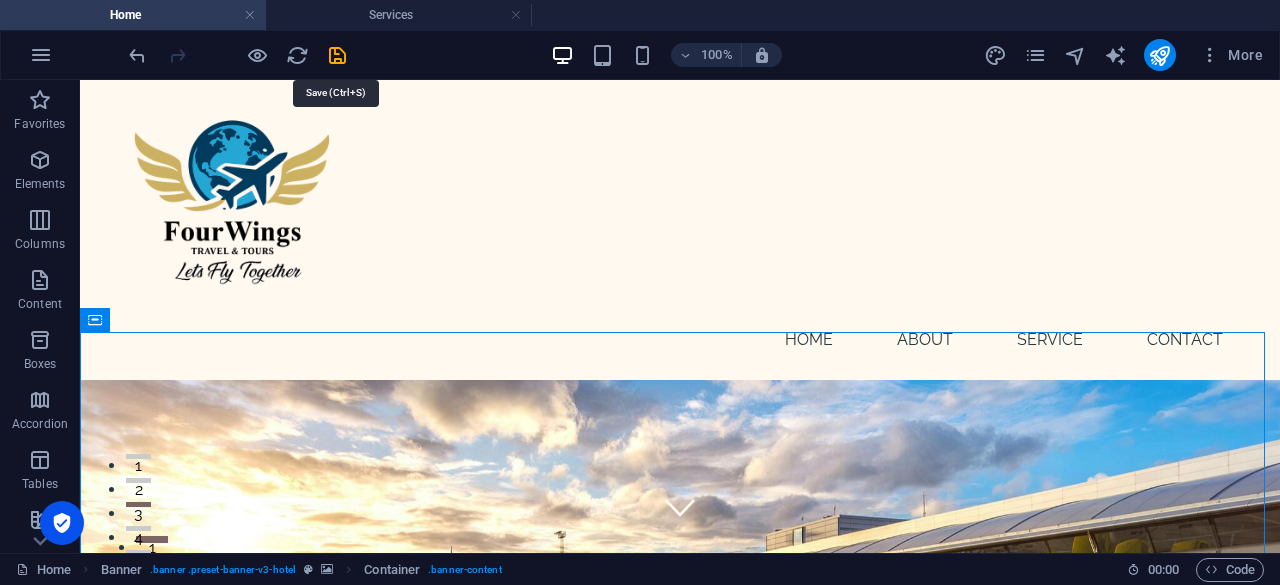click at bounding box center [337, 55] 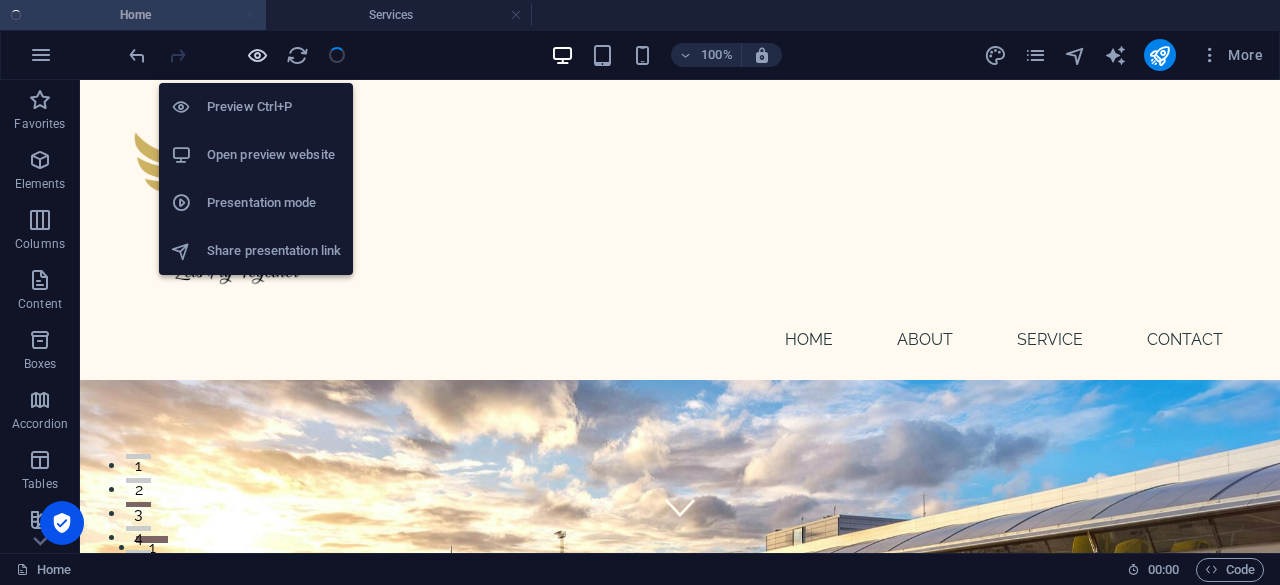 click at bounding box center [257, 55] 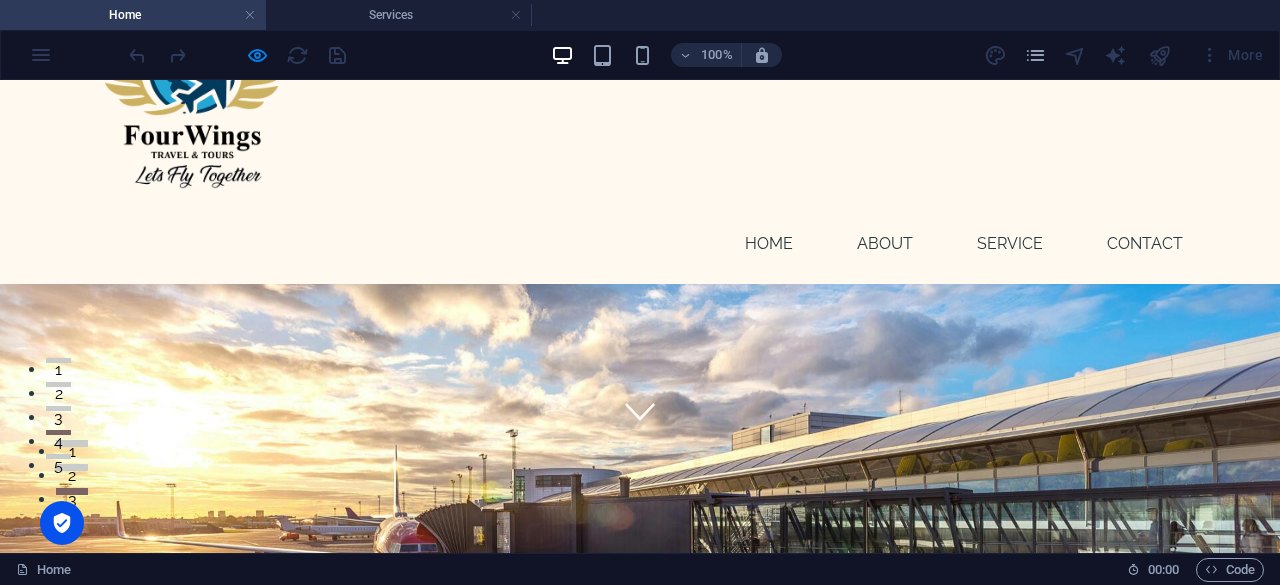scroll, scrollTop: 0, scrollLeft: 0, axis: both 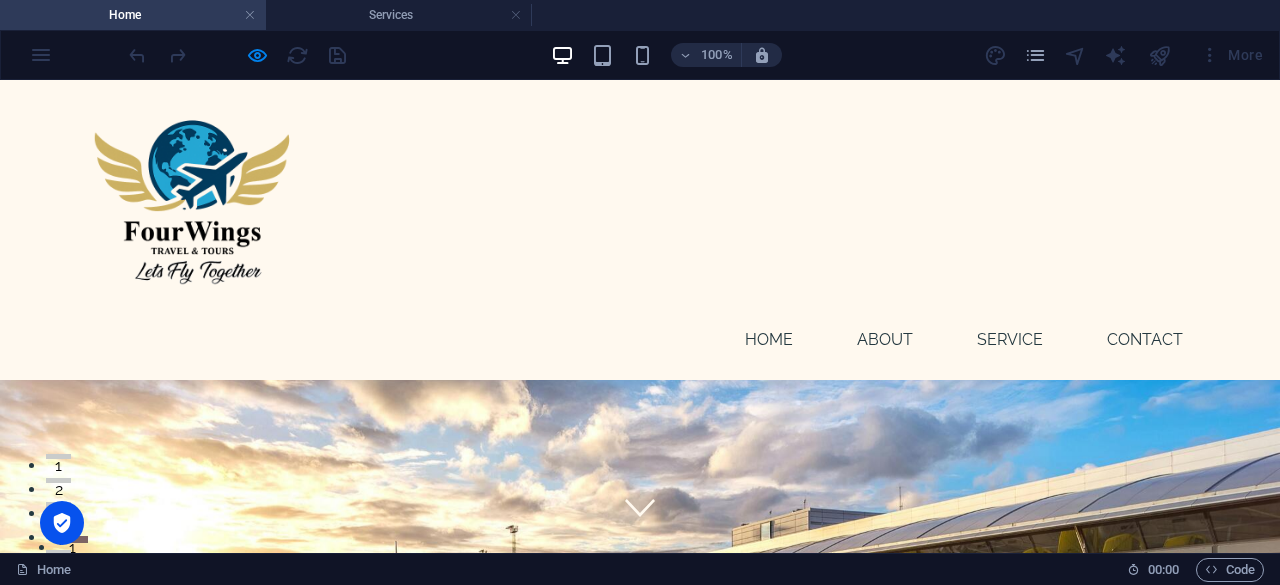 click on "Menu Home About Service Contact" at bounding box center [640, 230] 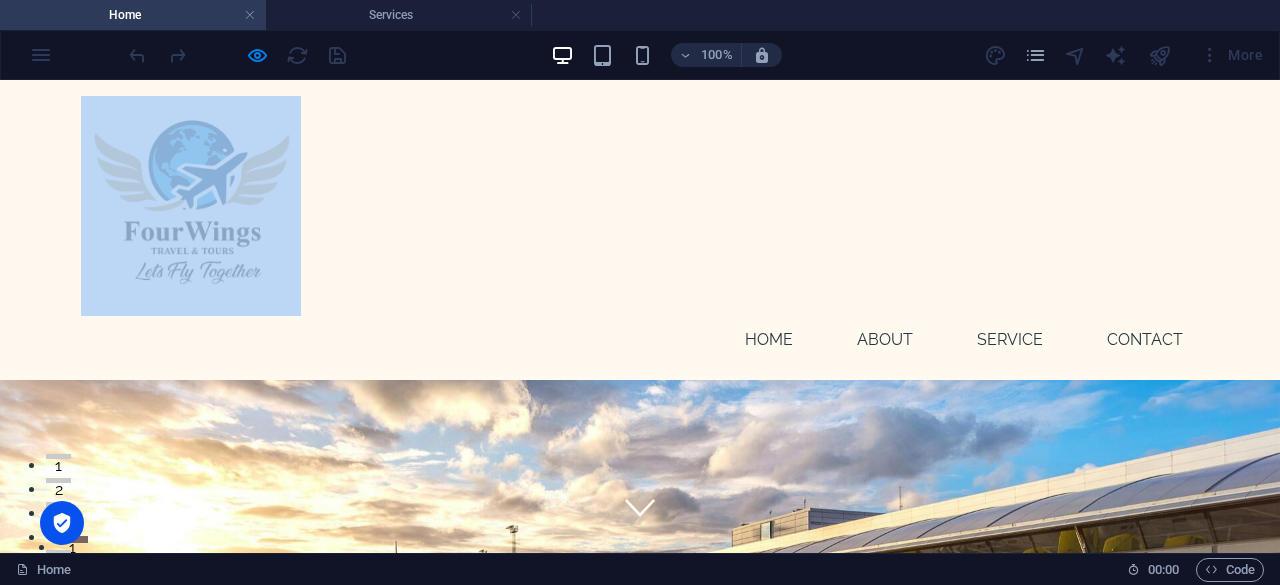 click on "Menu Home About Service Contact" at bounding box center [640, 230] 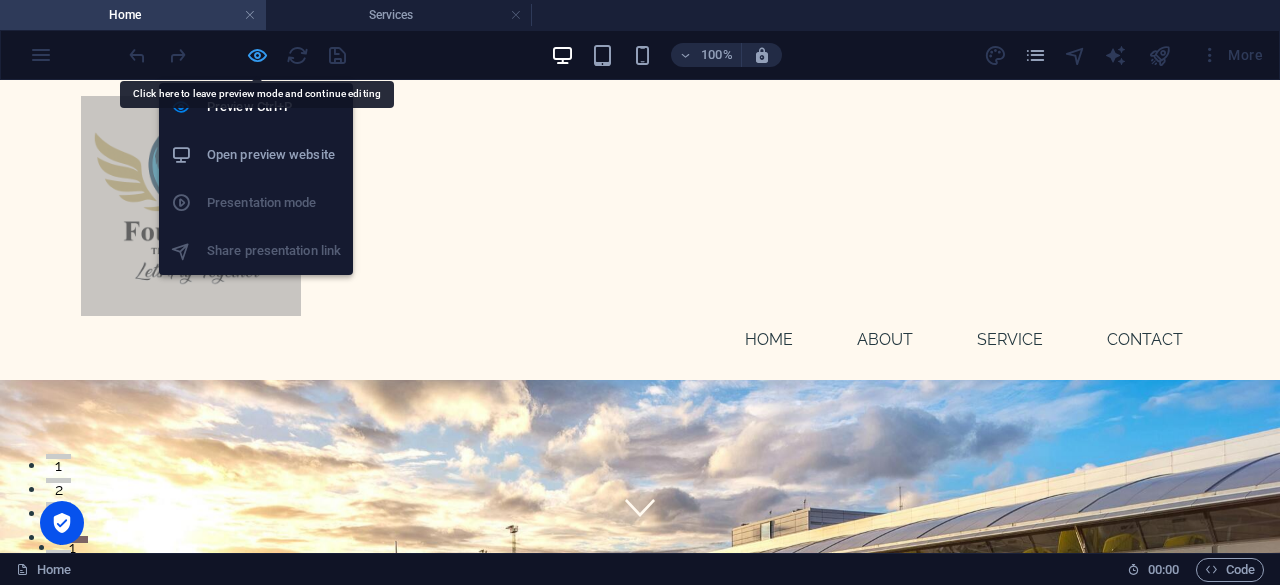 click at bounding box center [257, 55] 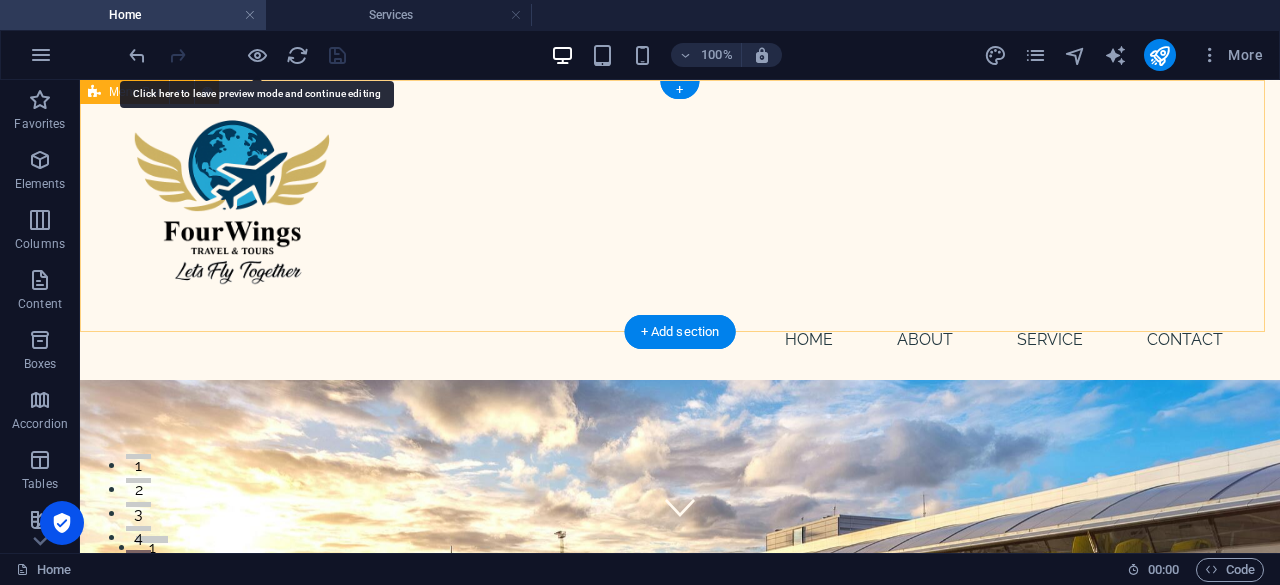 click on "Menu Home About Service Contact" at bounding box center [680, 230] 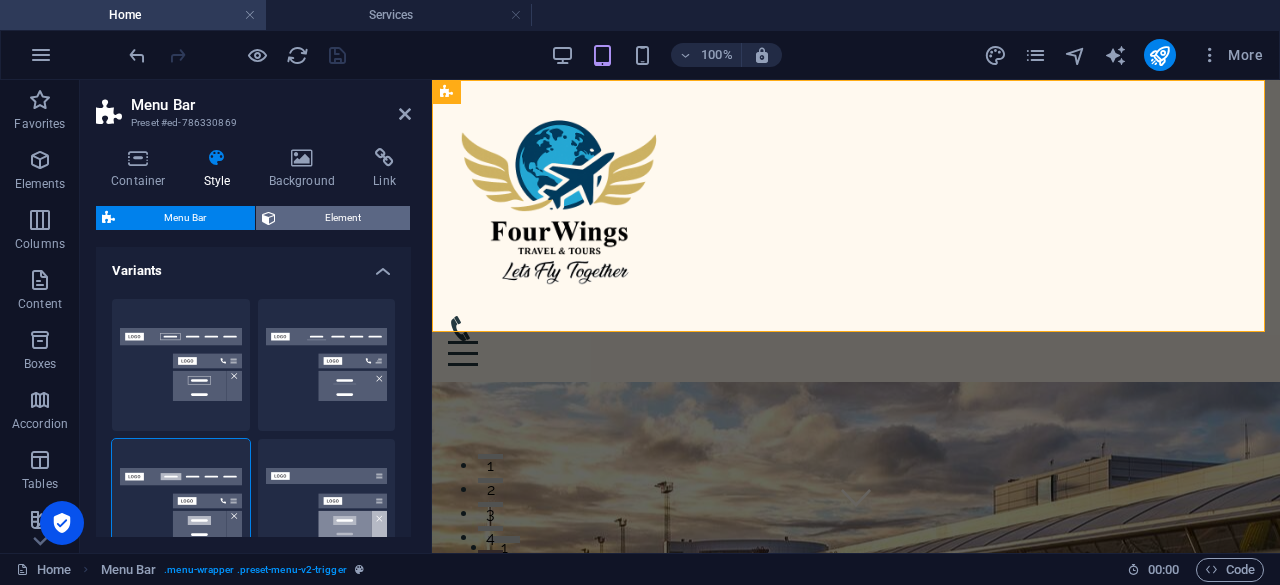 click on "Element" at bounding box center (343, 218) 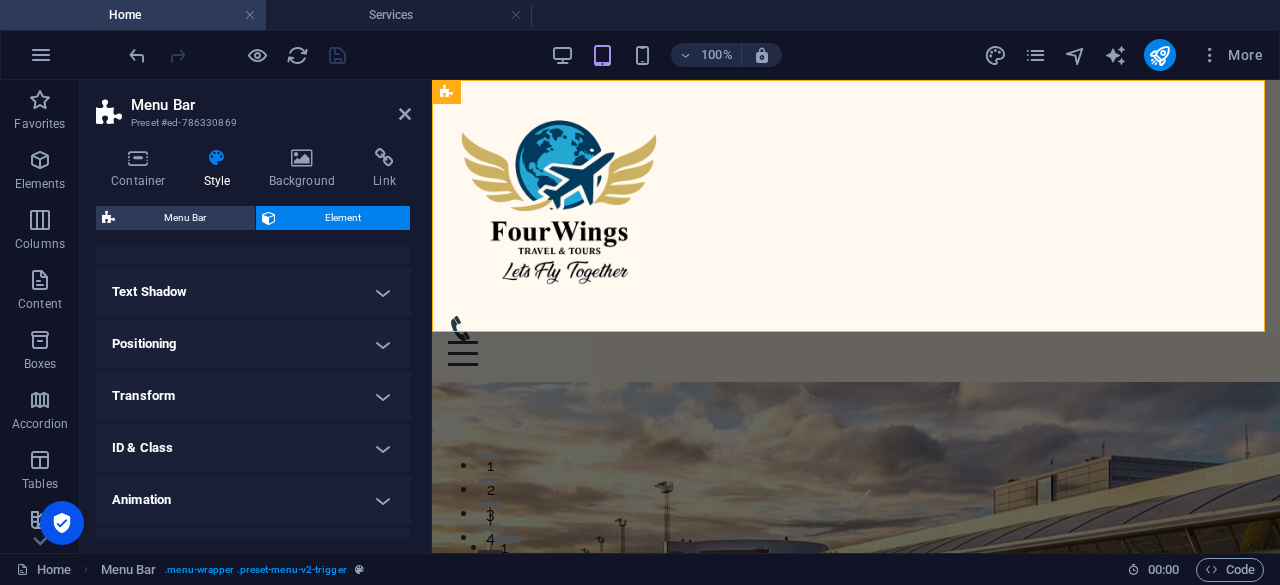 scroll, scrollTop: 344, scrollLeft: 0, axis: vertical 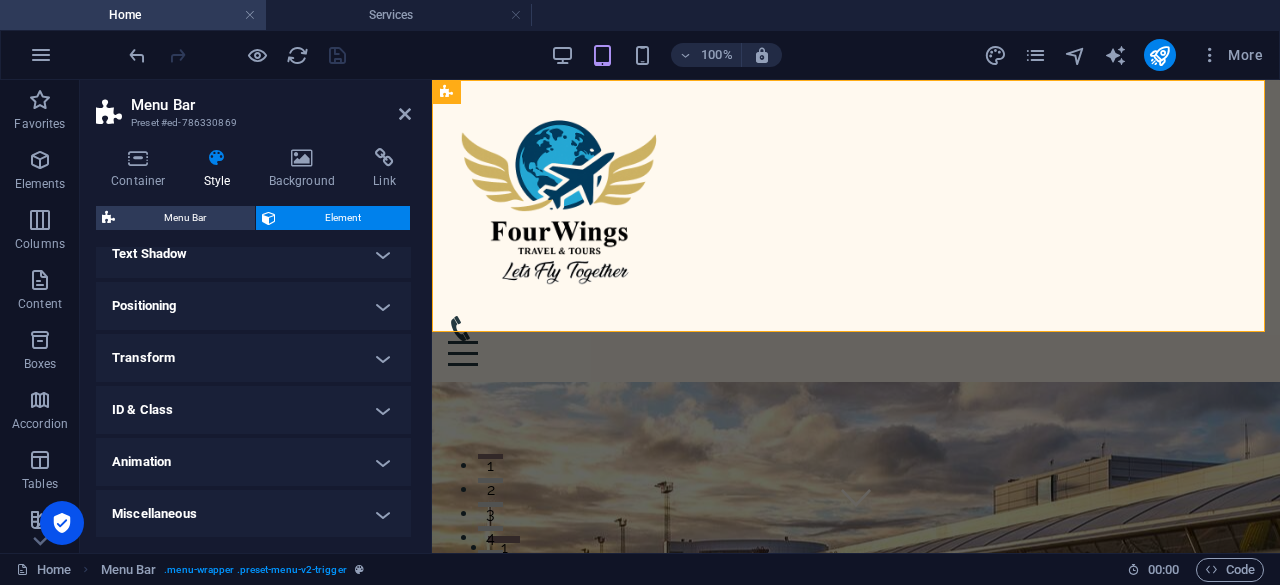 click on "Positioning" at bounding box center [253, 306] 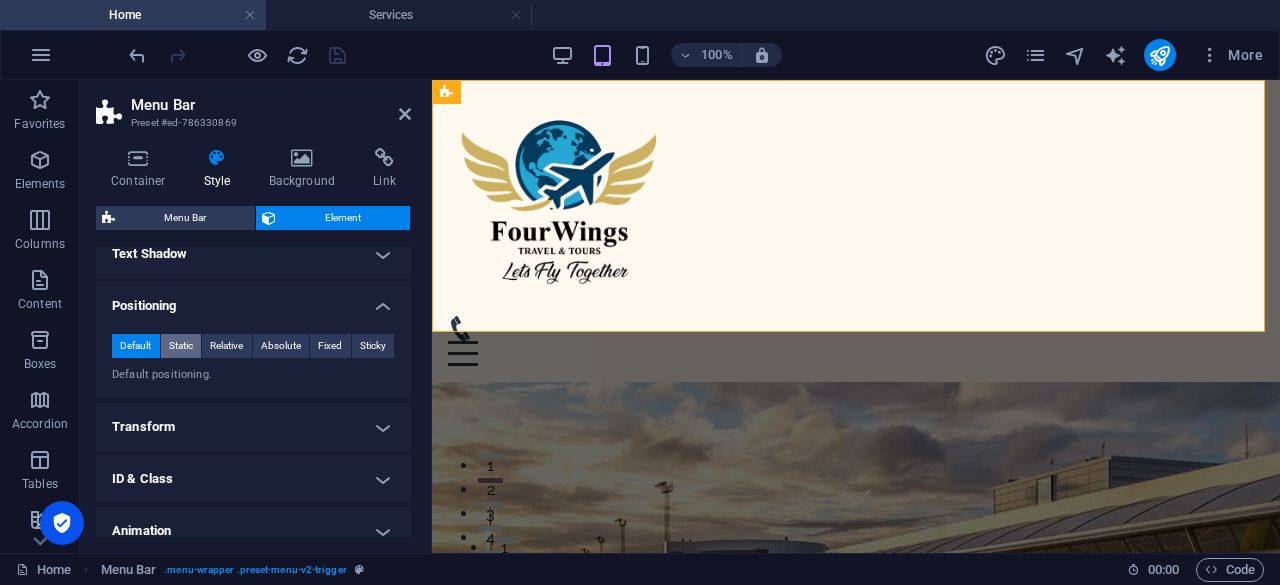 drag, startPoint x: 183, startPoint y: 350, endPoint x: 150, endPoint y: 342, distance: 33.955853 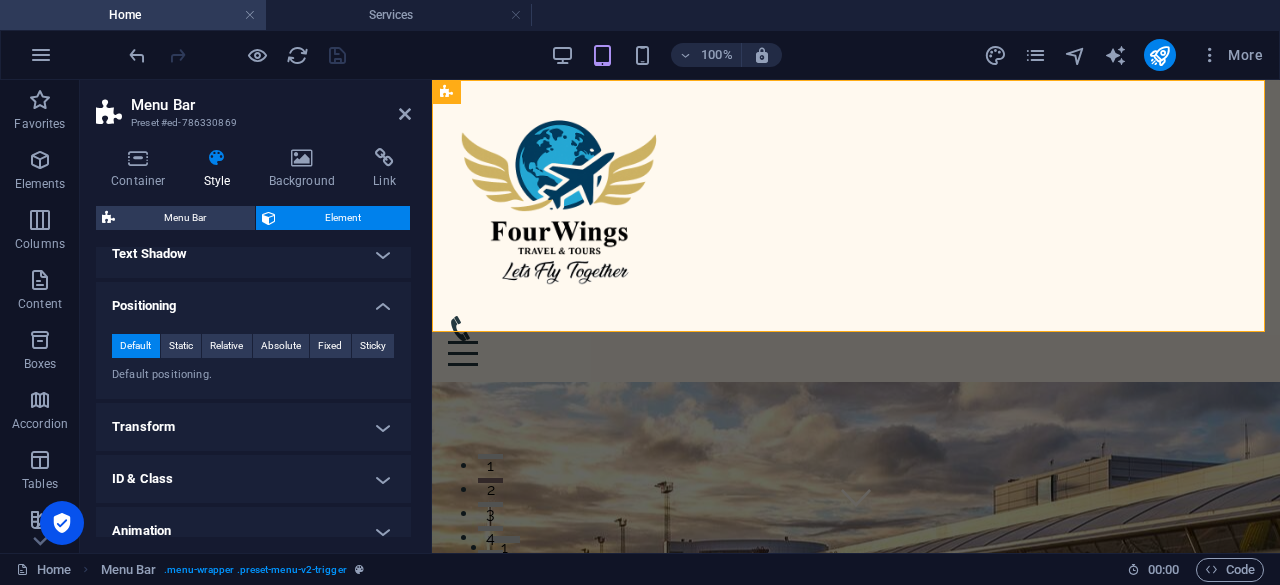 click on "Static" at bounding box center [181, 346] 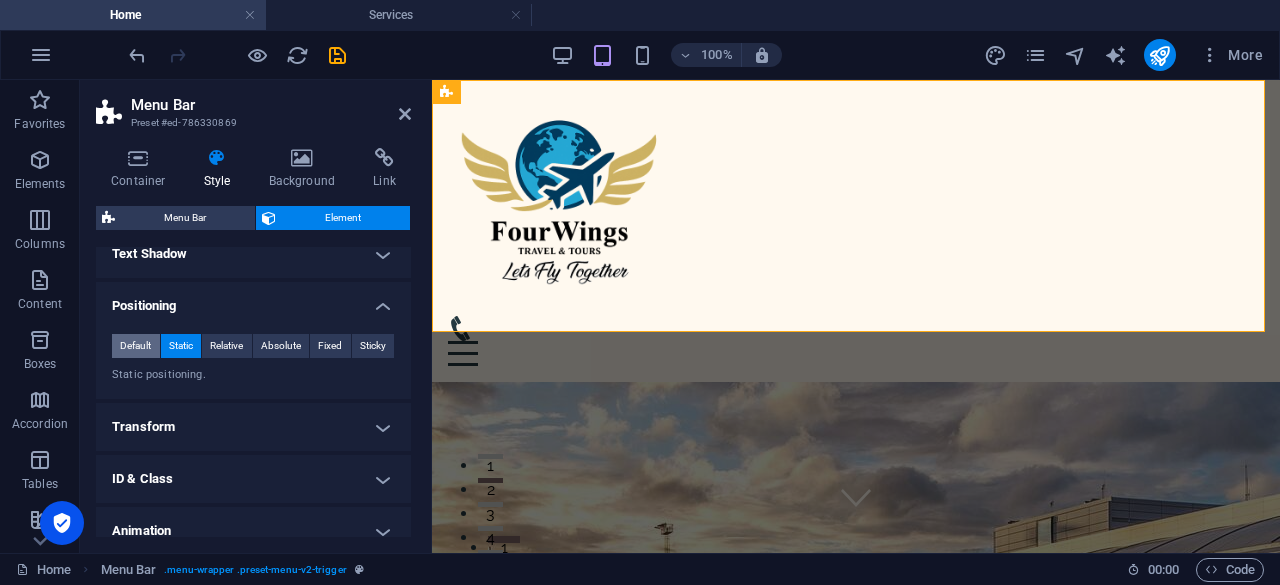 drag, startPoint x: 134, startPoint y: 347, endPoint x: 144, endPoint y: 346, distance: 10.049875 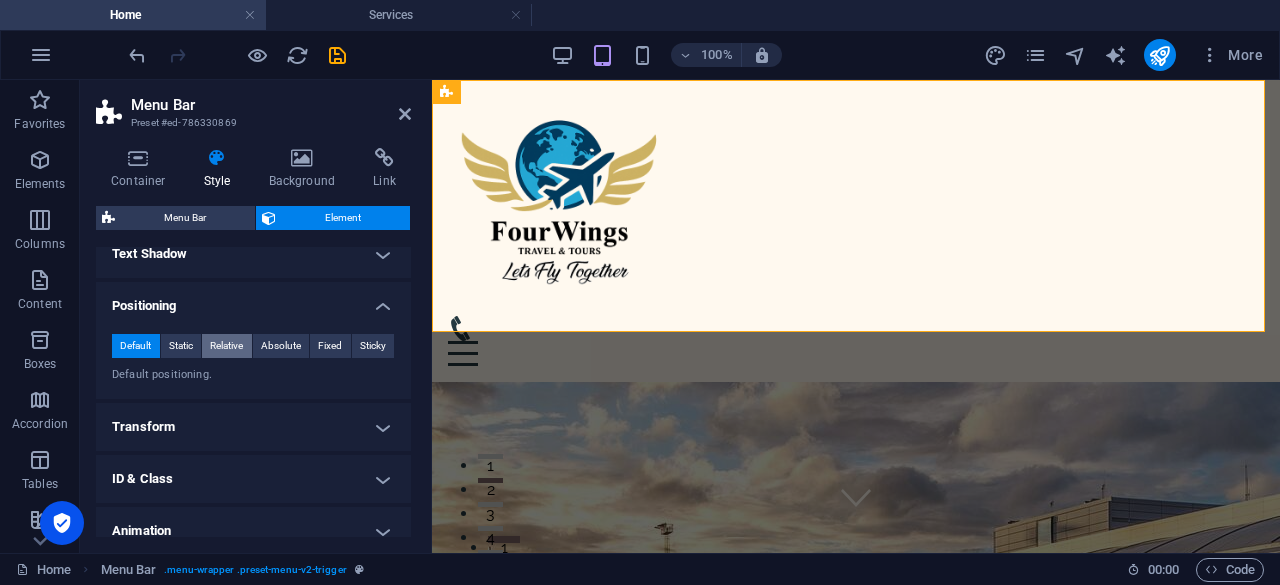 click on "Relative" at bounding box center [226, 346] 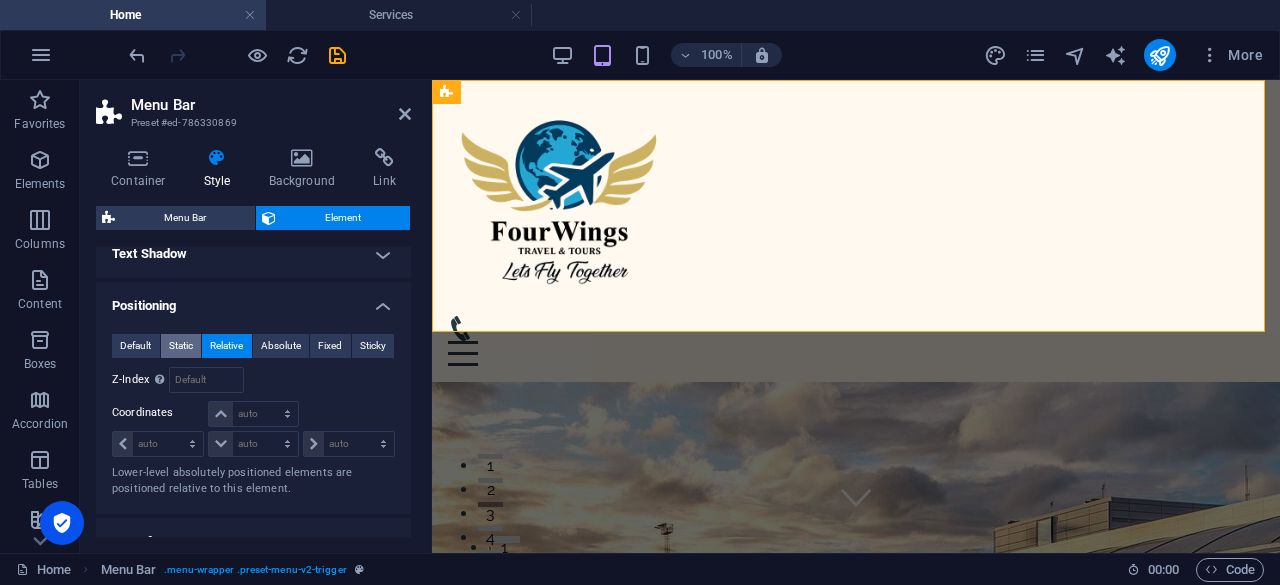 drag, startPoint x: 175, startPoint y: 346, endPoint x: 194, endPoint y: 345, distance: 19.026299 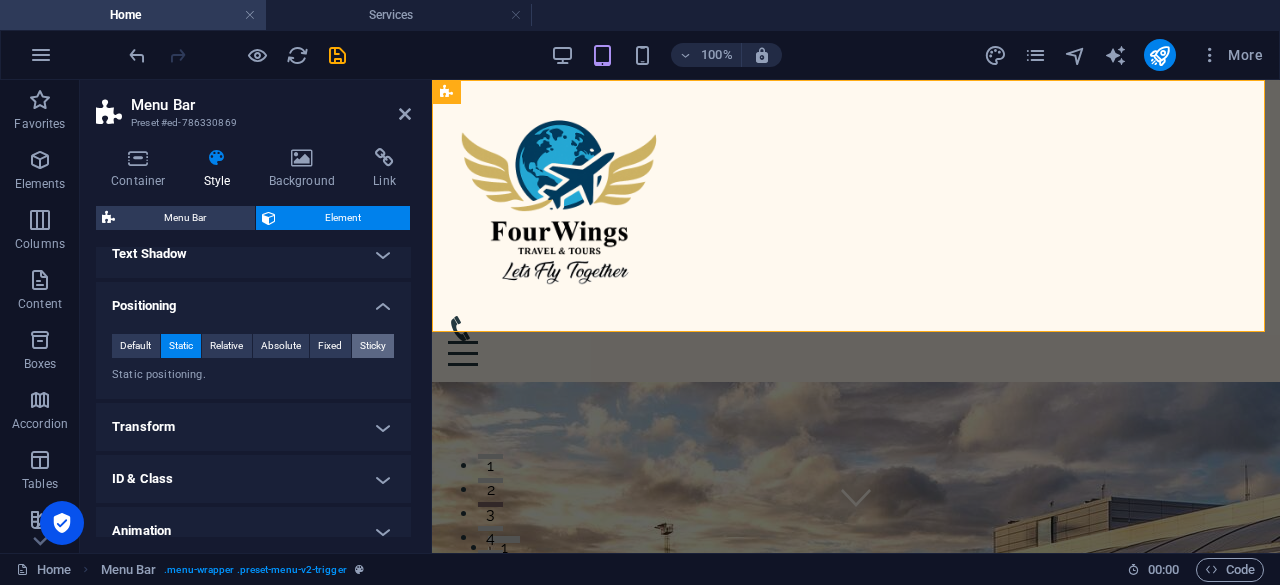 click on "Sticky" at bounding box center (373, 346) 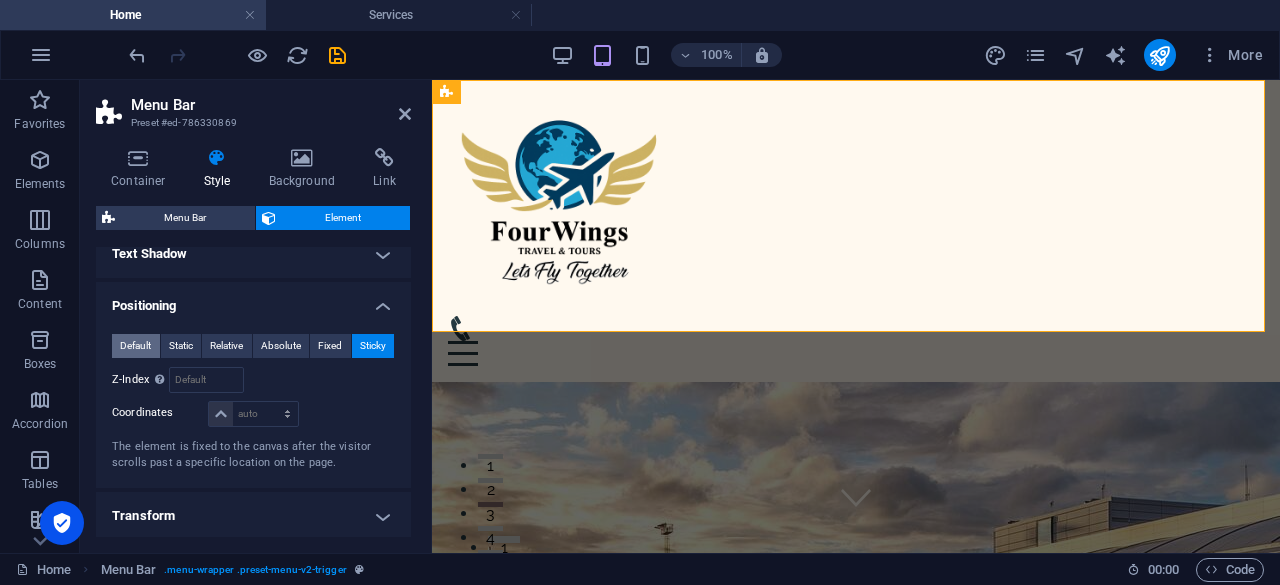 click on "Default" at bounding box center [135, 346] 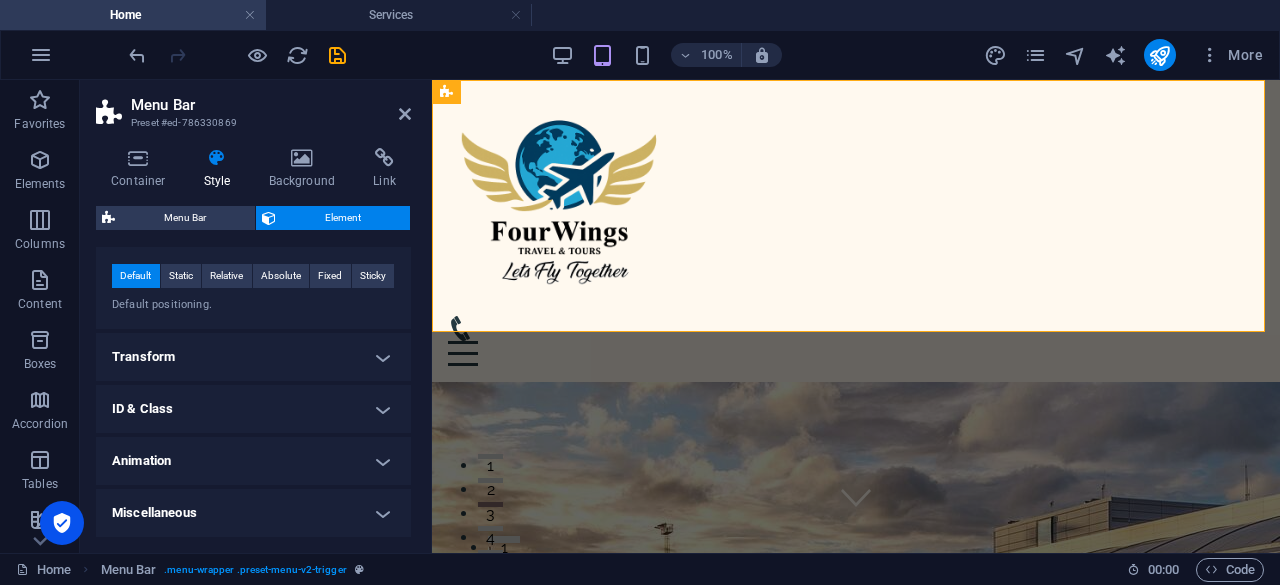 scroll, scrollTop: 314, scrollLeft: 0, axis: vertical 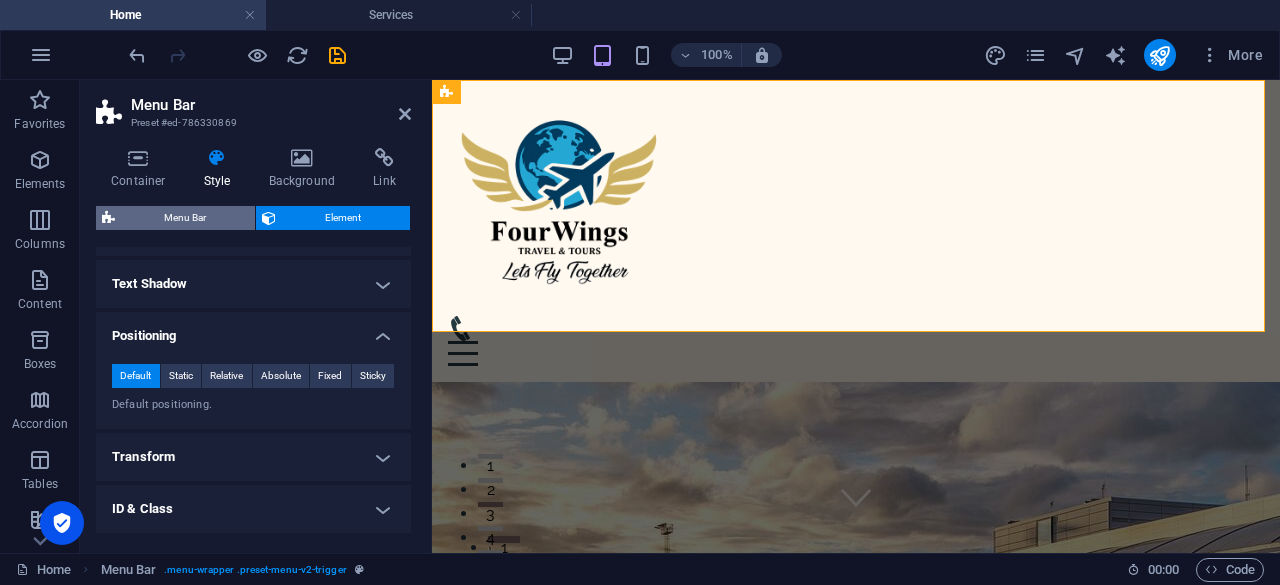 click on "Menu Bar" at bounding box center (185, 218) 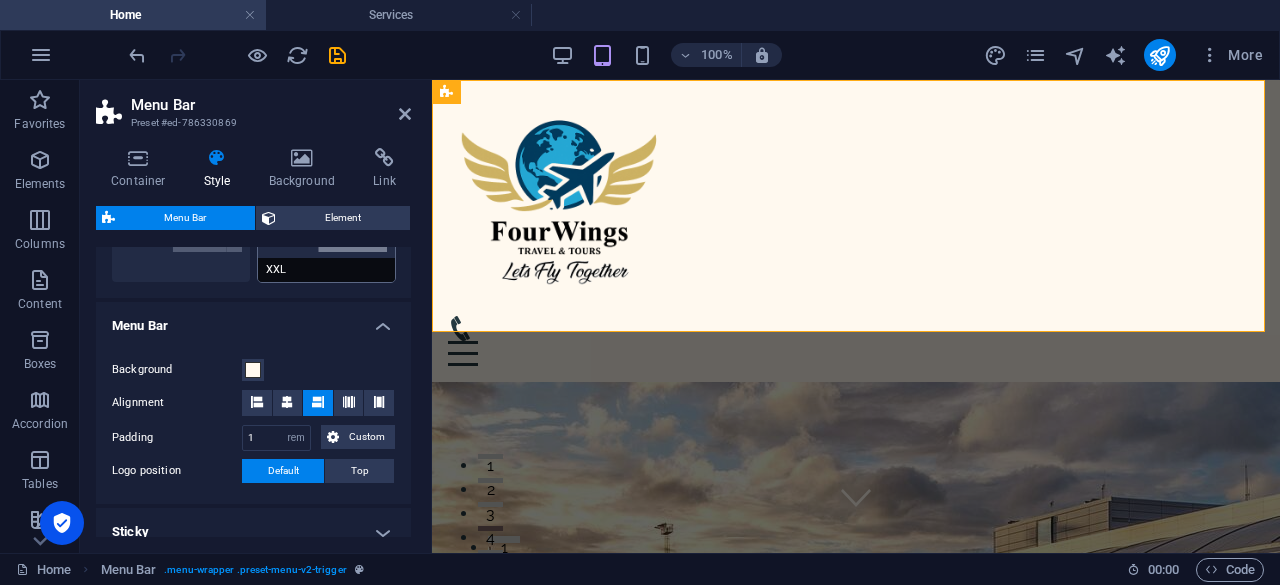 scroll, scrollTop: 600, scrollLeft: 0, axis: vertical 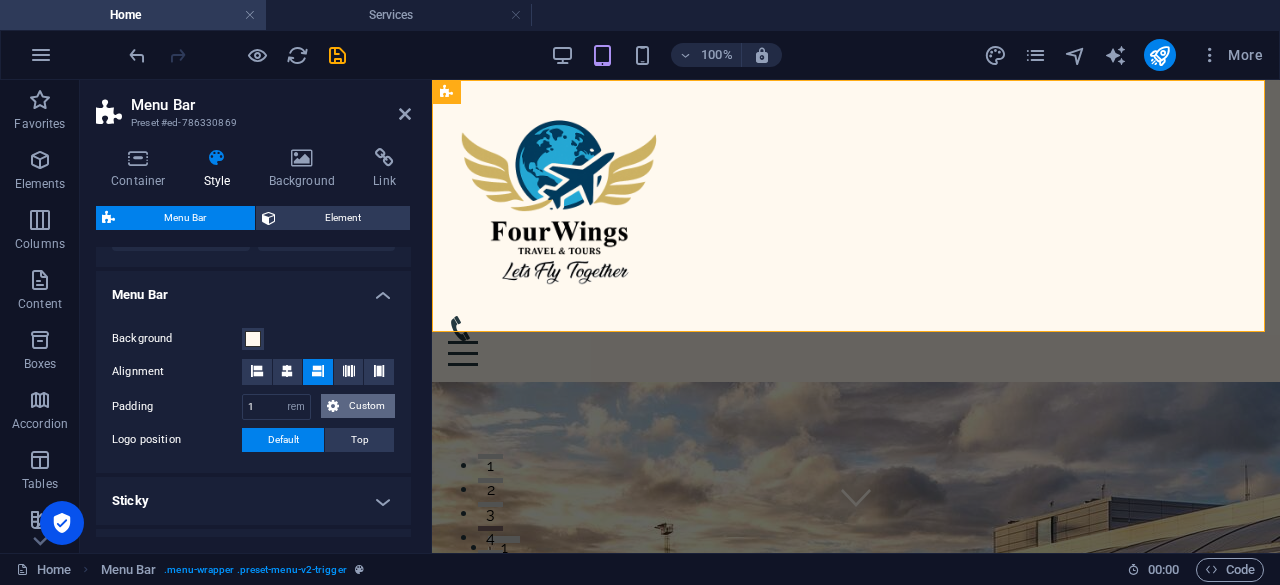 click on "Custom" at bounding box center (367, 406) 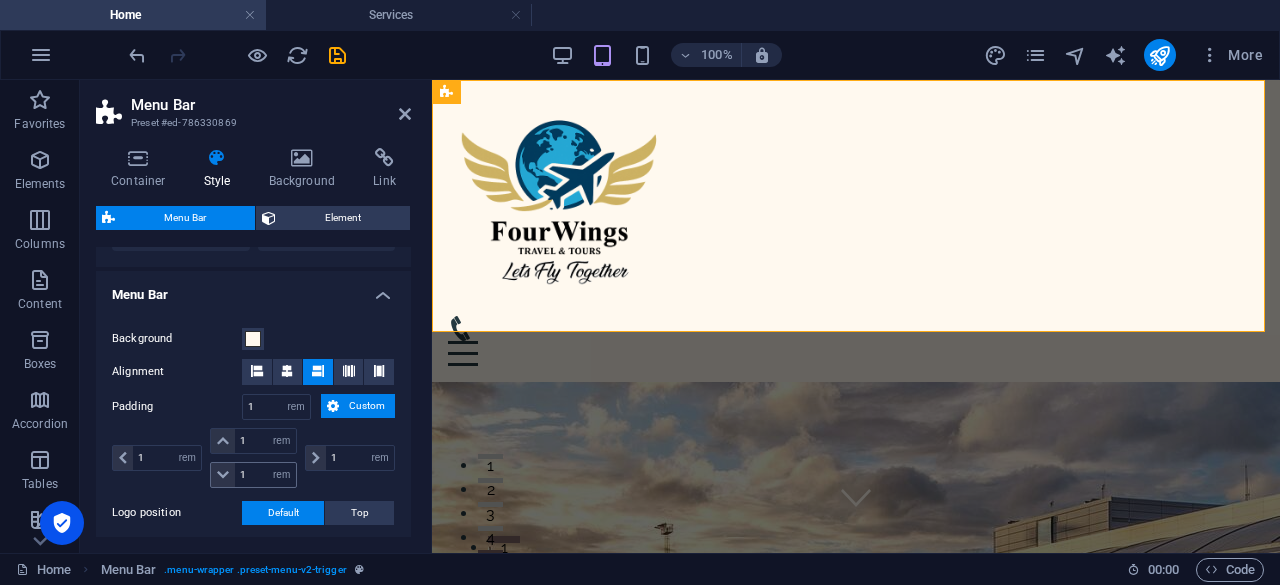 click at bounding box center [223, 475] 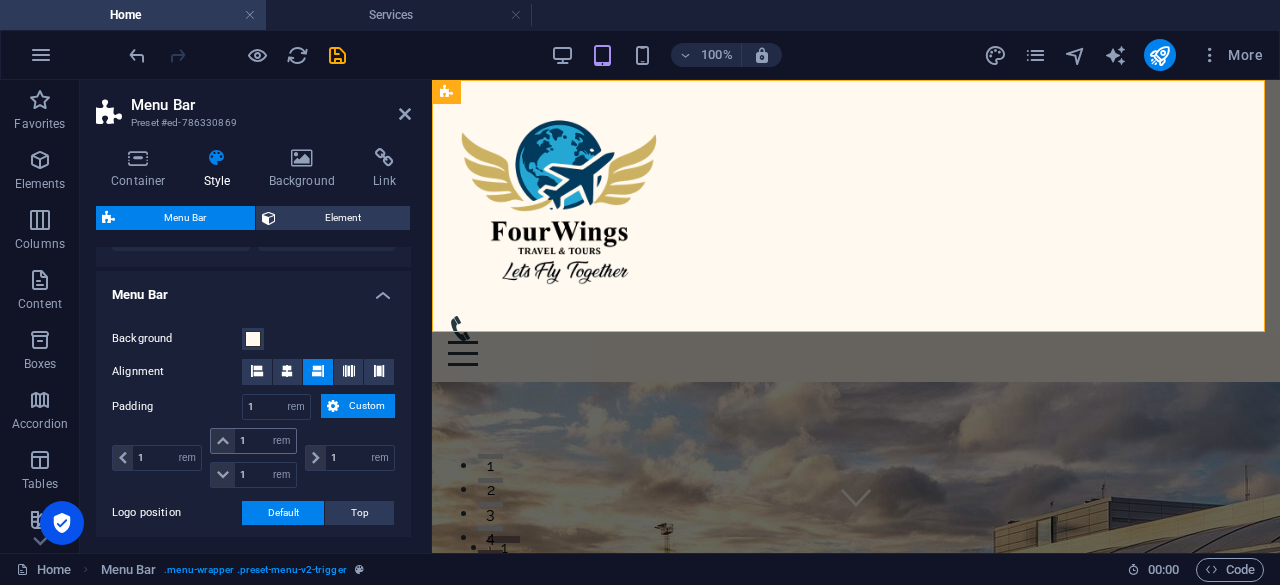 click at bounding box center [223, 441] 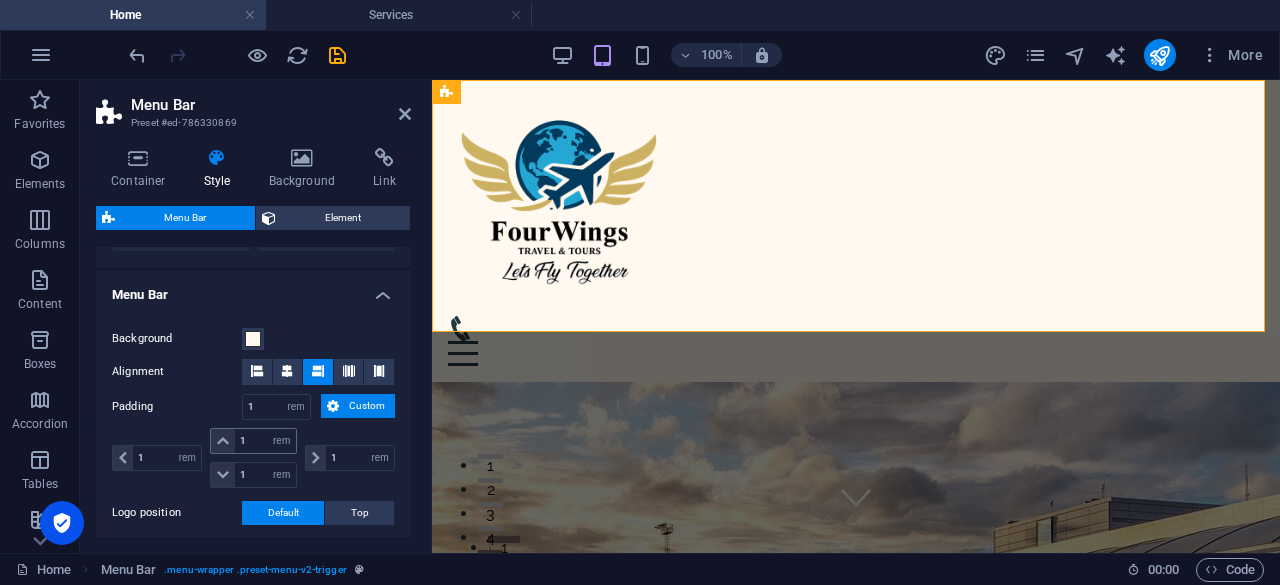 click at bounding box center [223, 441] 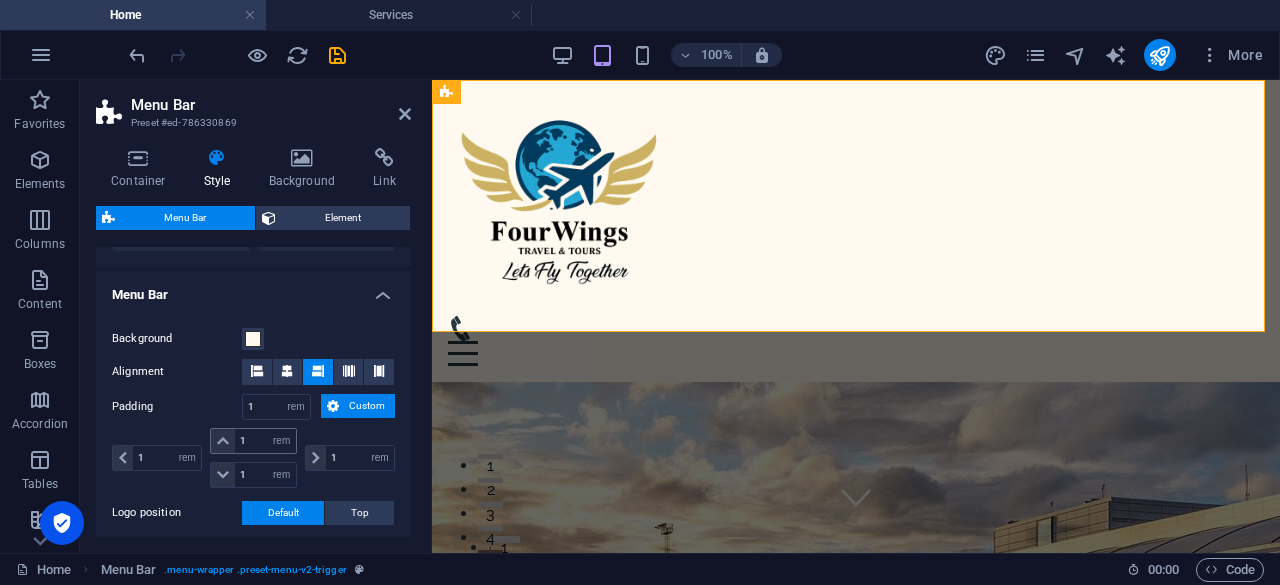 click at bounding box center (223, 441) 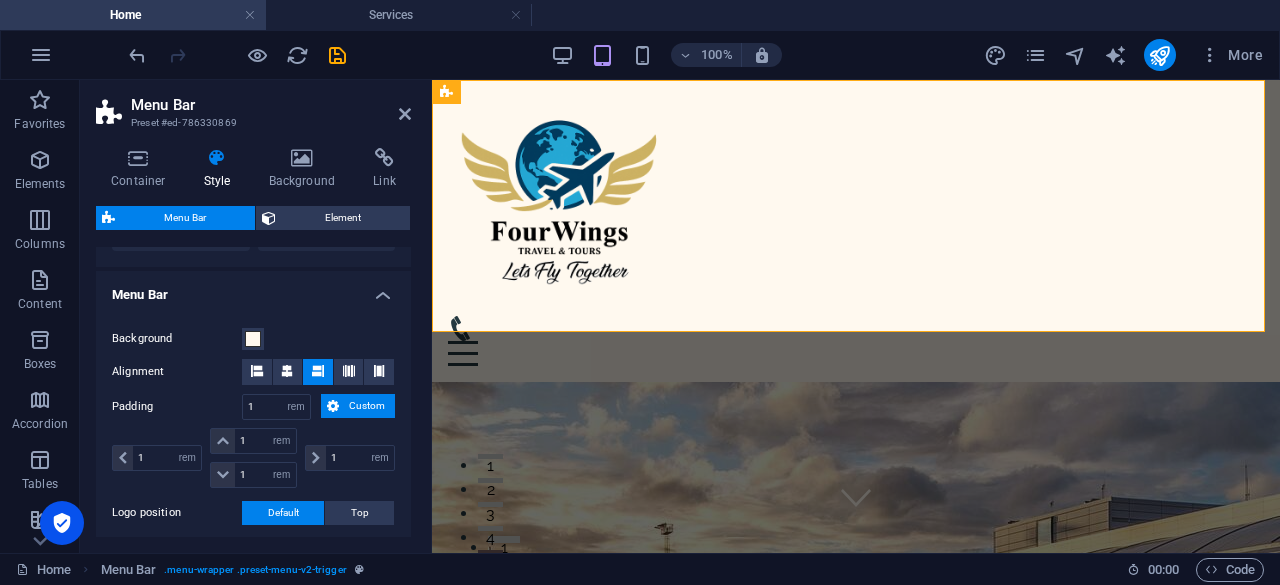 drag, startPoint x: 222, startPoint y: 439, endPoint x: 203, endPoint y: 451, distance: 22.472204 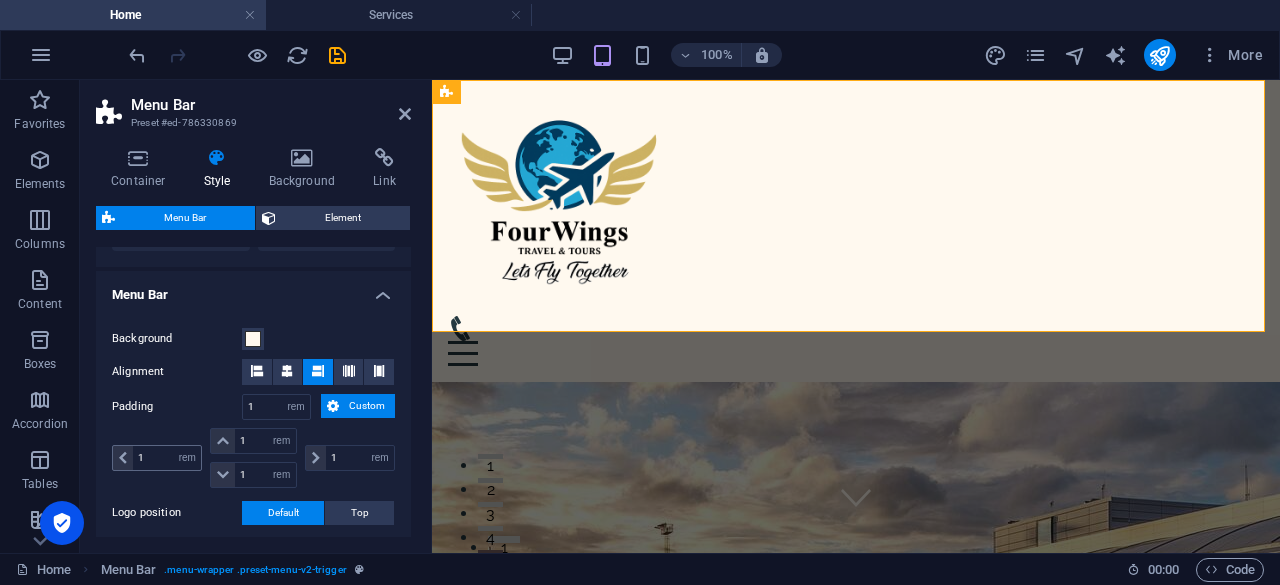 click at bounding box center (123, 458) 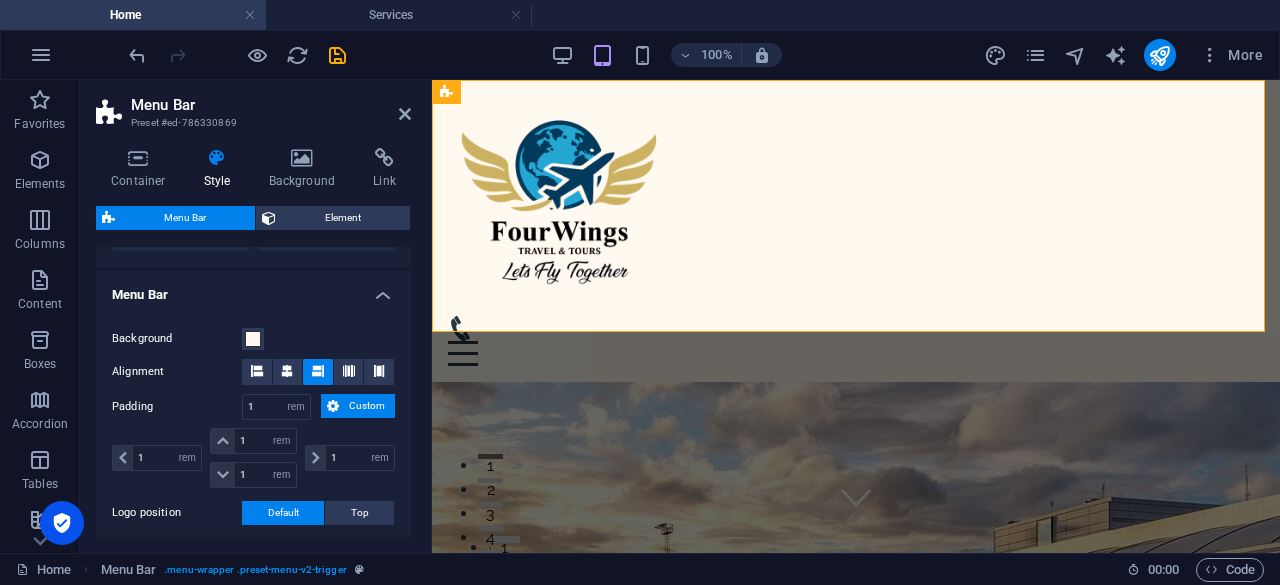 click on "Custom" at bounding box center [358, 406] 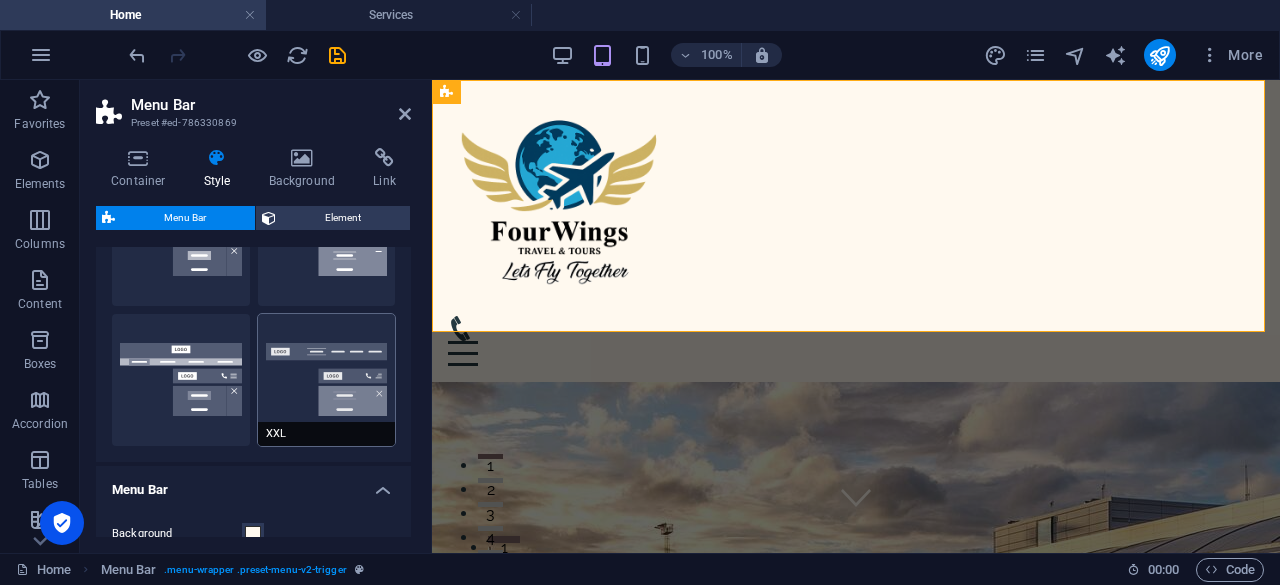 scroll, scrollTop: 374, scrollLeft: 0, axis: vertical 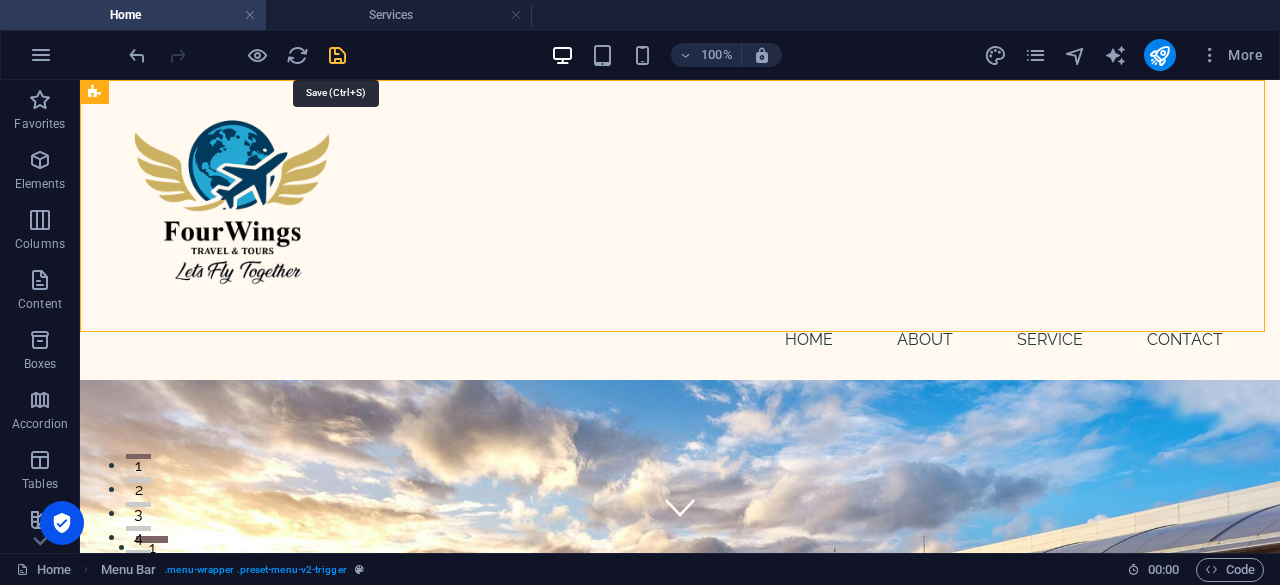 click at bounding box center [337, 55] 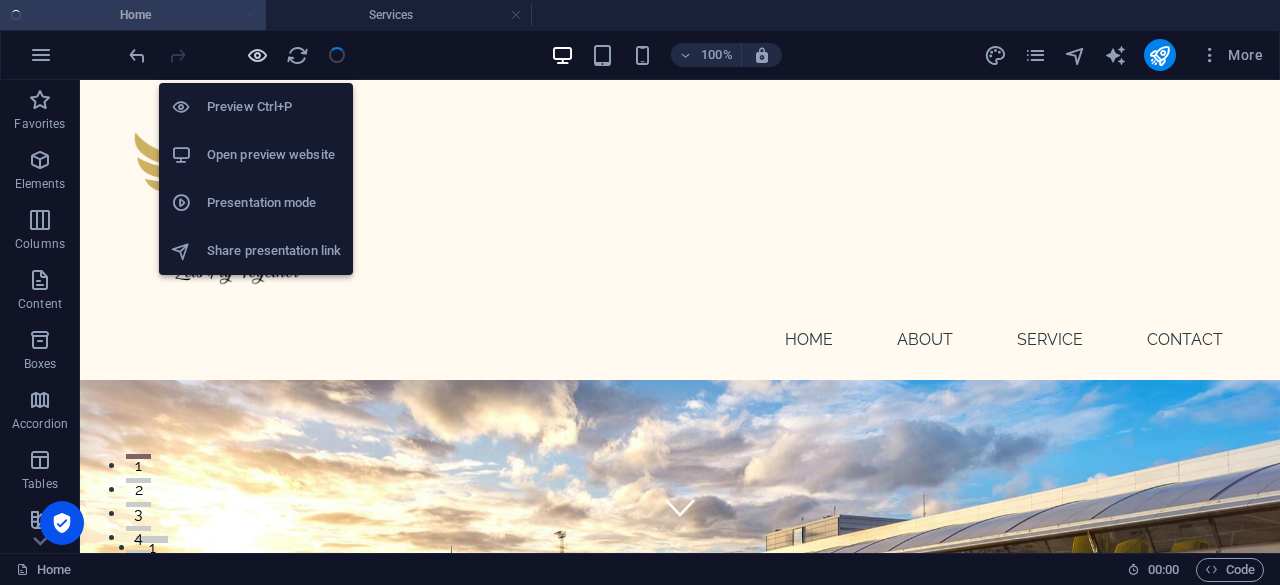 click at bounding box center [257, 55] 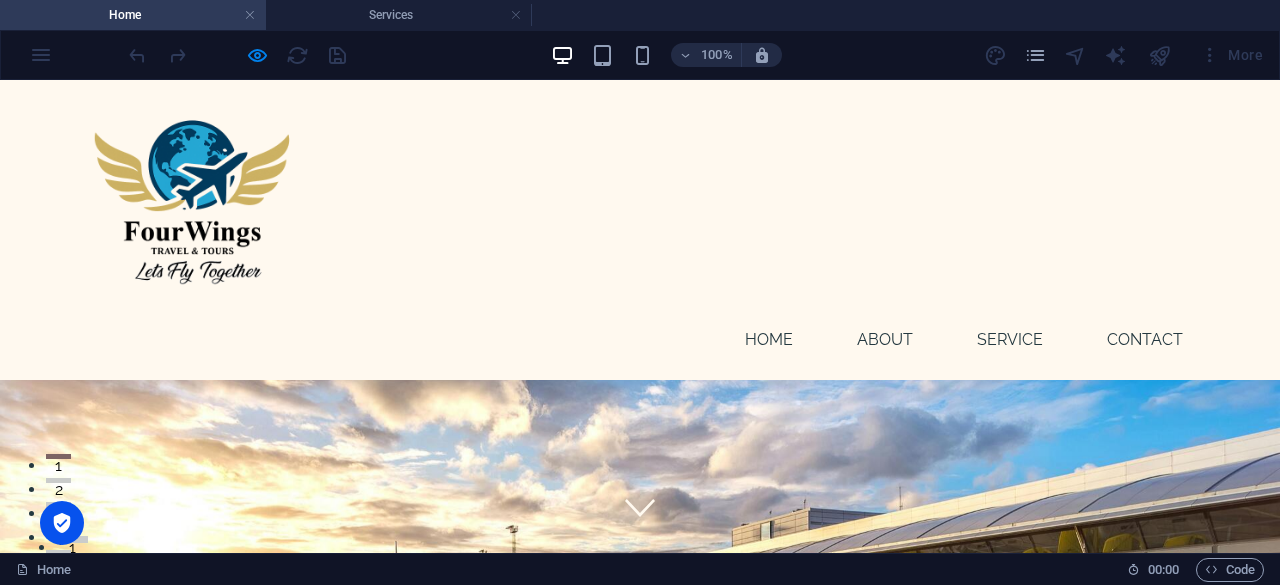 click on "Menu Home About Service Contact" at bounding box center (640, 230) 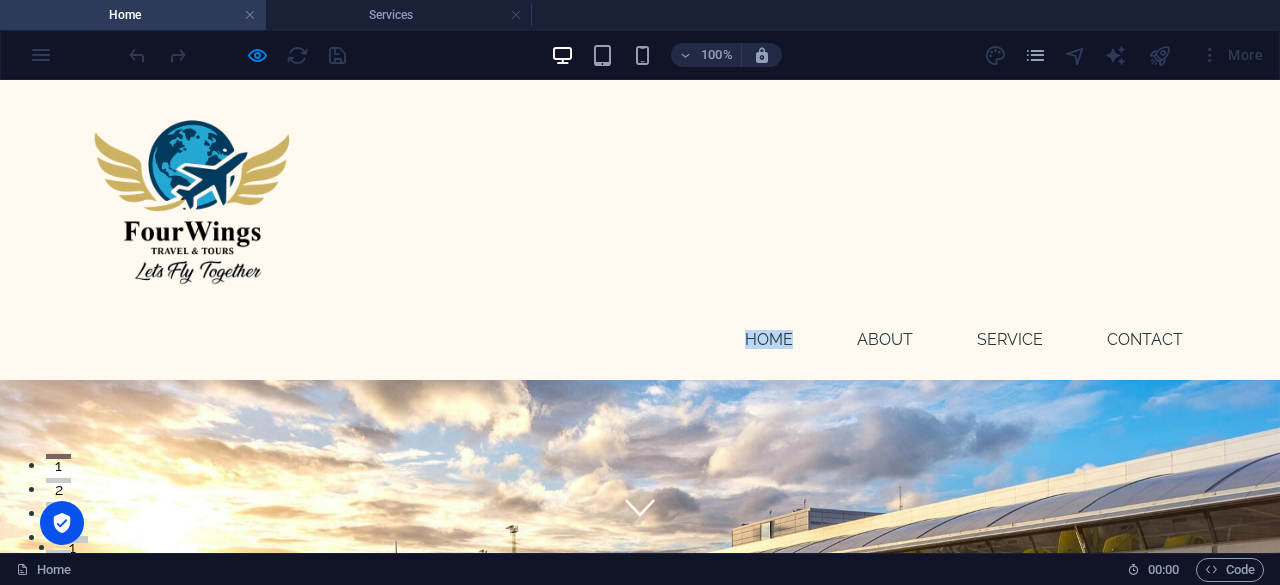 click on "Menu Home About Service Contact" at bounding box center [640, 230] 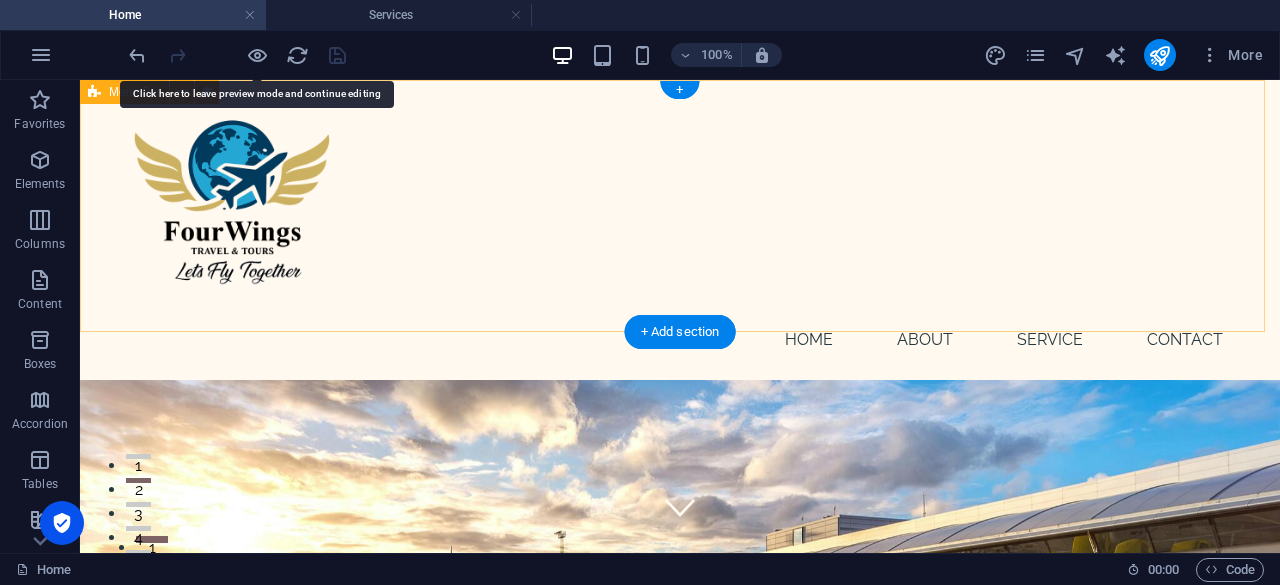 click on "Menu Home About Service Contact" at bounding box center (680, 230) 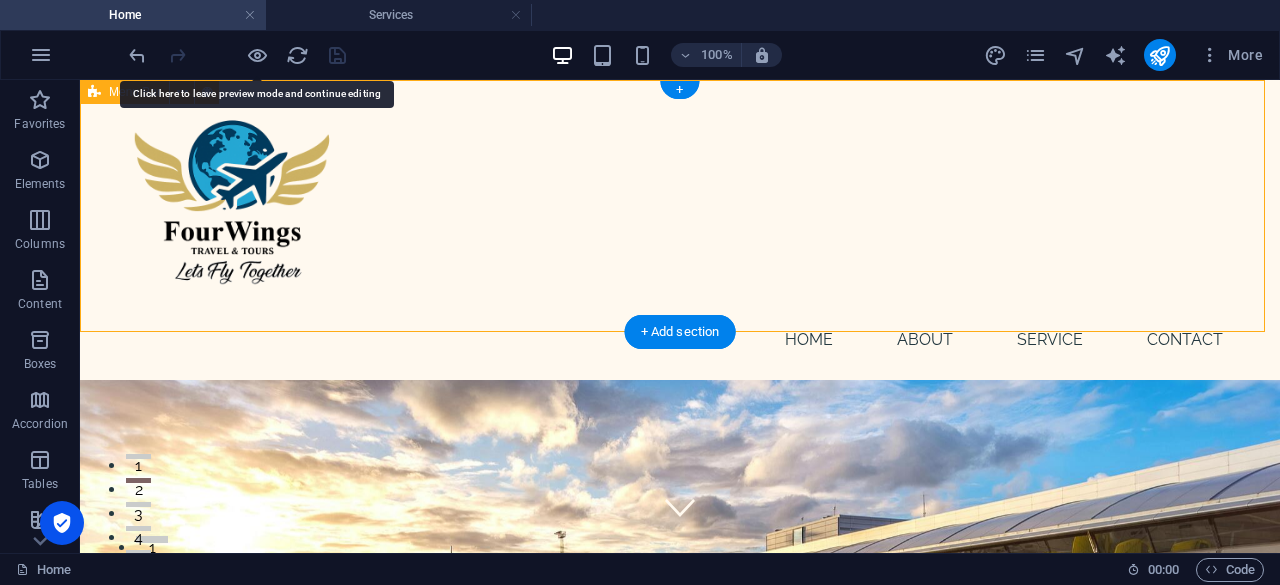 click on "Menu Home About Service Contact" at bounding box center (680, 230) 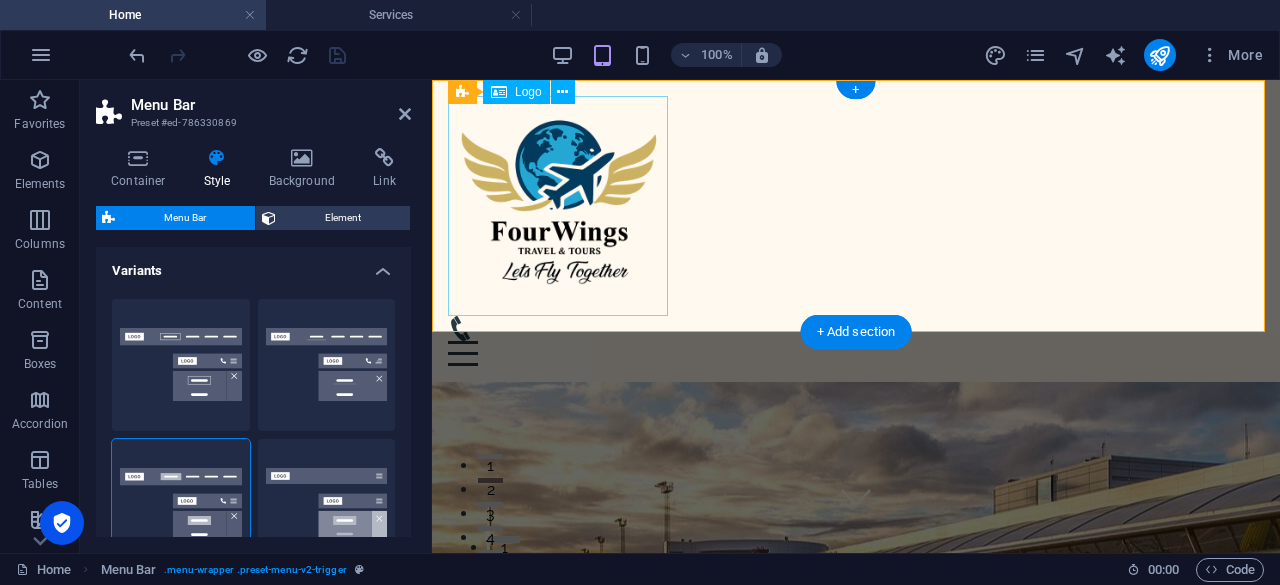 click at bounding box center [856, 206] 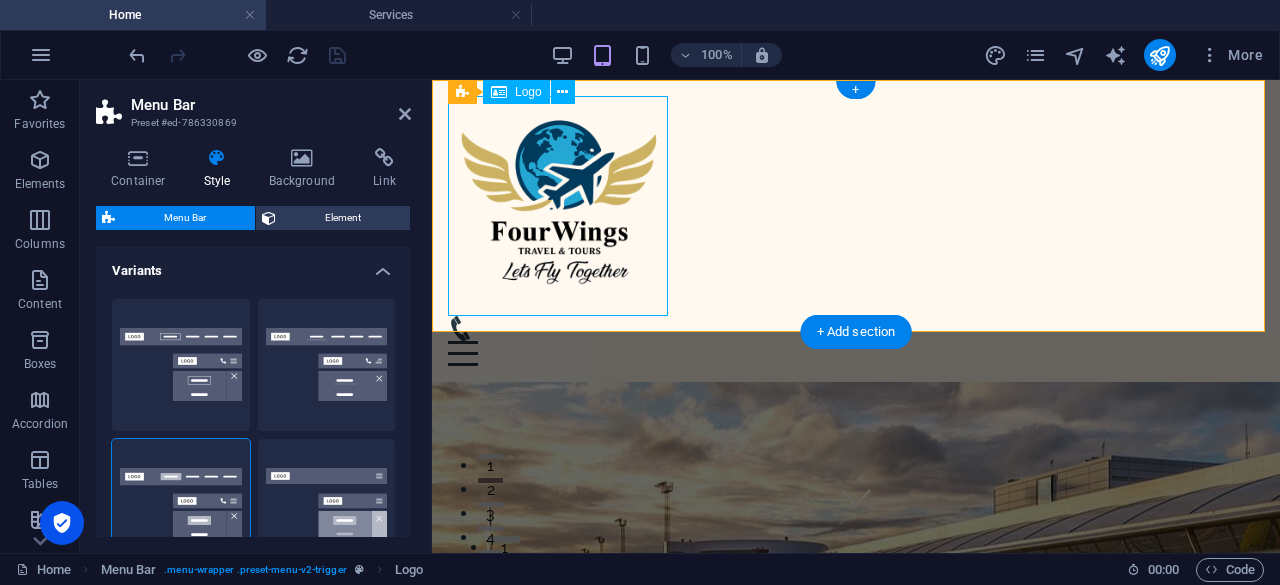 click at bounding box center [856, 206] 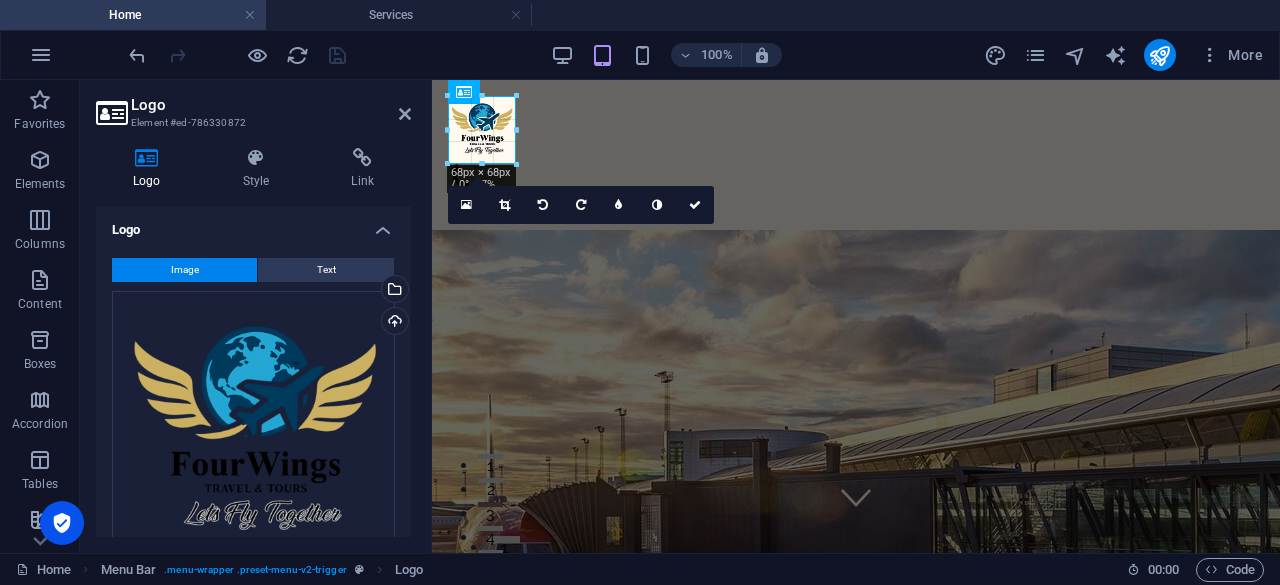 drag, startPoint x: 670, startPoint y: 317, endPoint x: 513, endPoint y: 115, distance: 255.83784 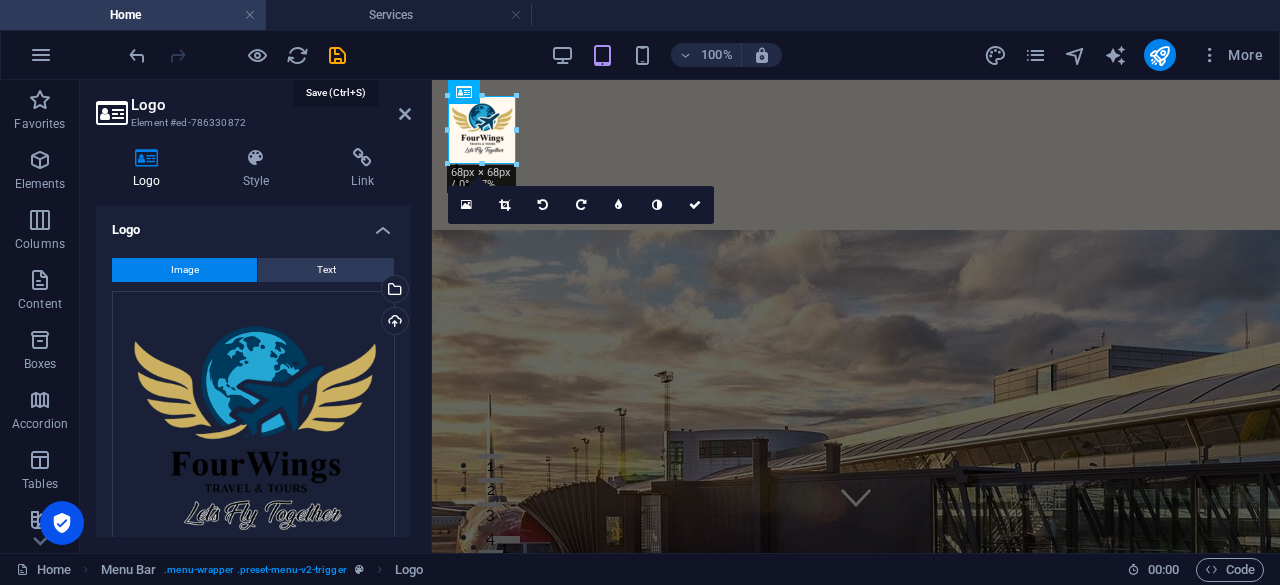 click at bounding box center [337, 55] 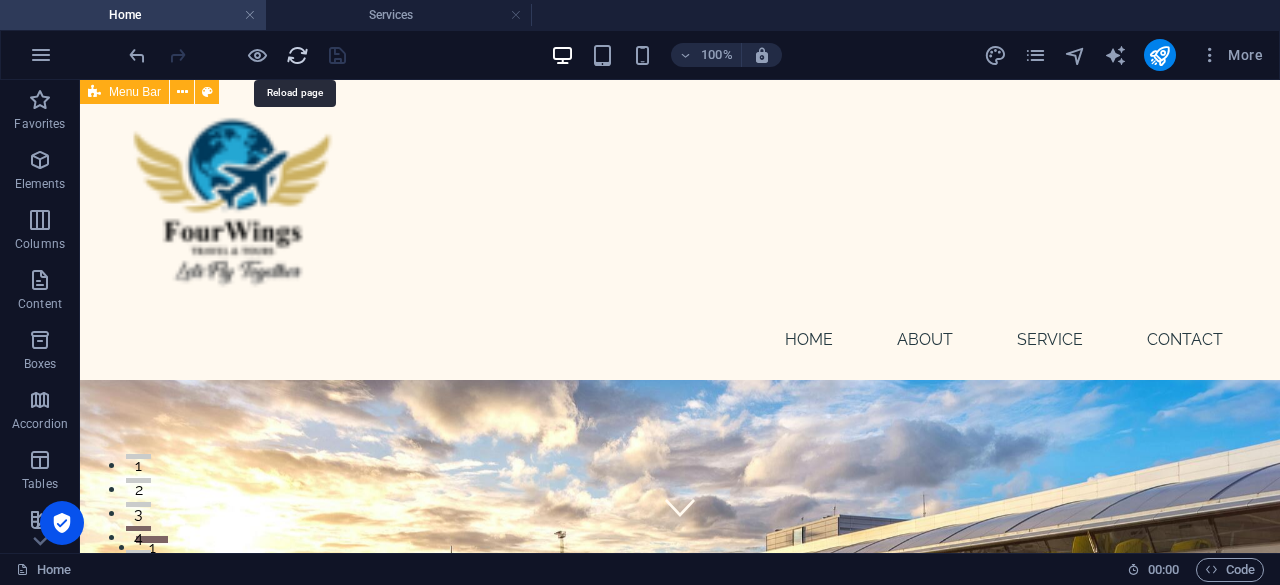 click at bounding box center [297, 55] 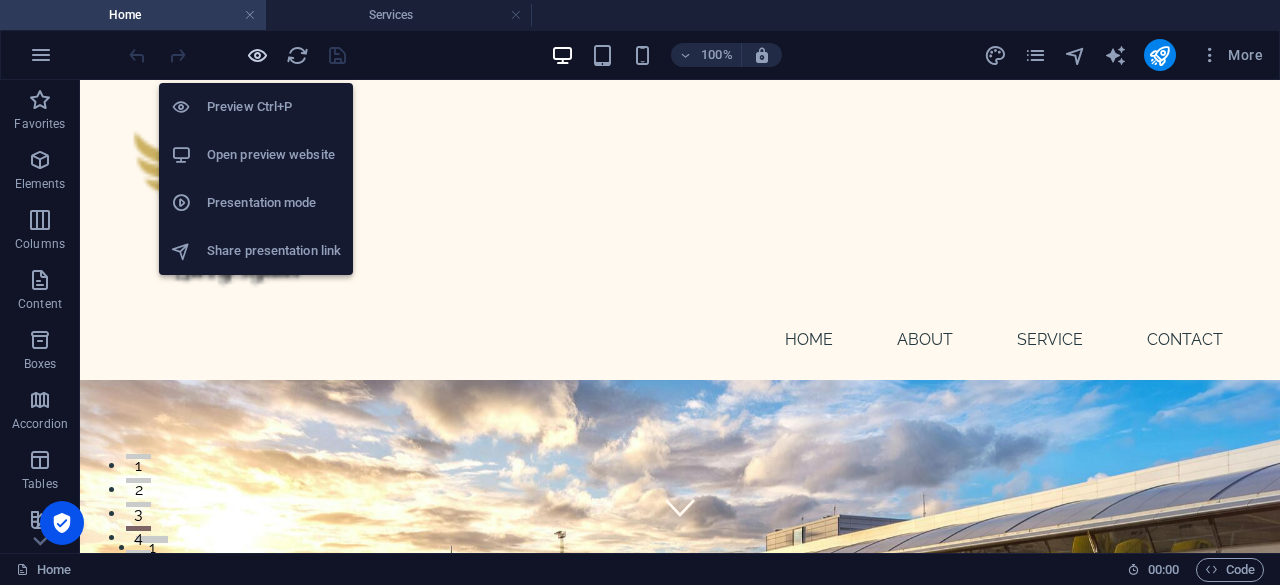 click at bounding box center [257, 55] 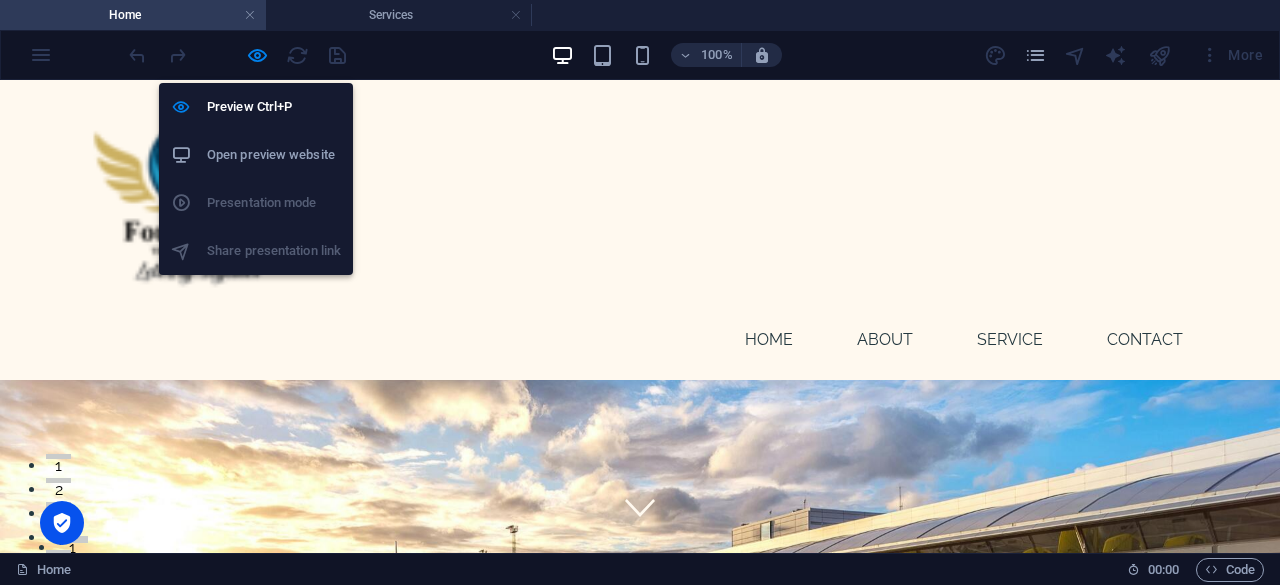 click on "Open preview website" at bounding box center [256, 155] 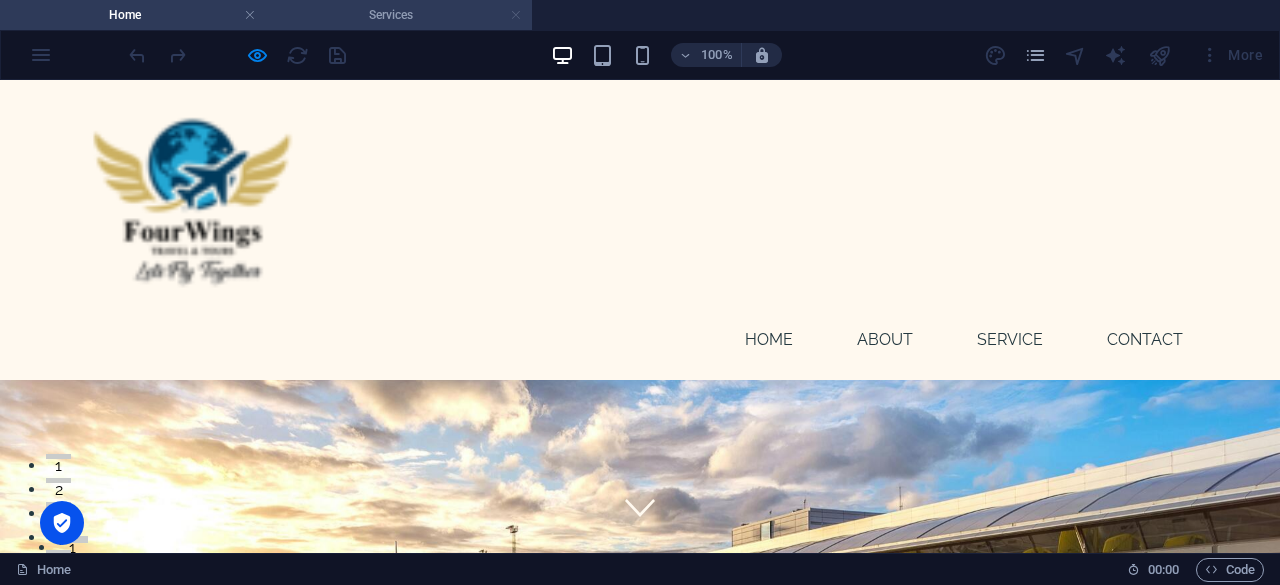 click at bounding box center (516, 15) 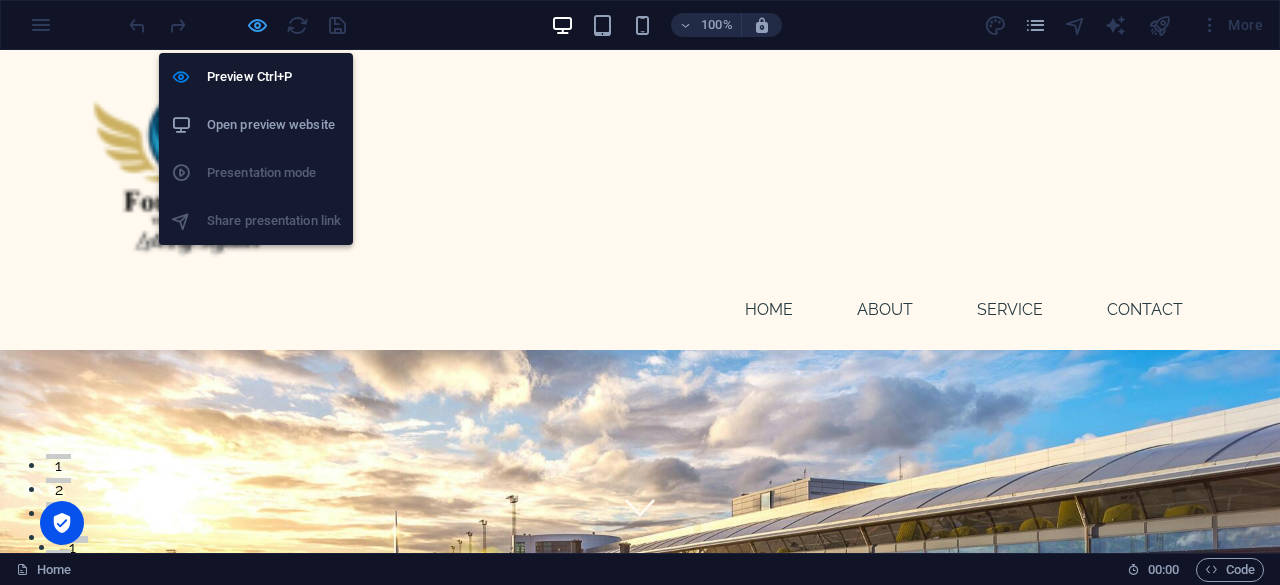 click at bounding box center [257, 25] 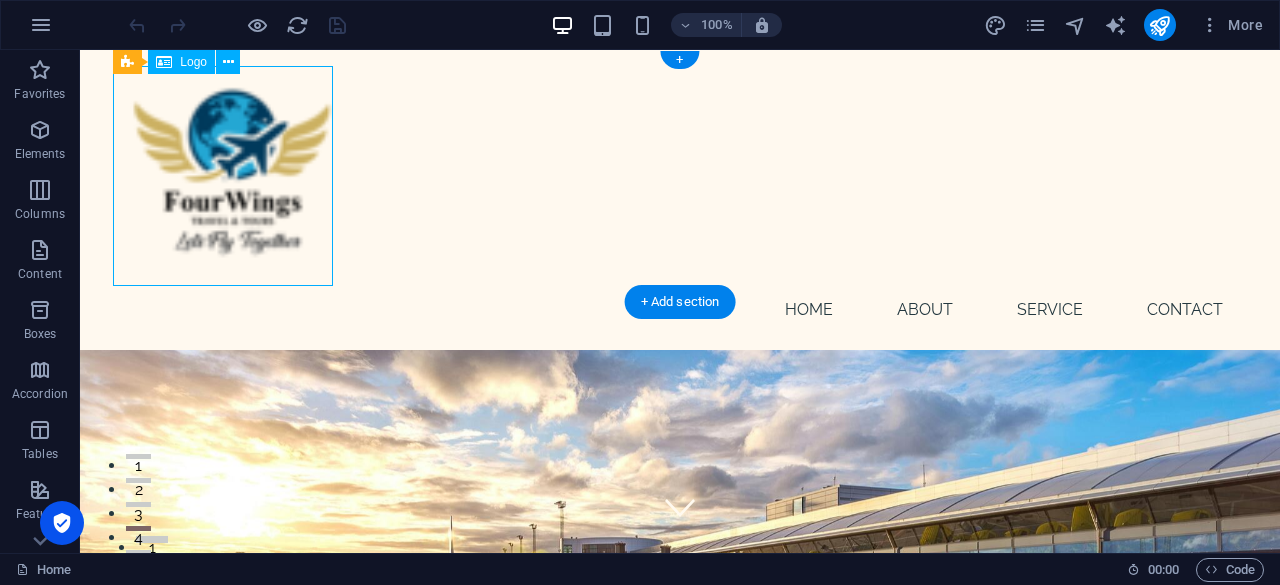 select on "px" 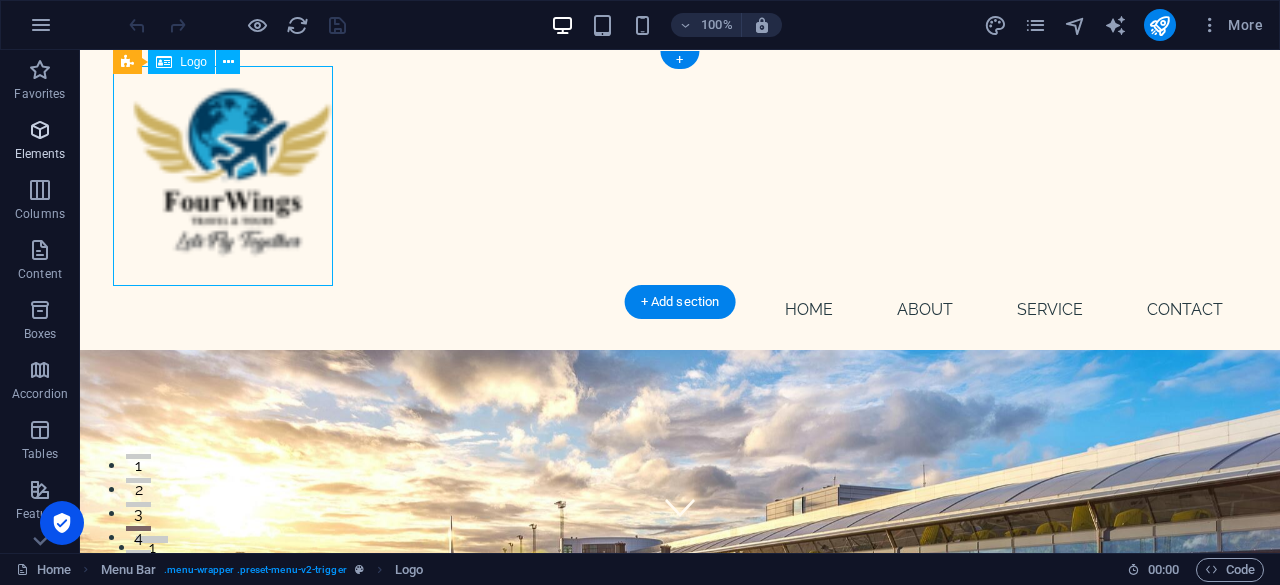 select on "px" 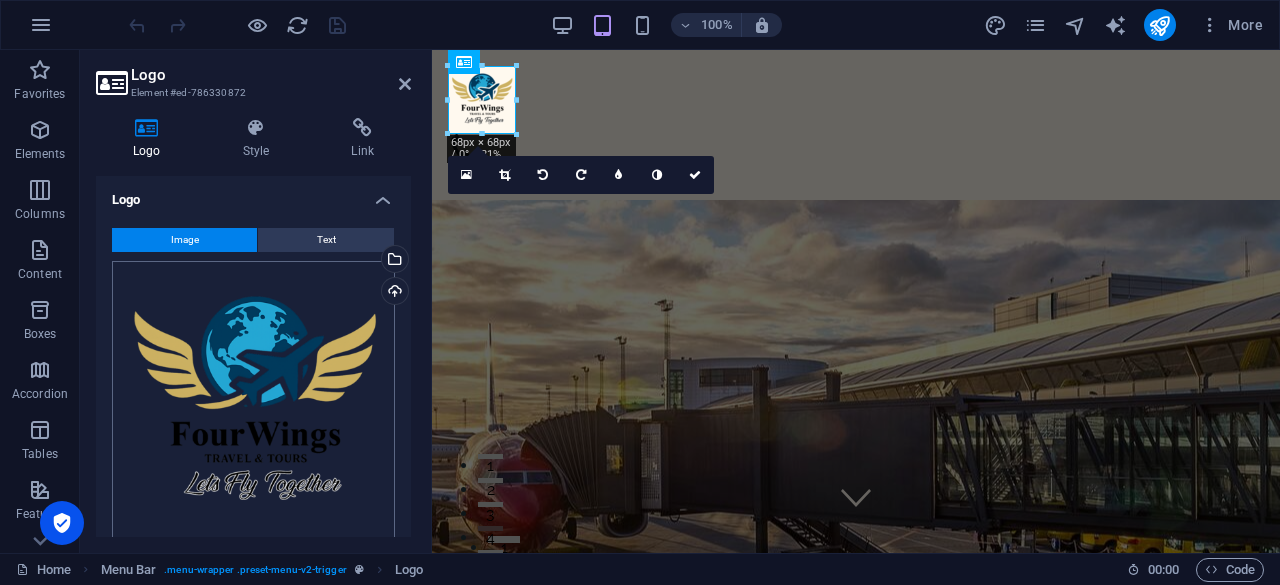 scroll, scrollTop: 200, scrollLeft: 0, axis: vertical 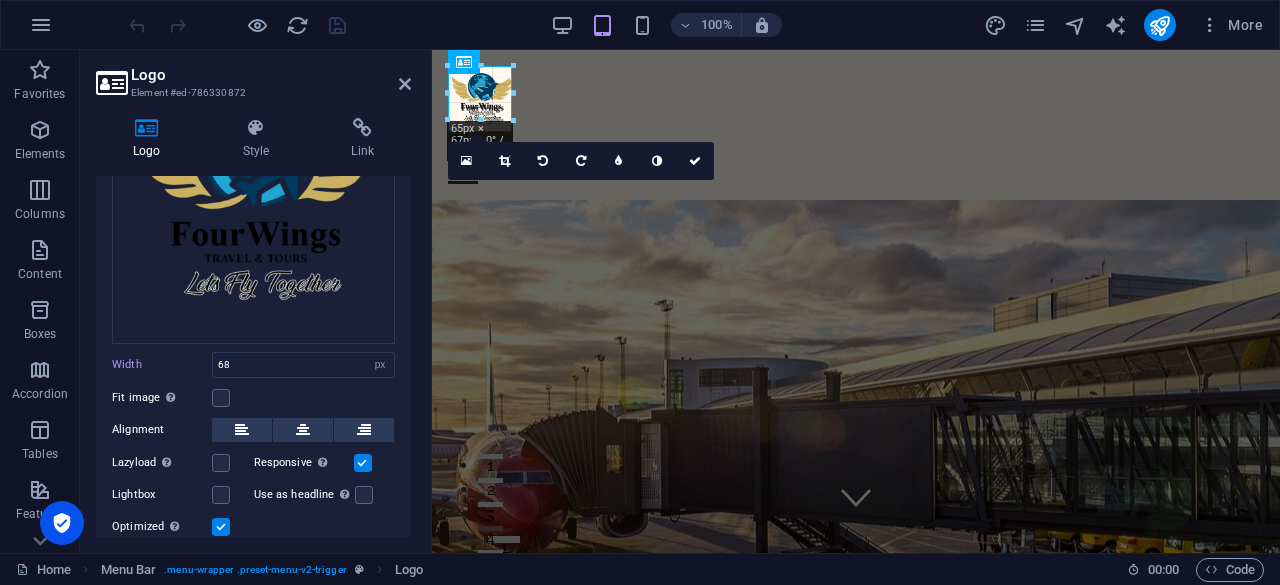 drag, startPoint x: 513, startPoint y: 133, endPoint x: 498, endPoint y: 112, distance: 25.806976 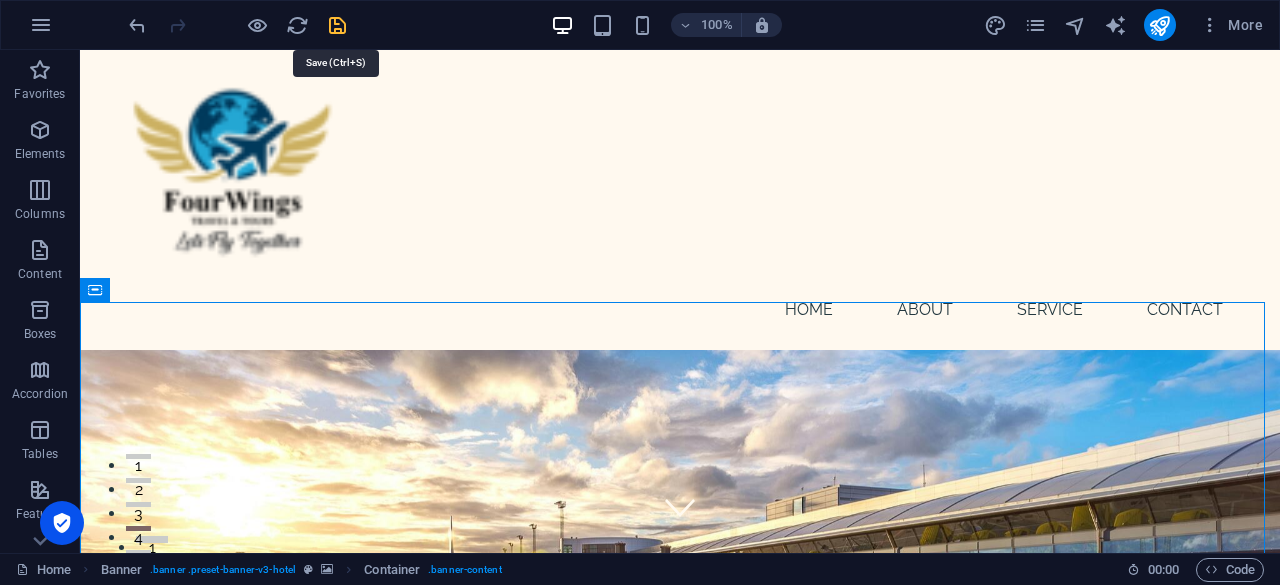 click at bounding box center (337, 25) 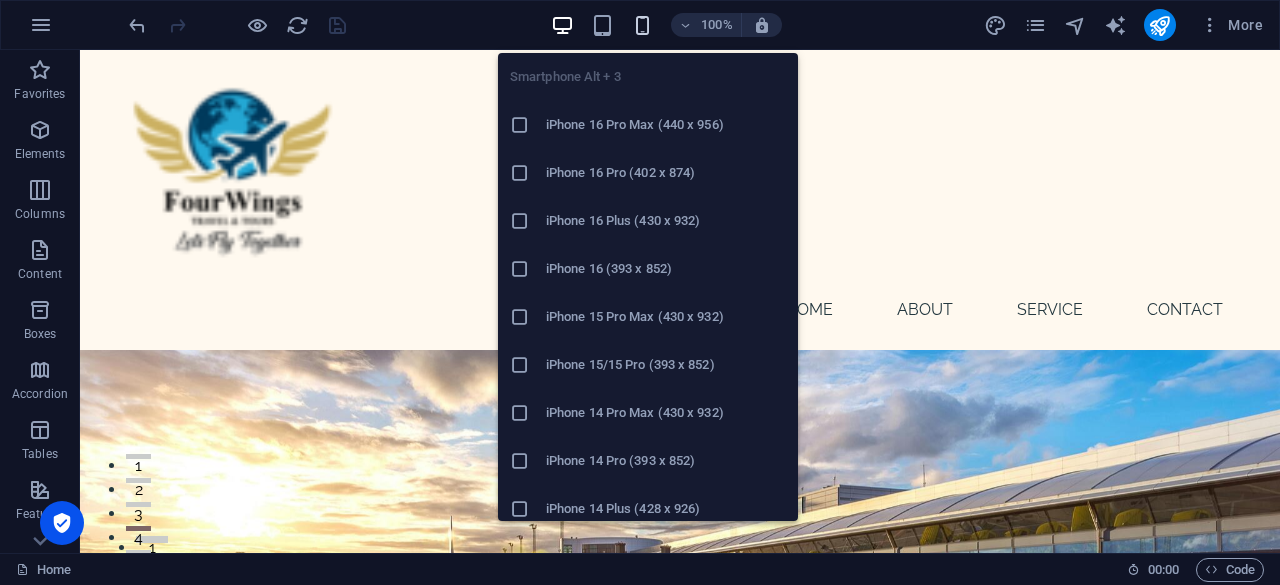 click at bounding box center (642, 25) 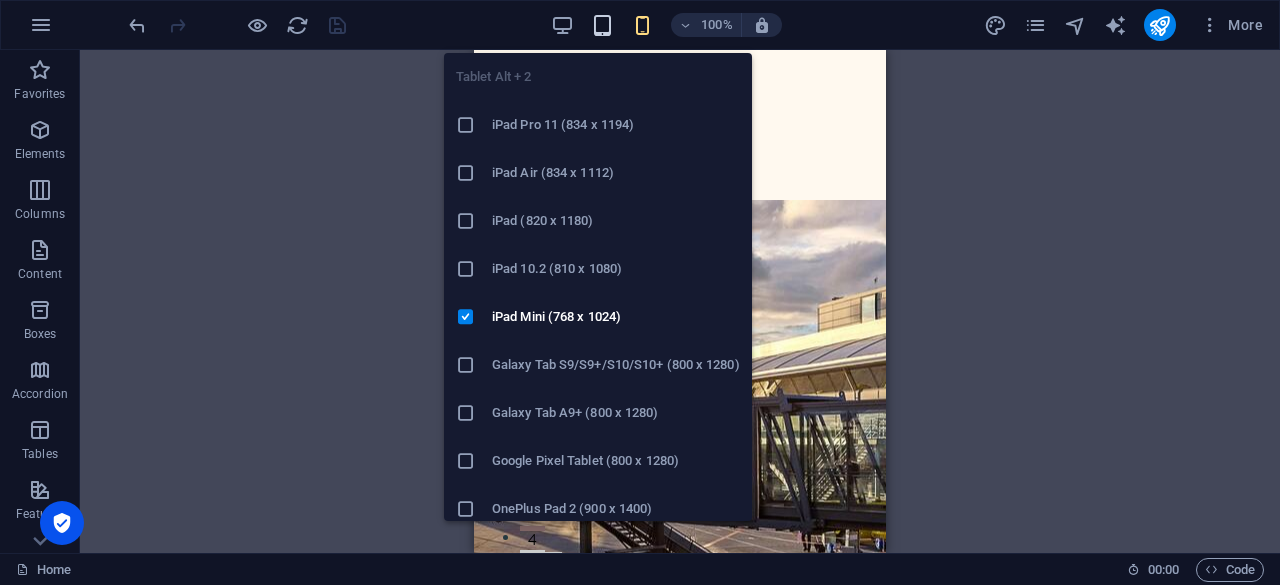 click at bounding box center [602, 25] 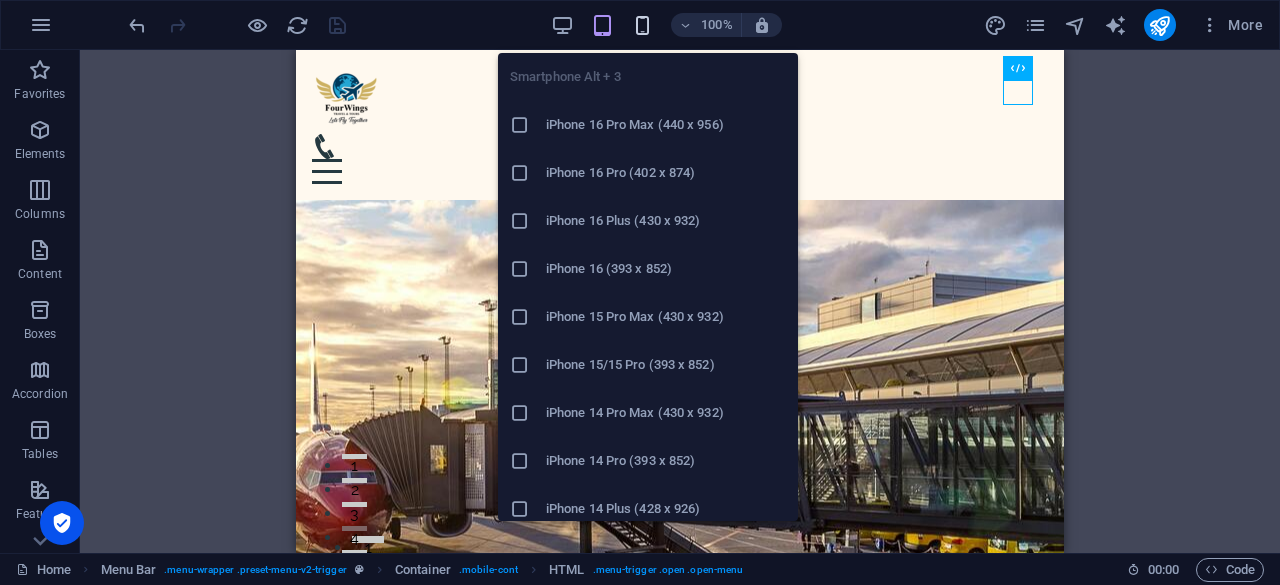 click at bounding box center [642, 25] 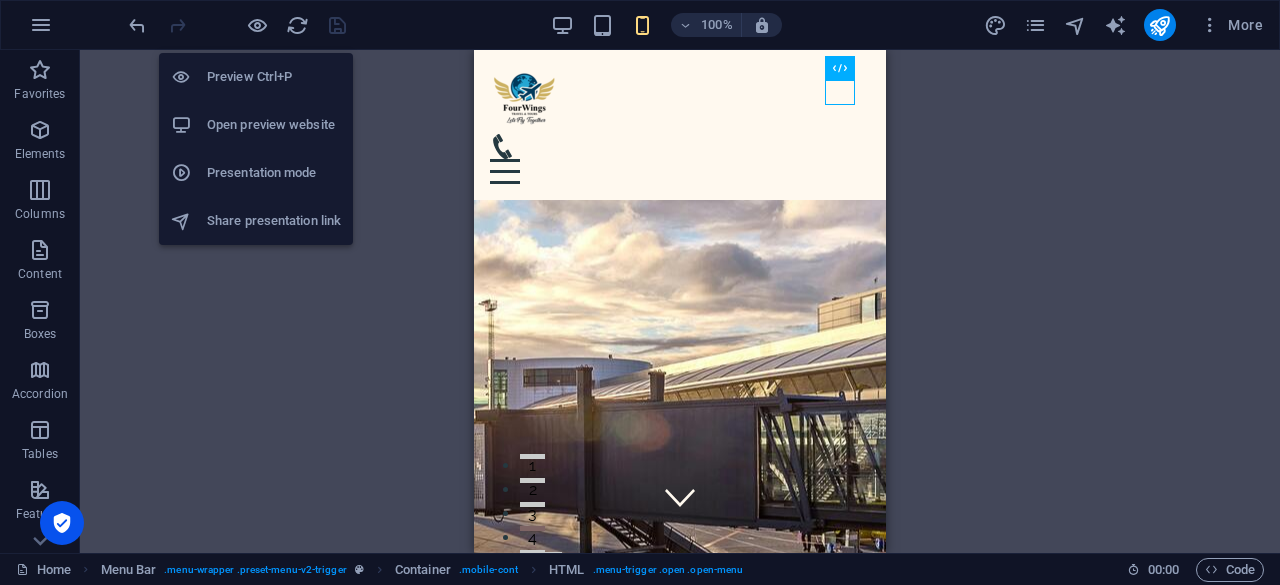 click on "Presentation mode" at bounding box center (274, 173) 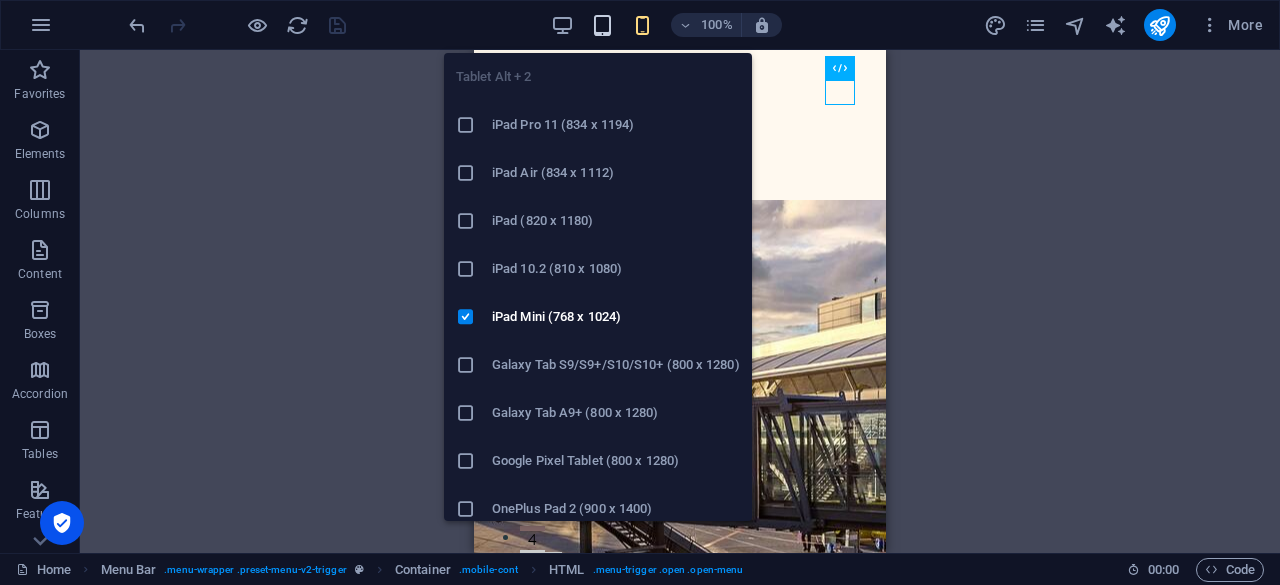 click at bounding box center [602, 25] 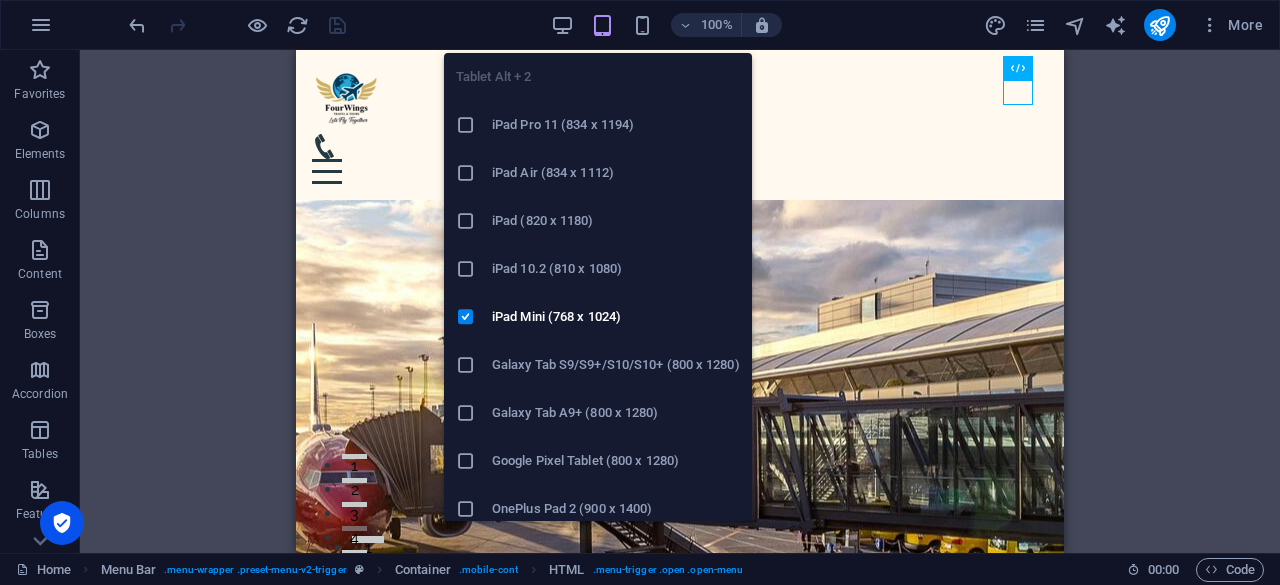 click at bounding box center [602, 25] 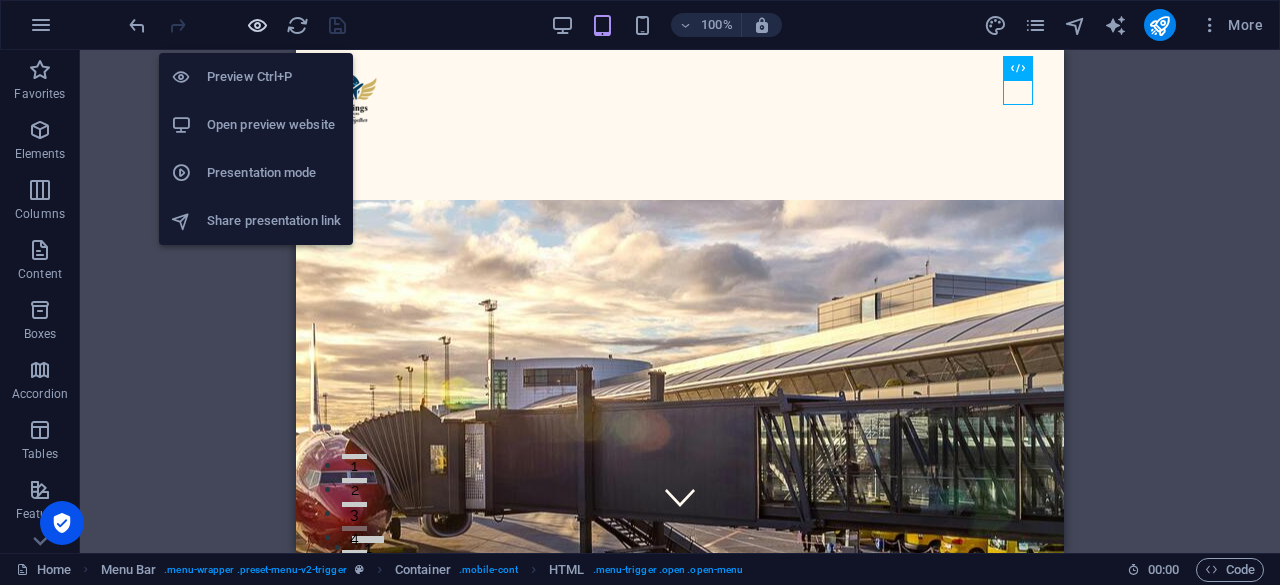 click at bounding box center [257, 25] 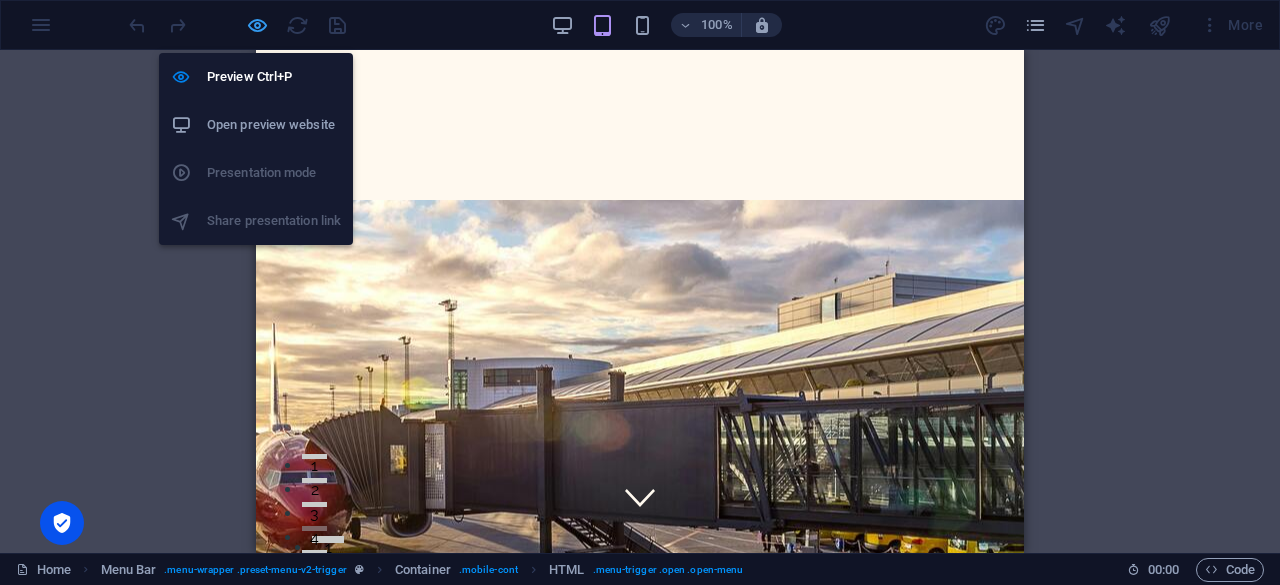 click at bounding box center (257, 25) 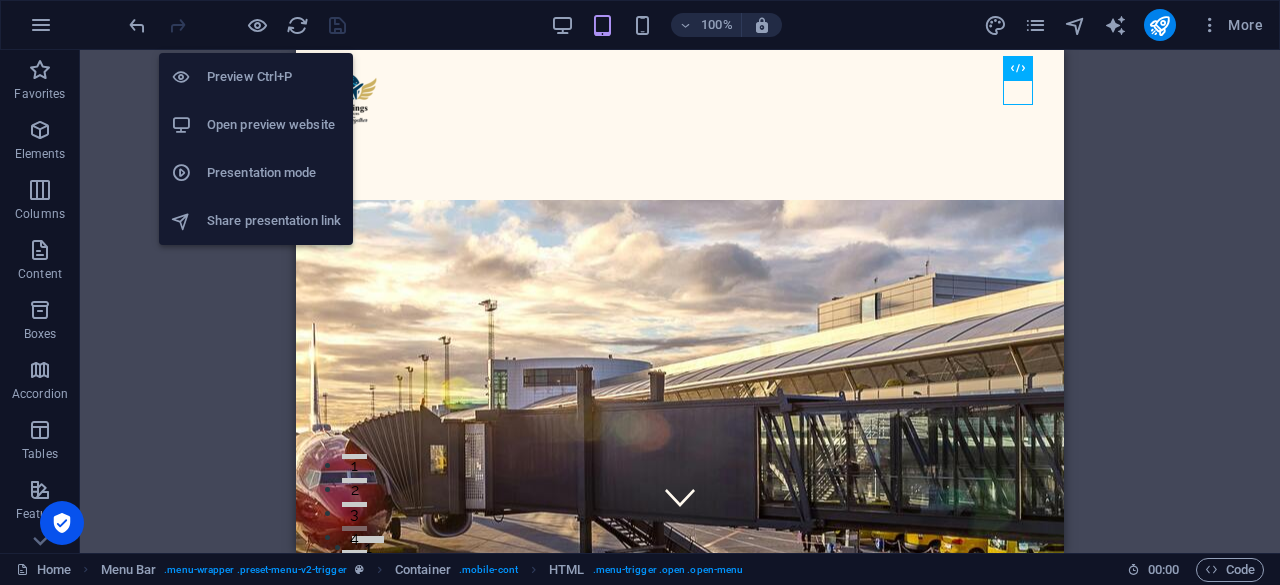click on "Presentation mode" at bounding box center (274, 173) 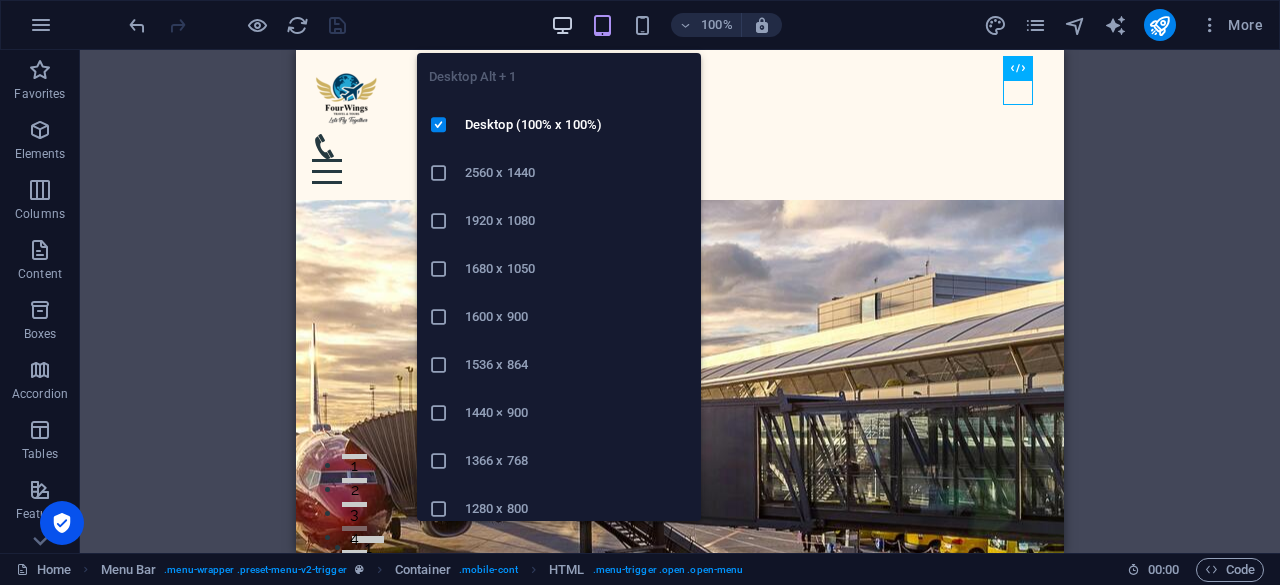 click at bounding box center [562, 25] 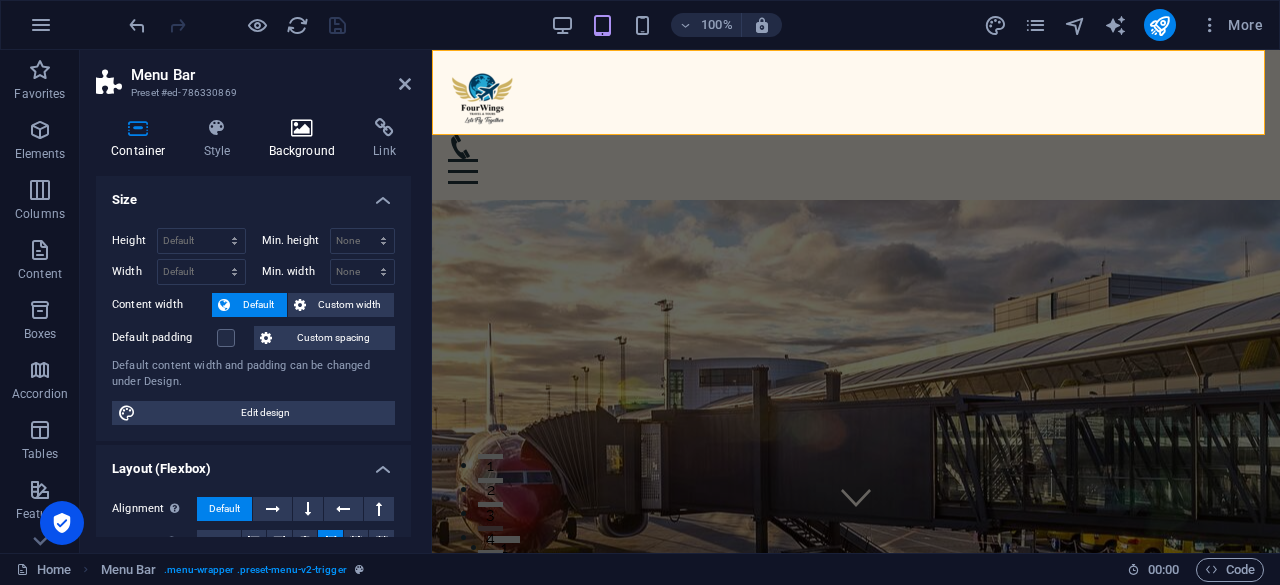 click on "Background" at bounding box center (306, 139) 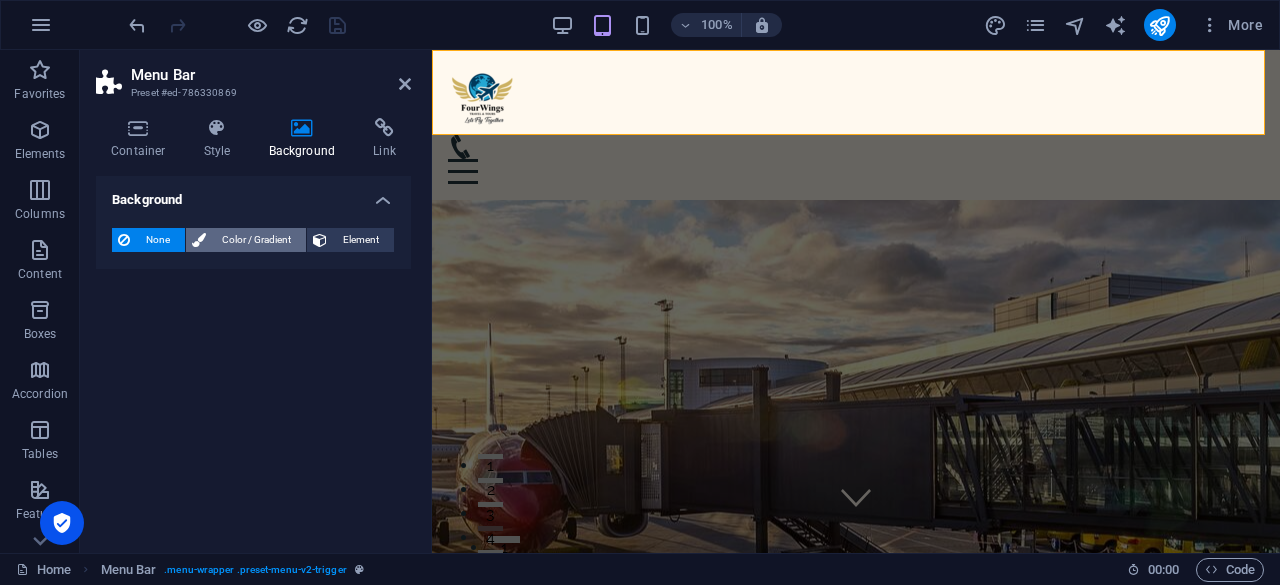 click on "Color / Gradient" at bounding box center (256, 240) 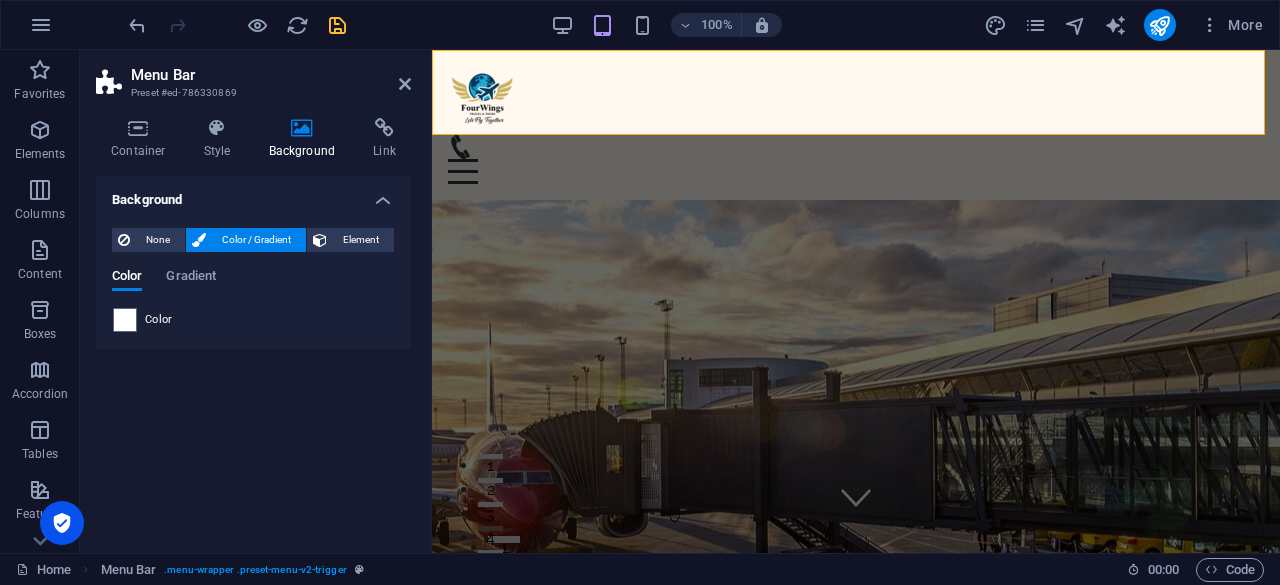 click at bounding box center (125, 320) 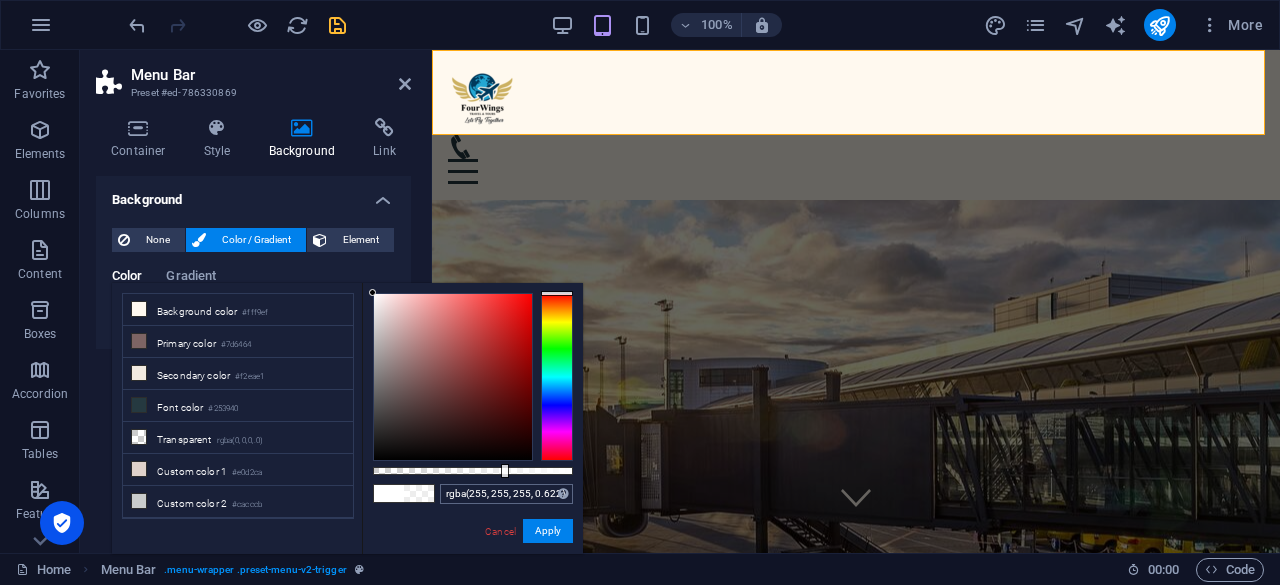 type on "rgba(255, 255, 255, 0.617)" 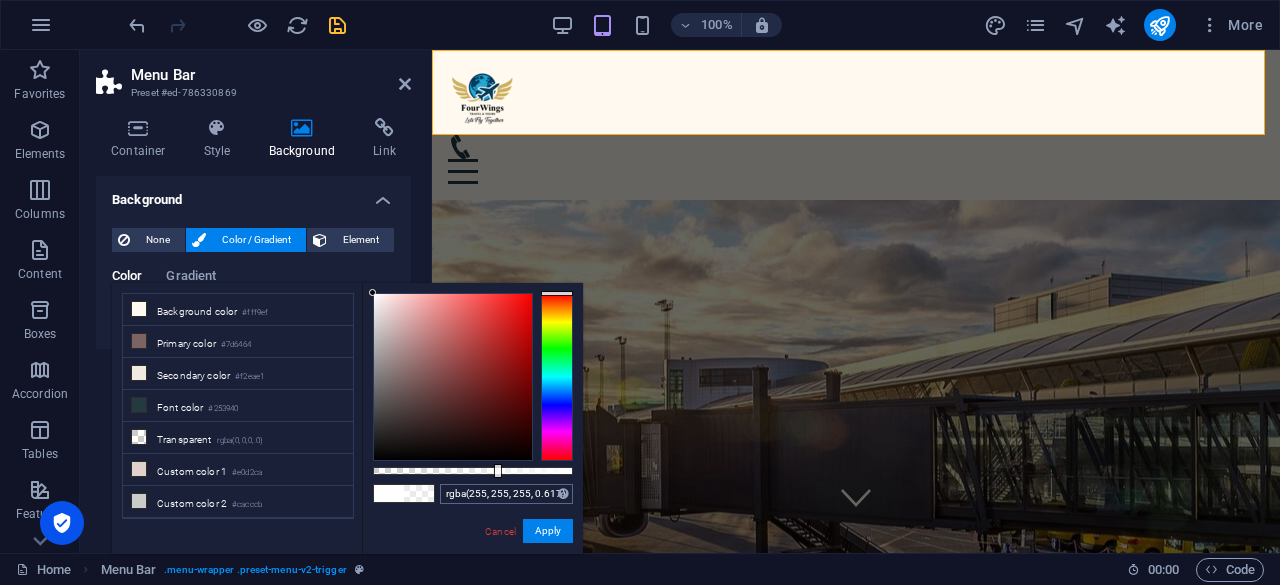 drag, startPoint x: 570, startPoint y: 469, endPoint x: 500, endPoint y: 483, distance: 71.38628 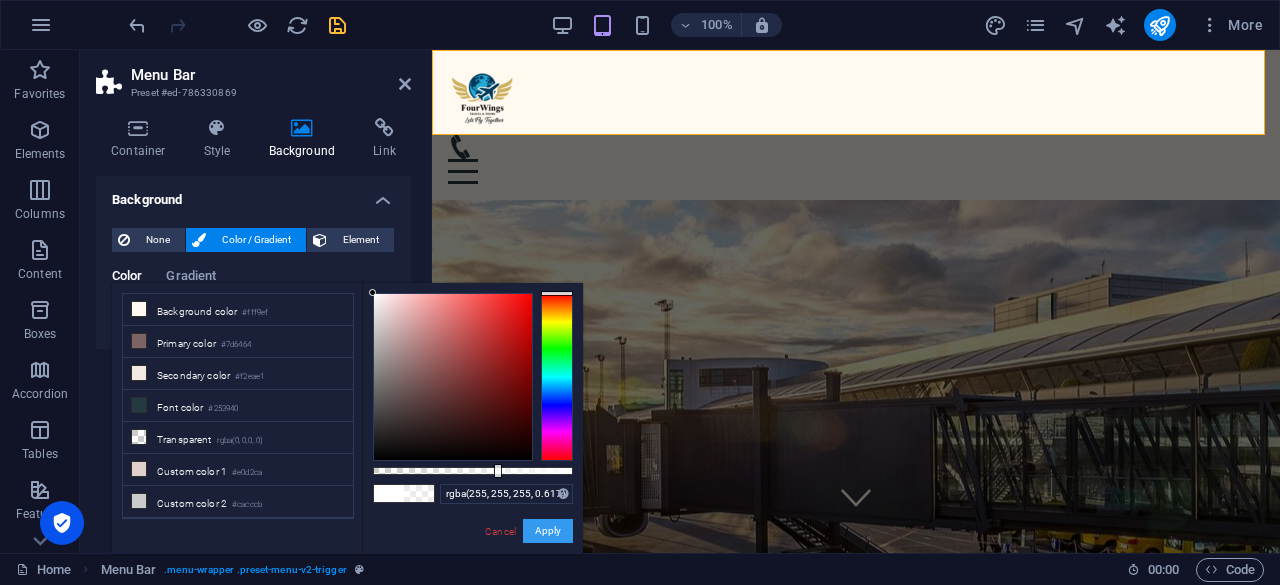 click on "rgba(255, 255, 255, 0.617) Supported formats #0852ed rgb(8, 82, 237) rgba(8, 82, 237, 90%) hsv(221,97,93) hsl(221, 93%, 48%) Cancel Apply" at bounding box center [472, 563] 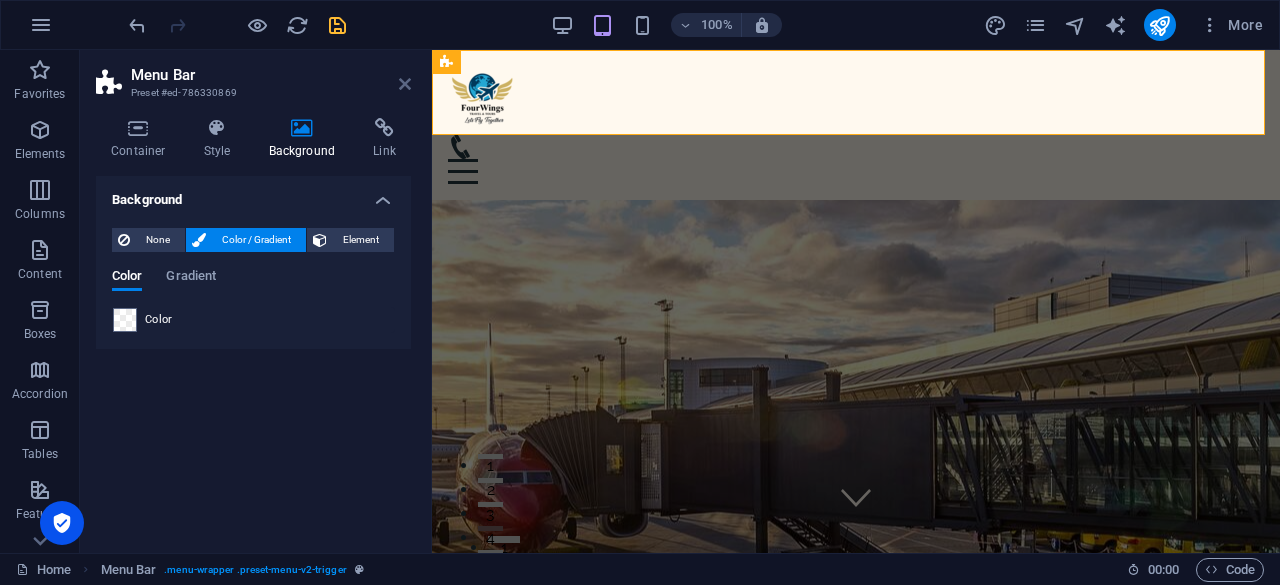 click at bounding box center [405, 84] 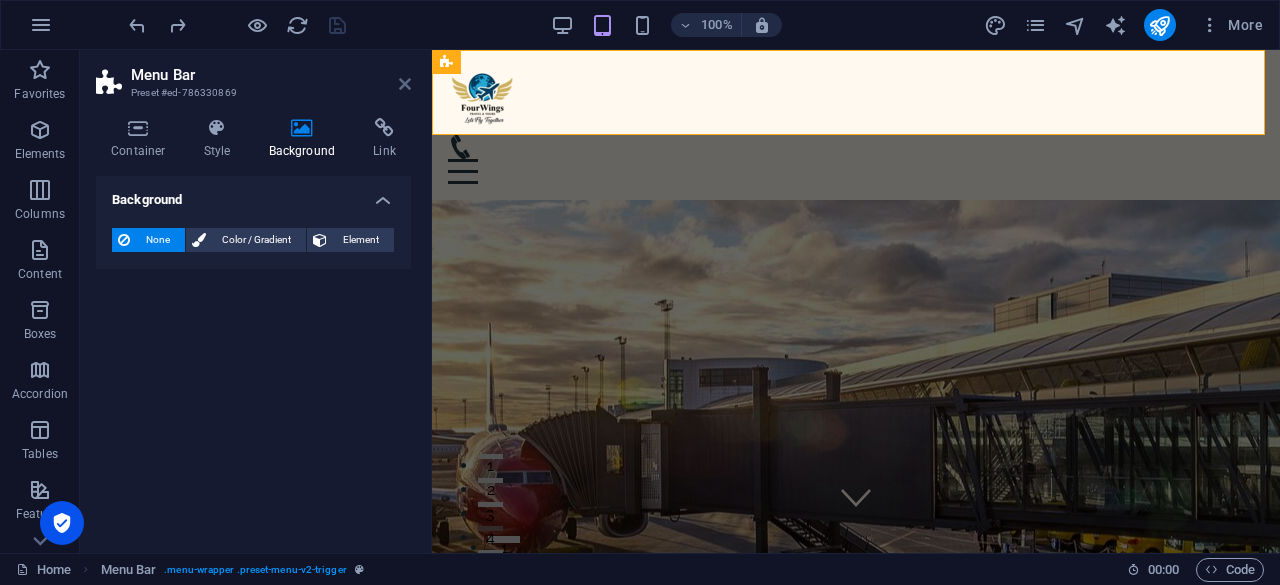 click at bounding box center (405, 84) 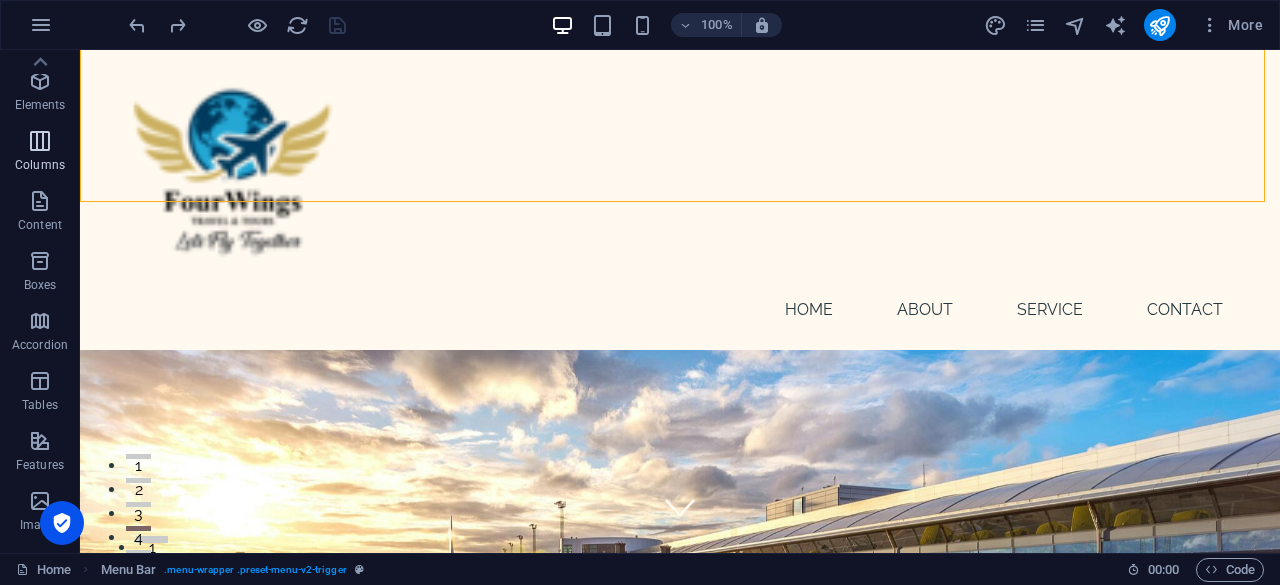 scroll, scrollTop: 0, scrollLeft: 0, axis: both 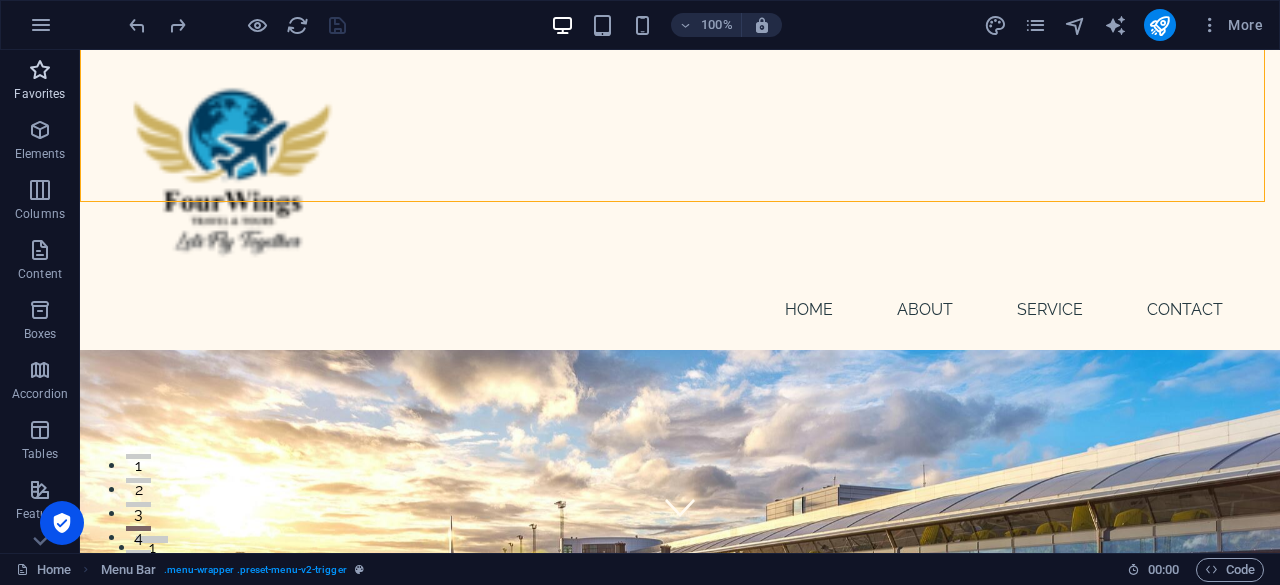 click on "Favorites" at bounding box center [39, 94] 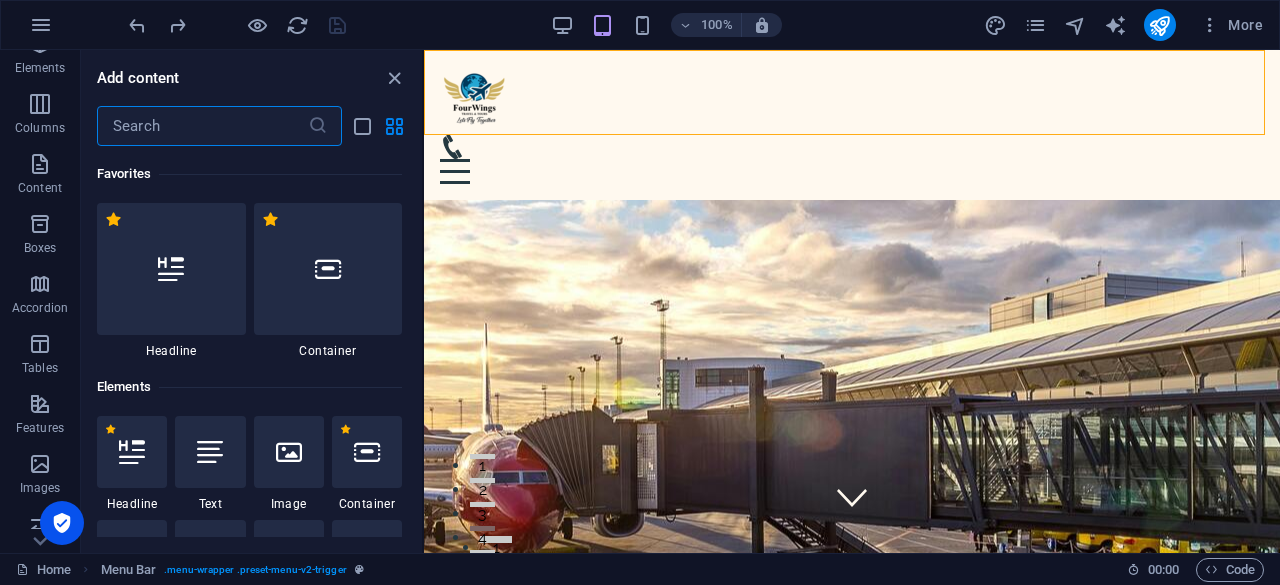 scroll, scrollTop: 100, scrollLeft: 0, axis: vertical 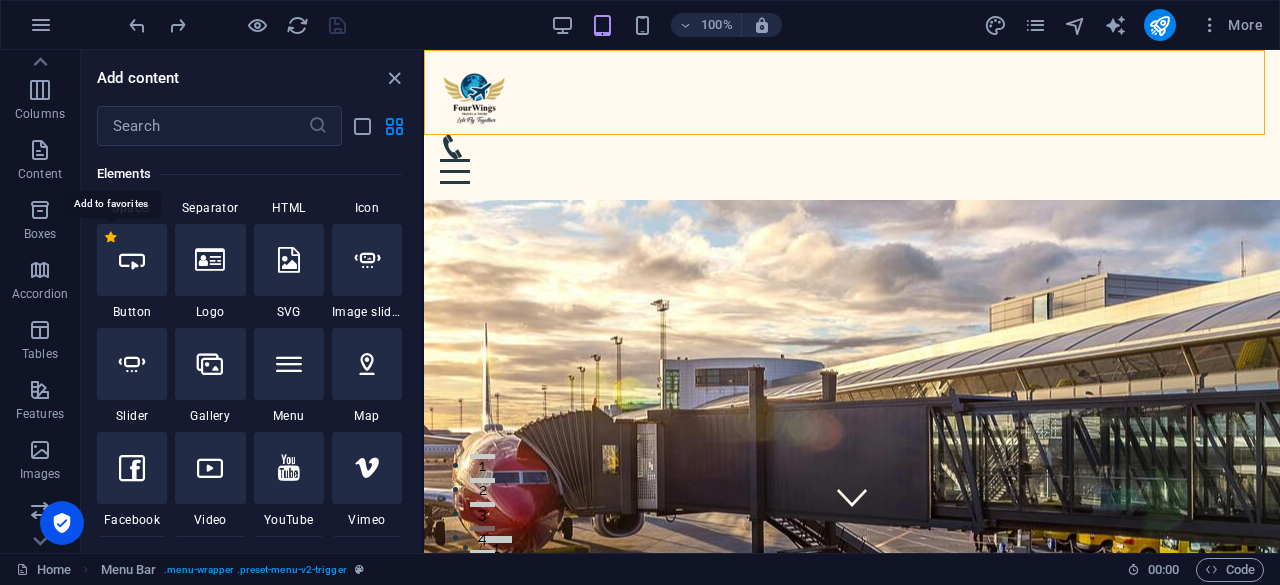 click on "1 Star" at bounding box center [110, 237] 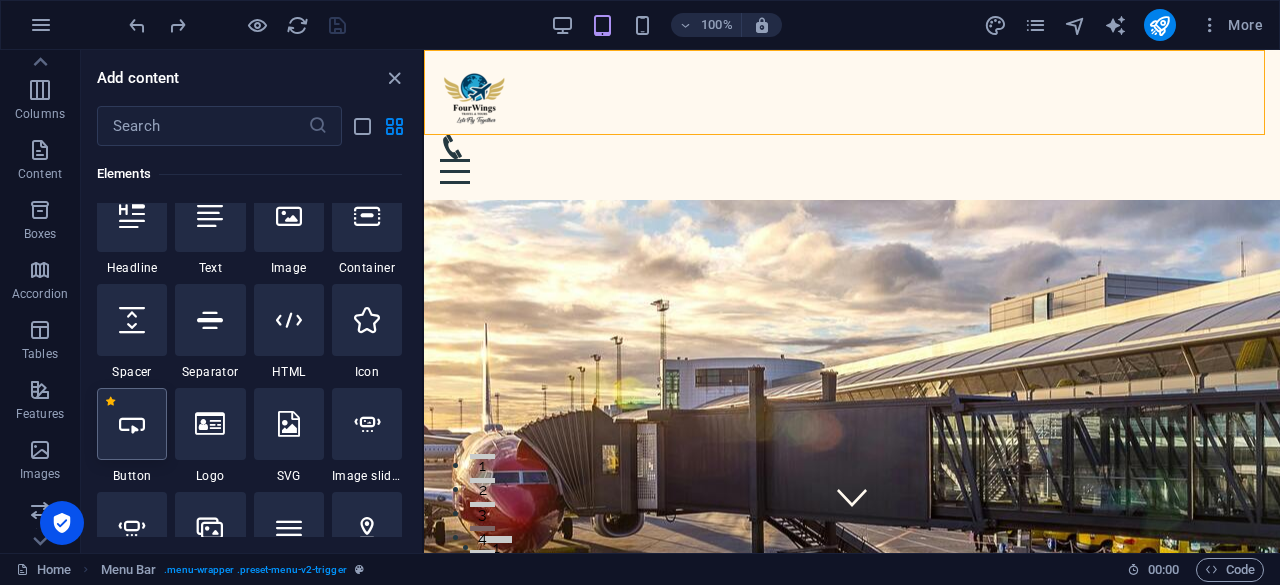scroll, scrollTop: 564, scrollLeft: 0, axis: vertical 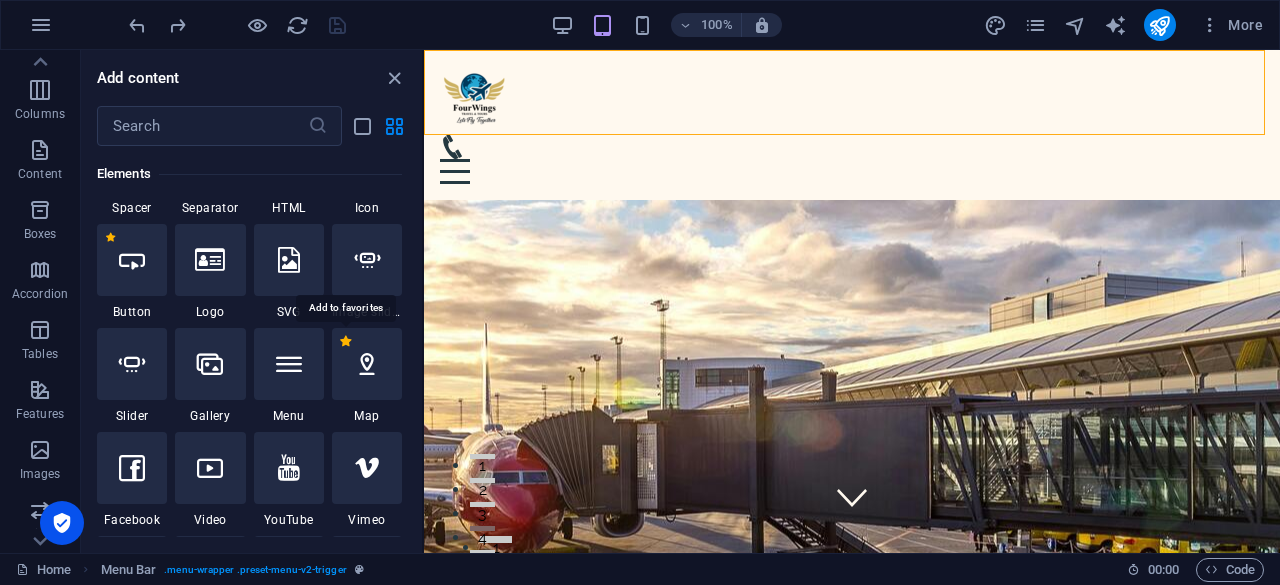 click on "1 Star" at bounding box center [345, 341] 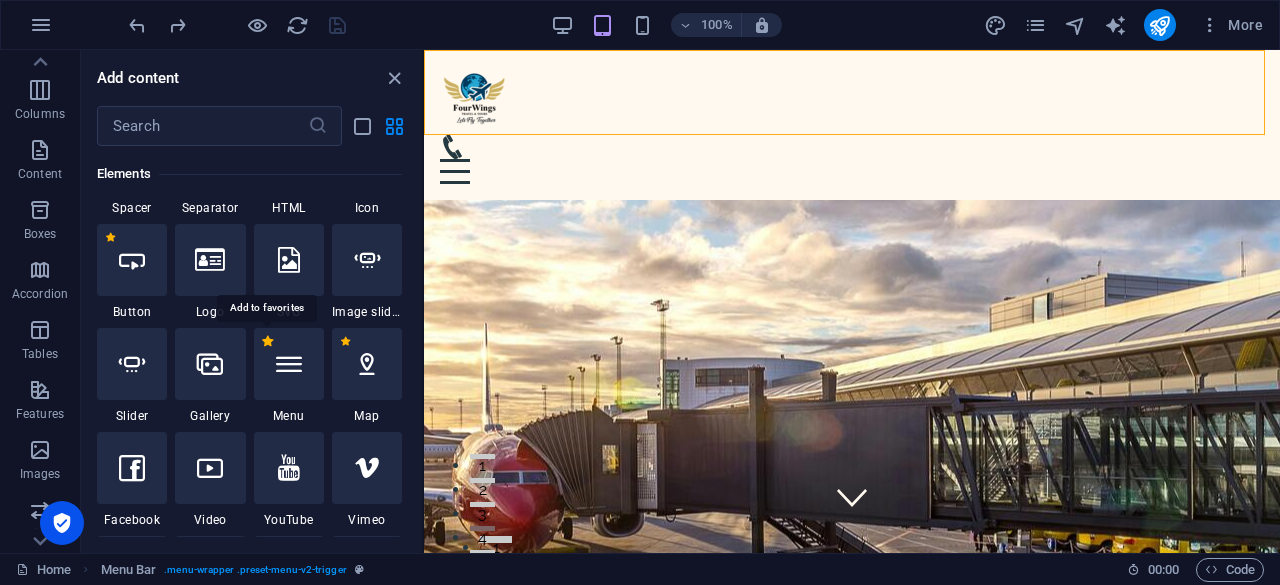 click on "1 Star" at bounding box center (267, 341) 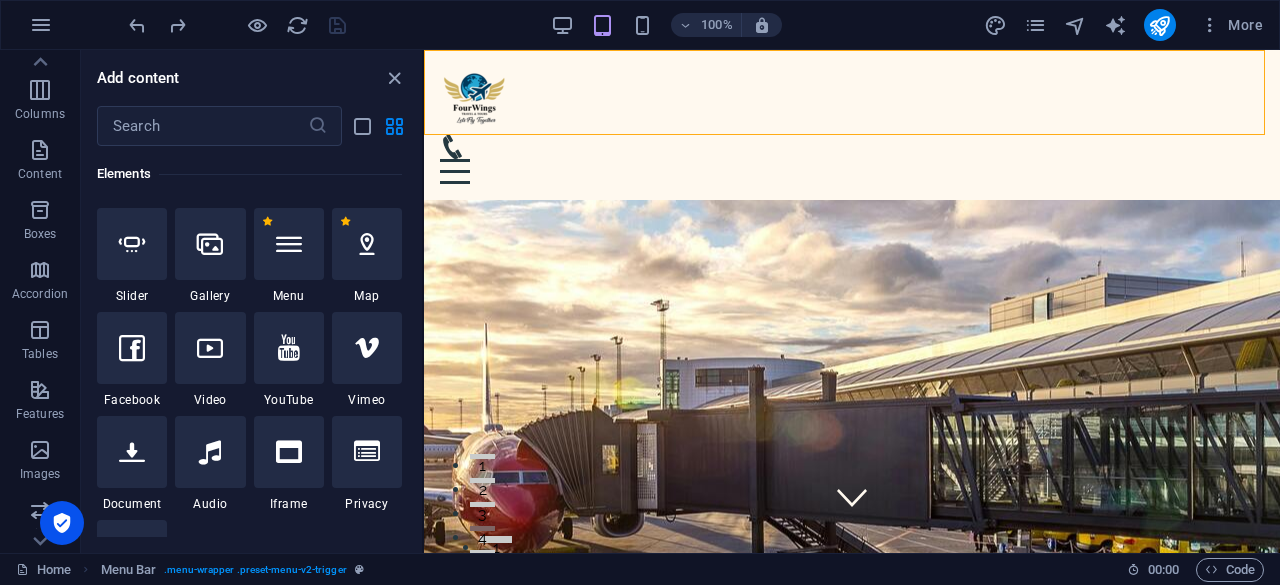 scroll, scrollTop: 728, scrollLeft: 0, axis: vertical 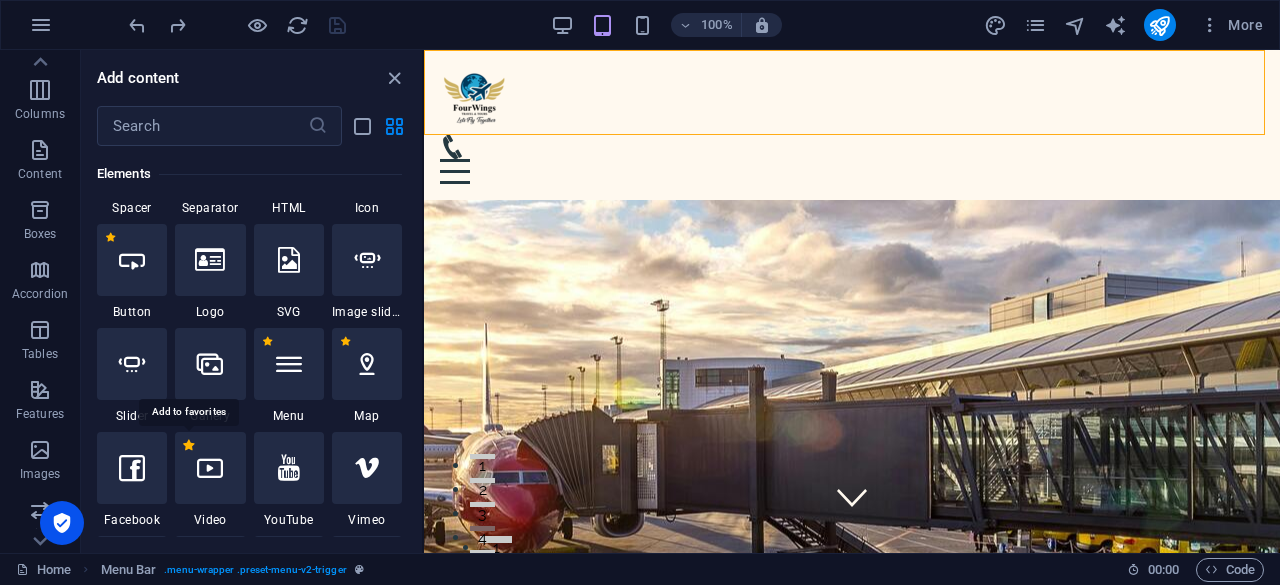 click on "1 Star" at bounding box center [188, 445] 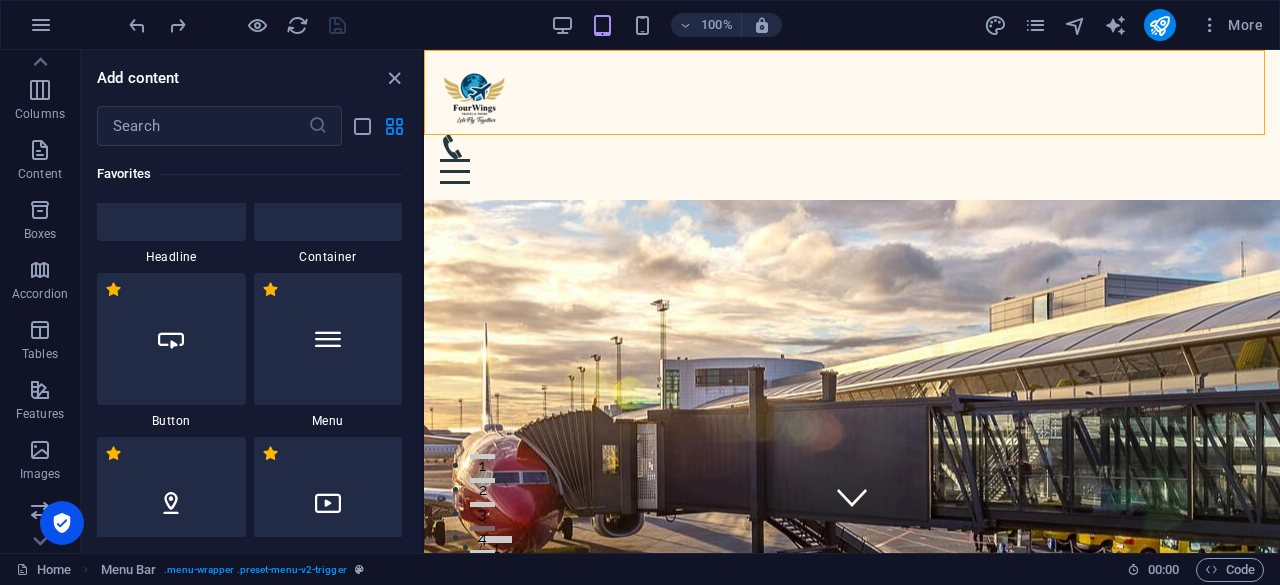 scroll, scrollTop: 0, scrollLeft: 0, axis: both 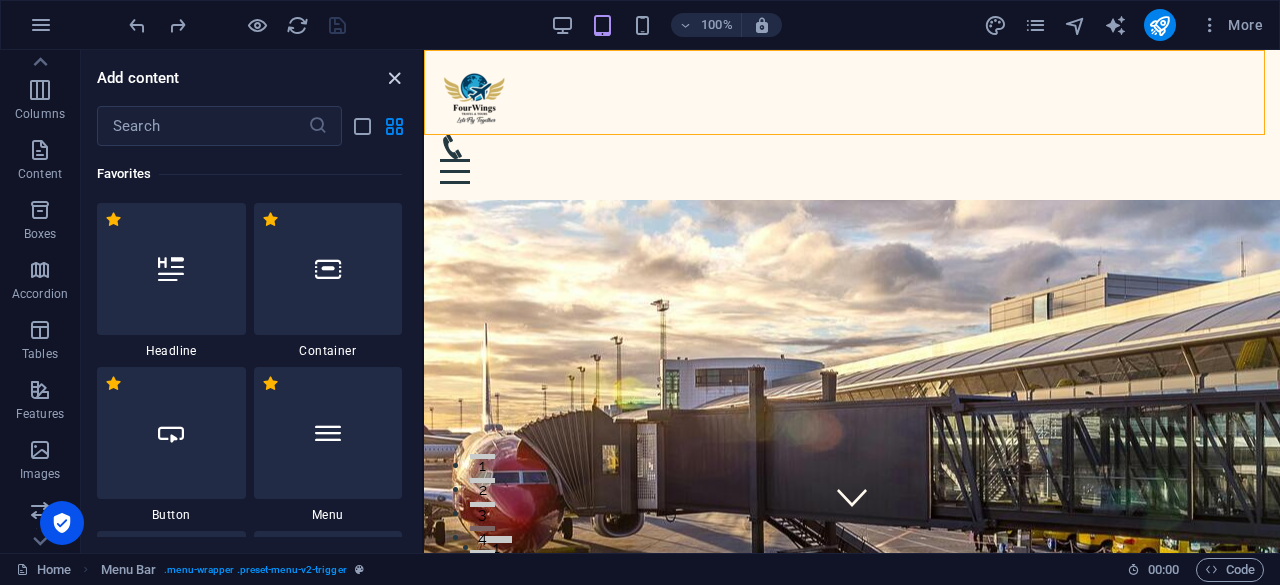 click at bounding box center [394, 78] 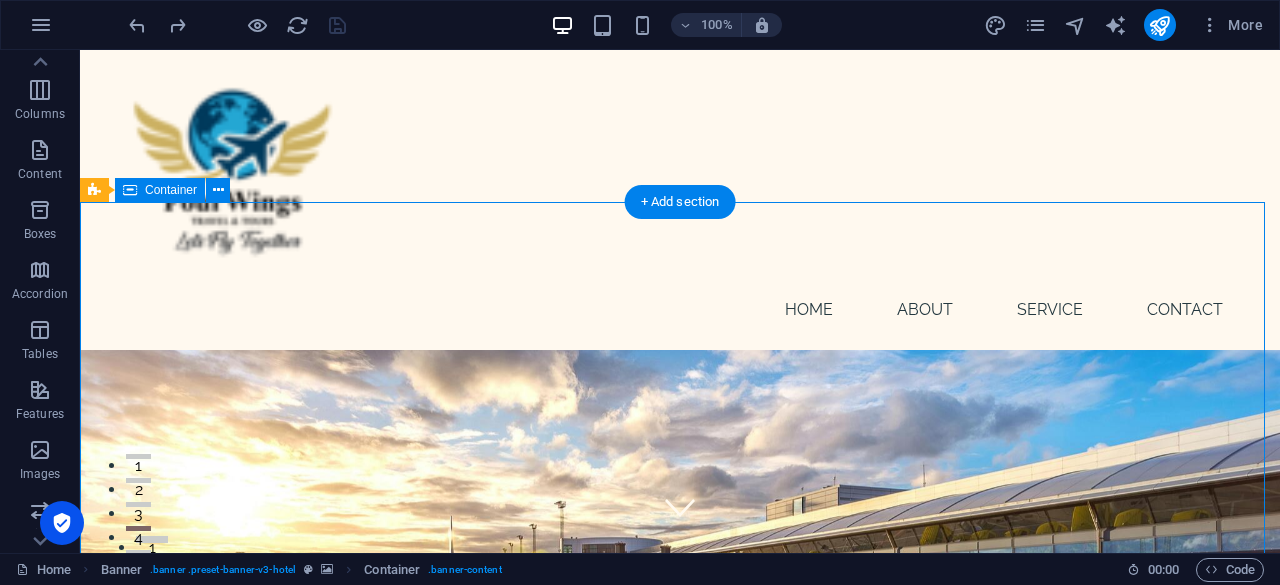 select on "vh" 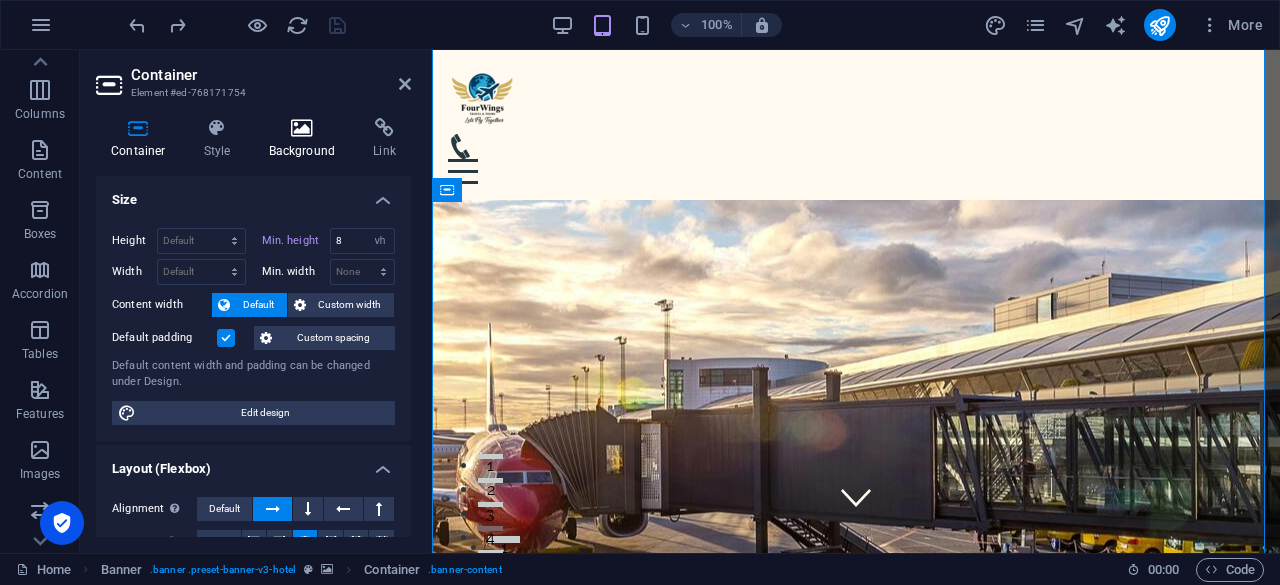 click on "Background" at bounding box center [306, 139] 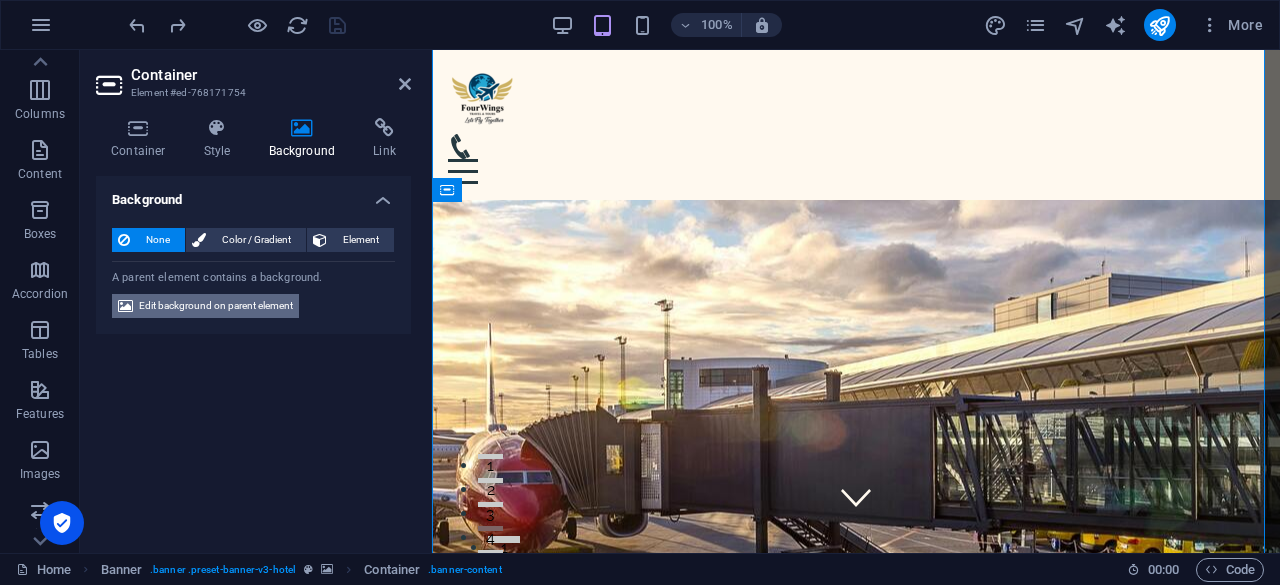 click on "None Color / Gradient Element Stretch background to full-width Color overlay Places an overlay over the background to colorize it Parallax 40 % Image Image slider Map Video YouTube Vimeo HTML Color Gradient Color A parent element contains a background. Edit background on parent element" at bounding box center (253, 273) 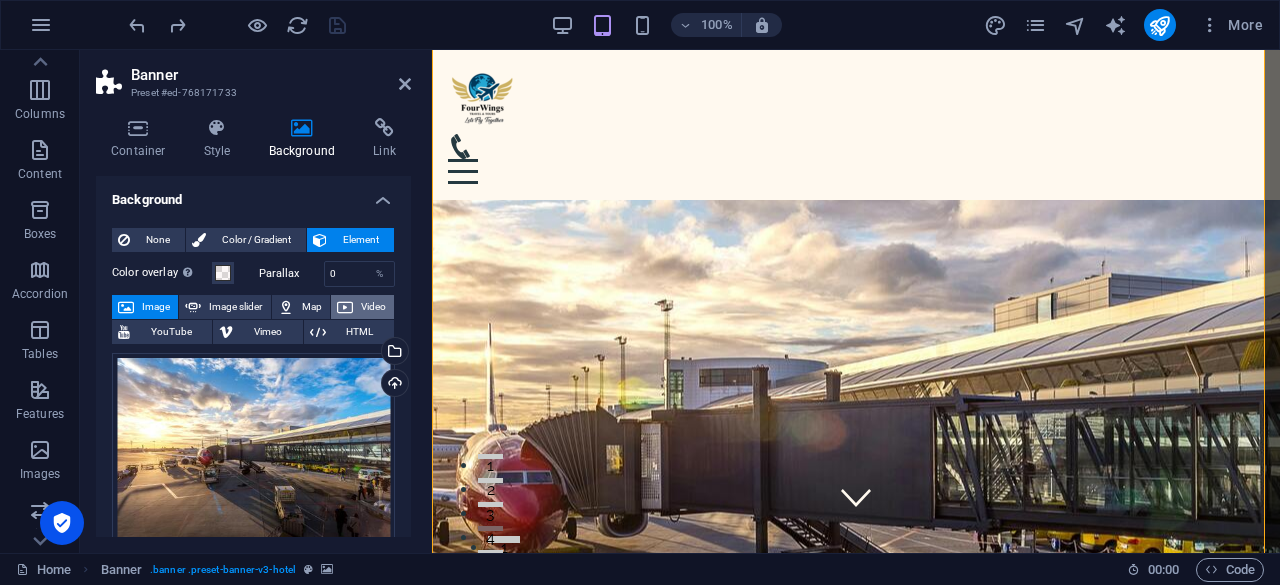 click on "Video" at bounding box center [373, 307] 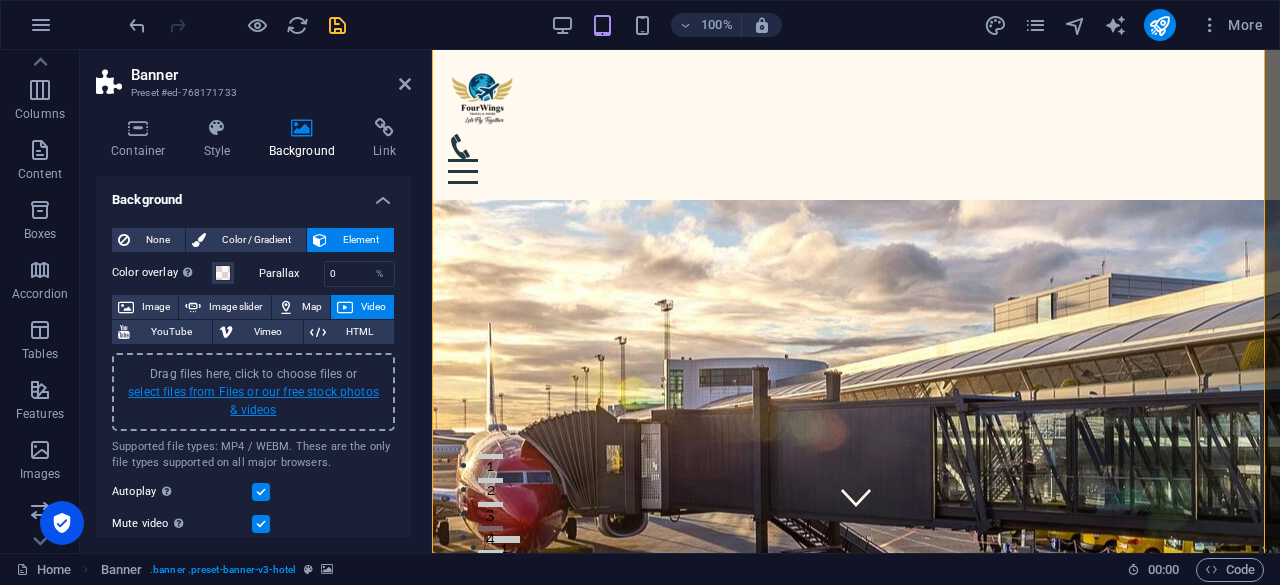 click on "select files from Files or our free stock photos & videos" at bounding box center [253, 401] 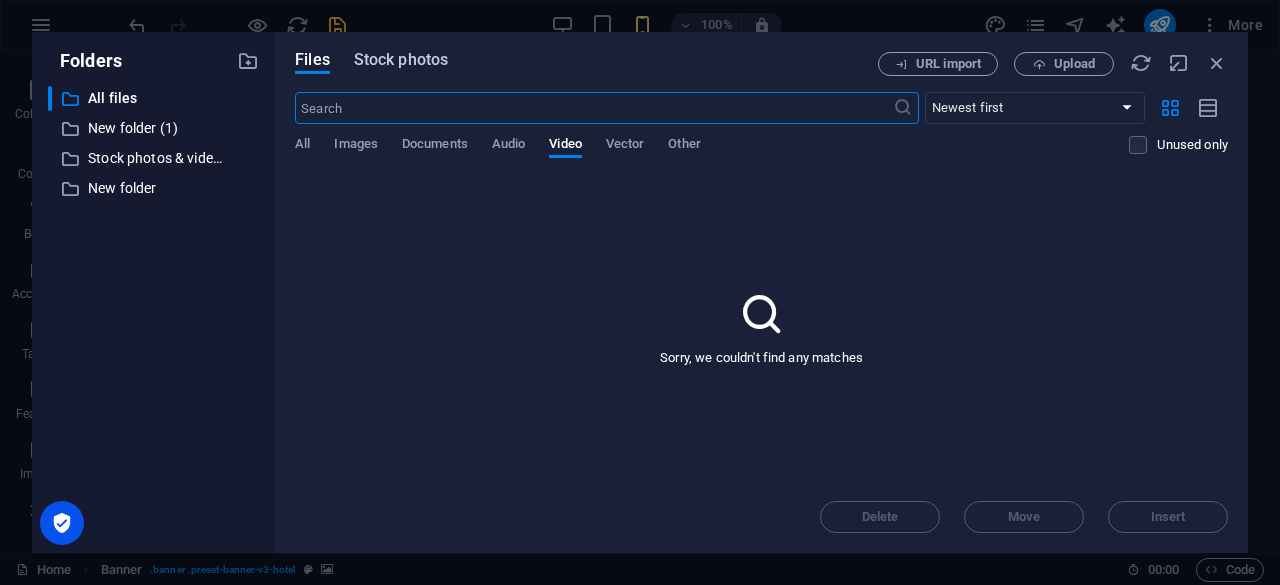 click on "Stock photos" at bounding box center (401, 60) 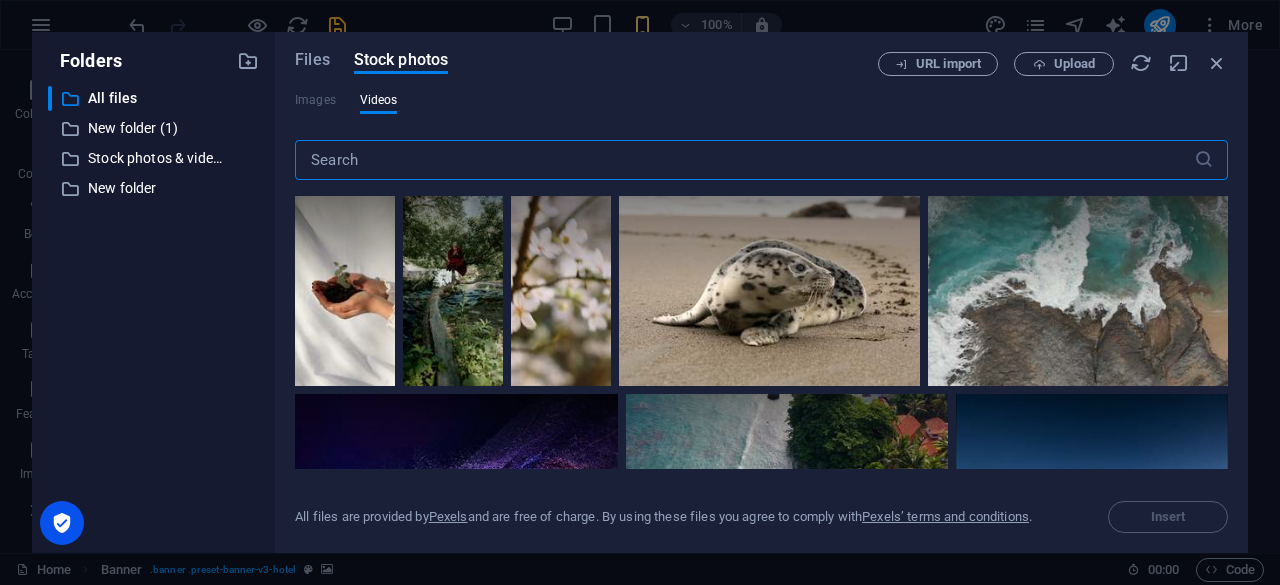 click at bounding box center [744, 160] 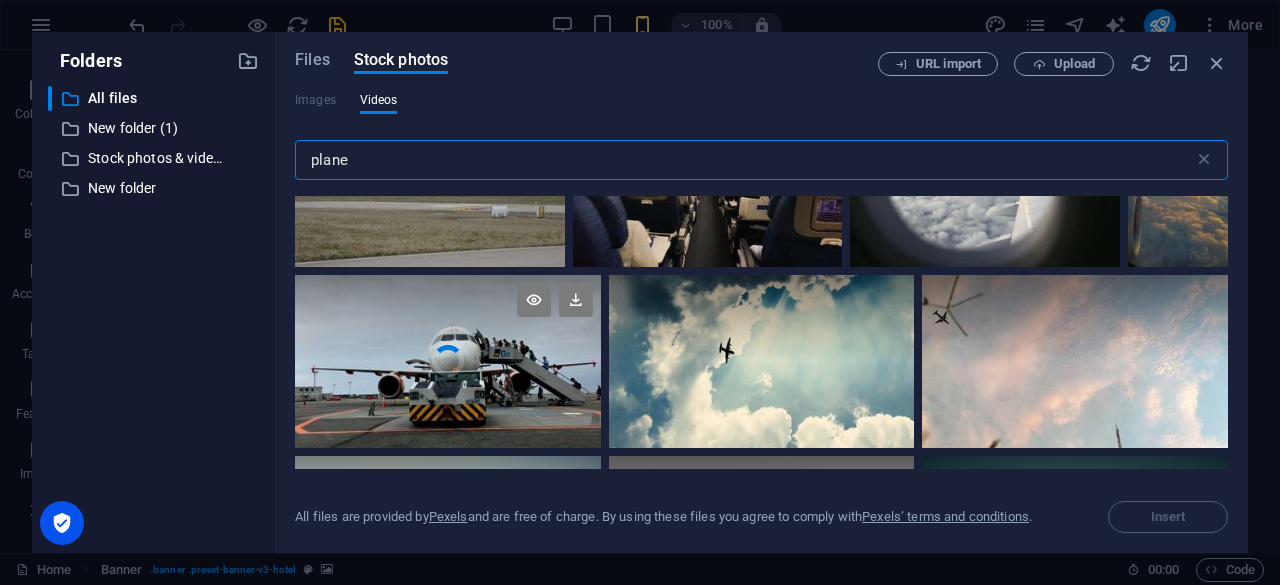 scroll, scrollTop: 300, scrollLeft: 0, axis: vertical 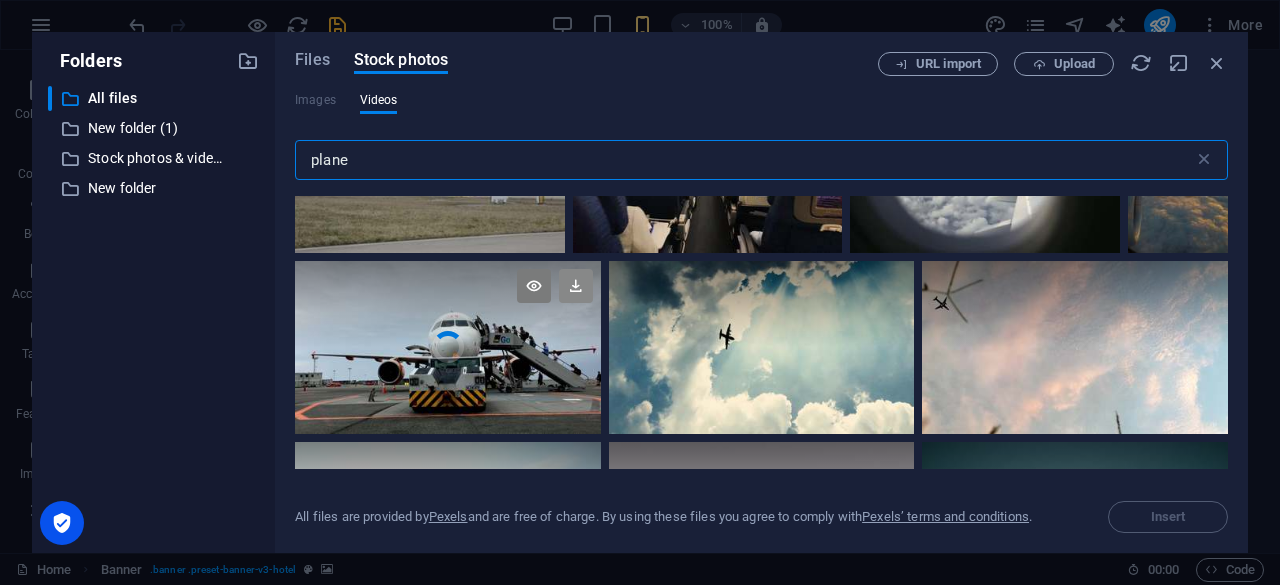 type on "plane" 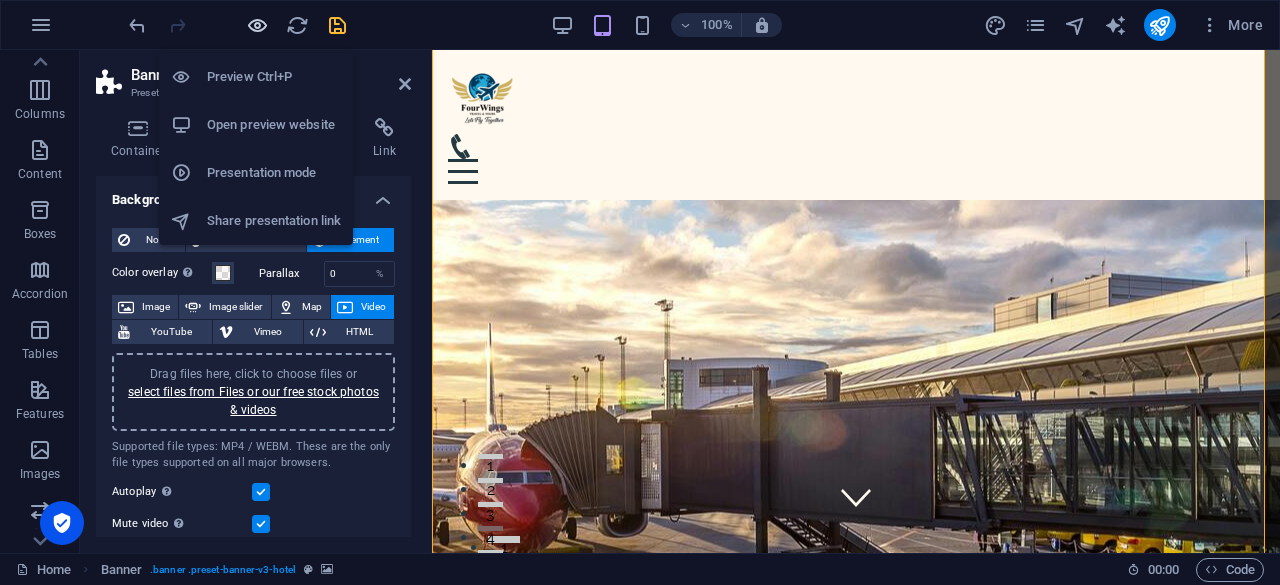 click at bounding box center [257, 25] 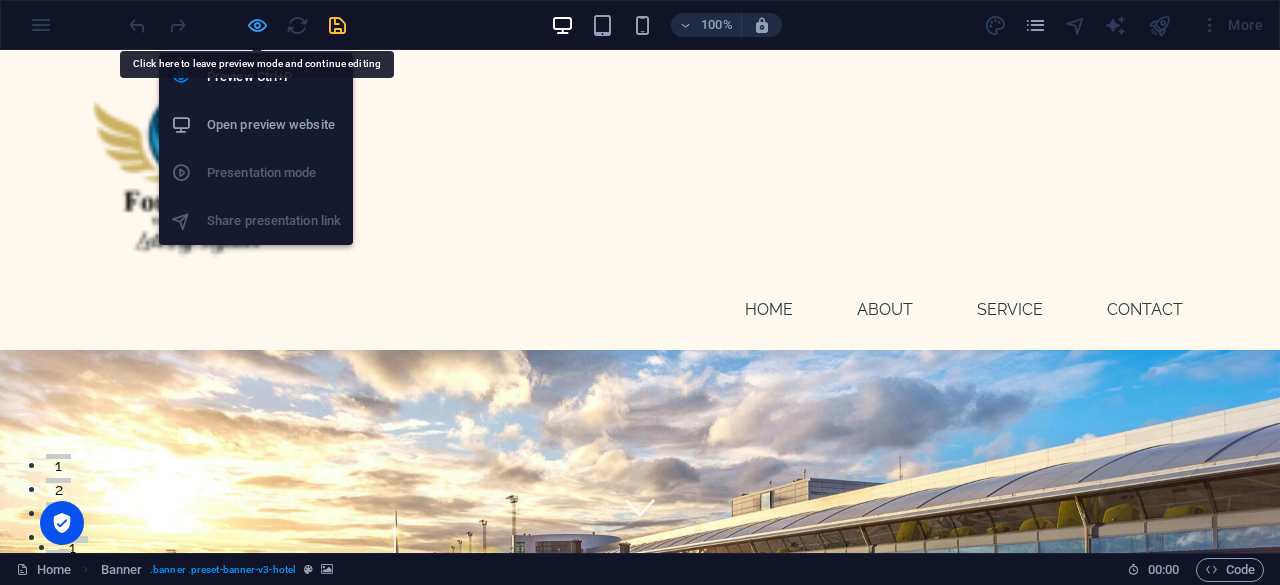 click at bounding box center [257, 25] 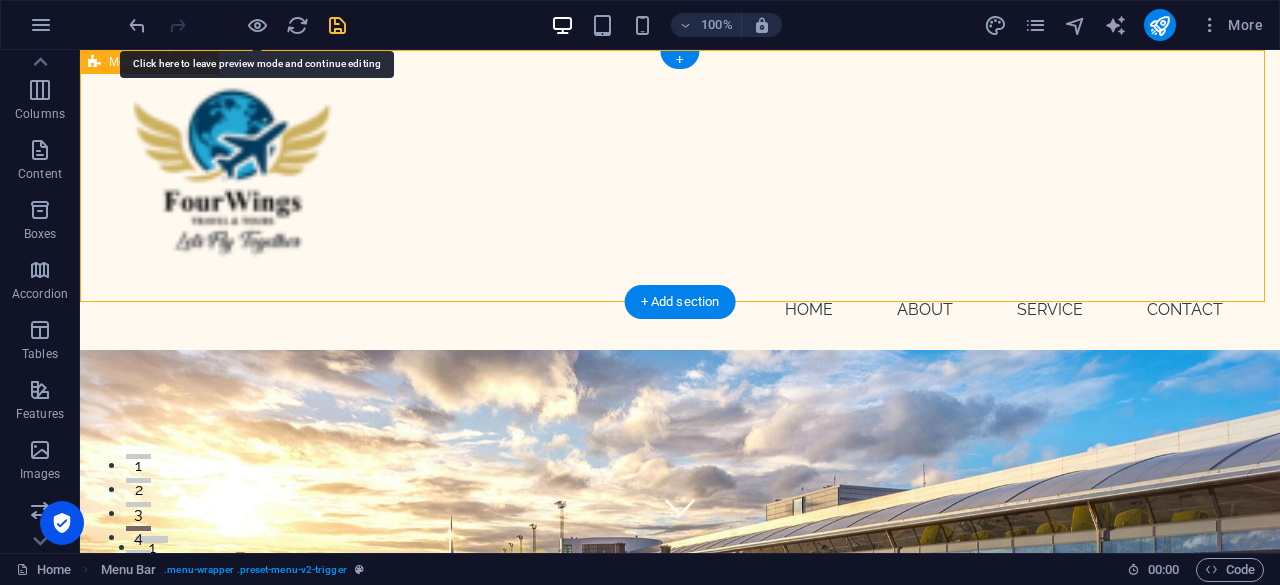 select on "rem" 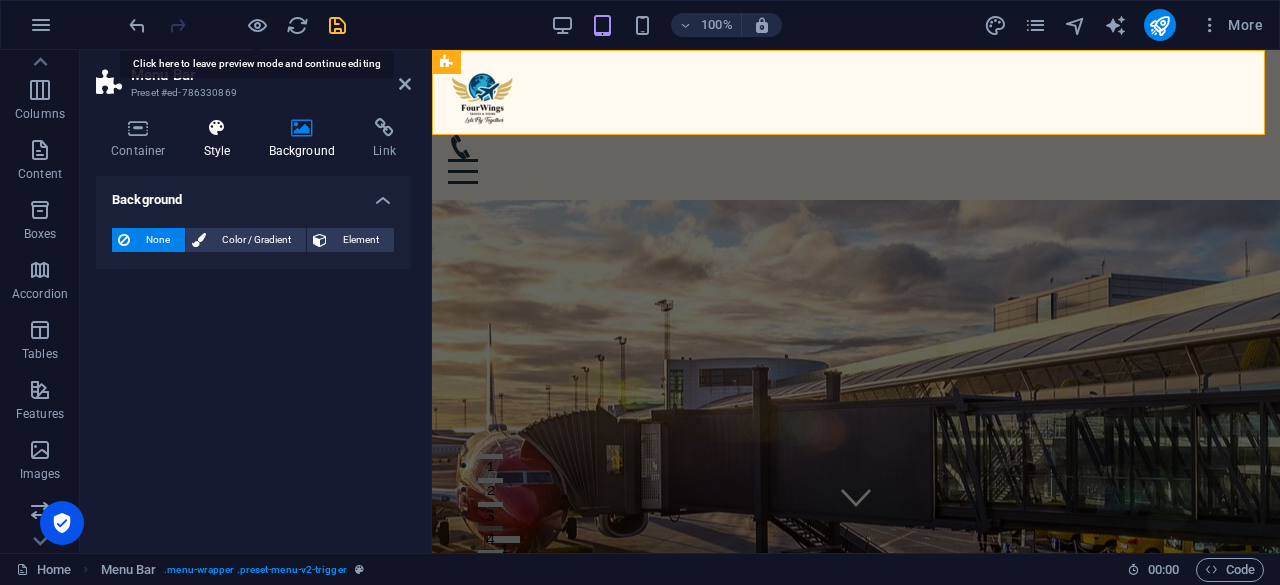 click at bounding box center (217, 128) 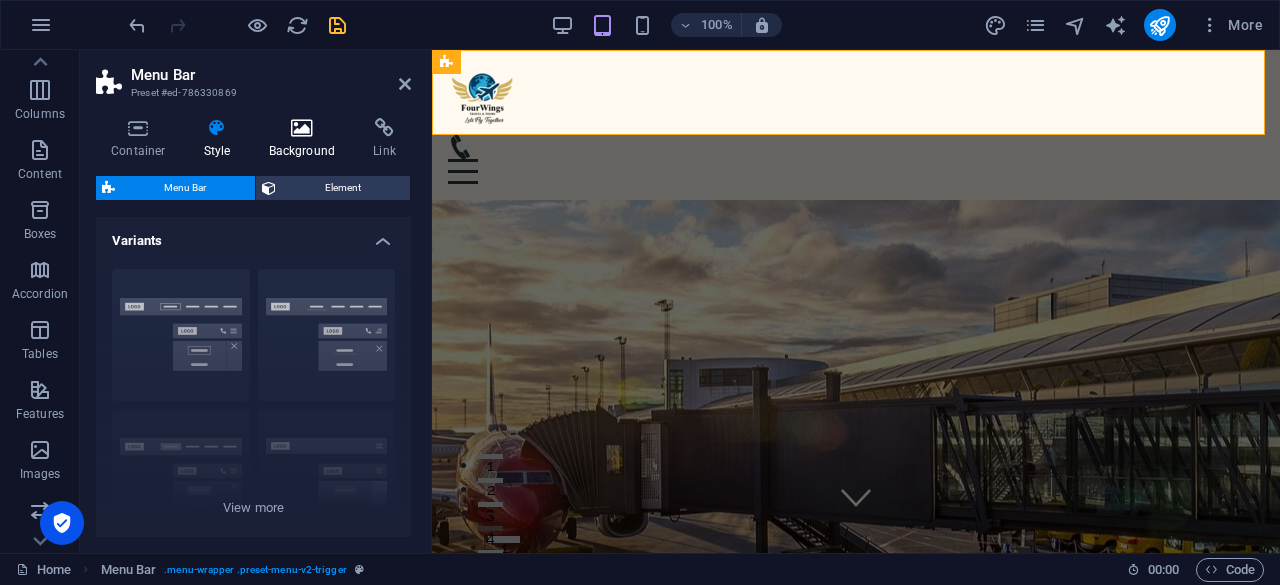 click at bounding box center [302, 128] 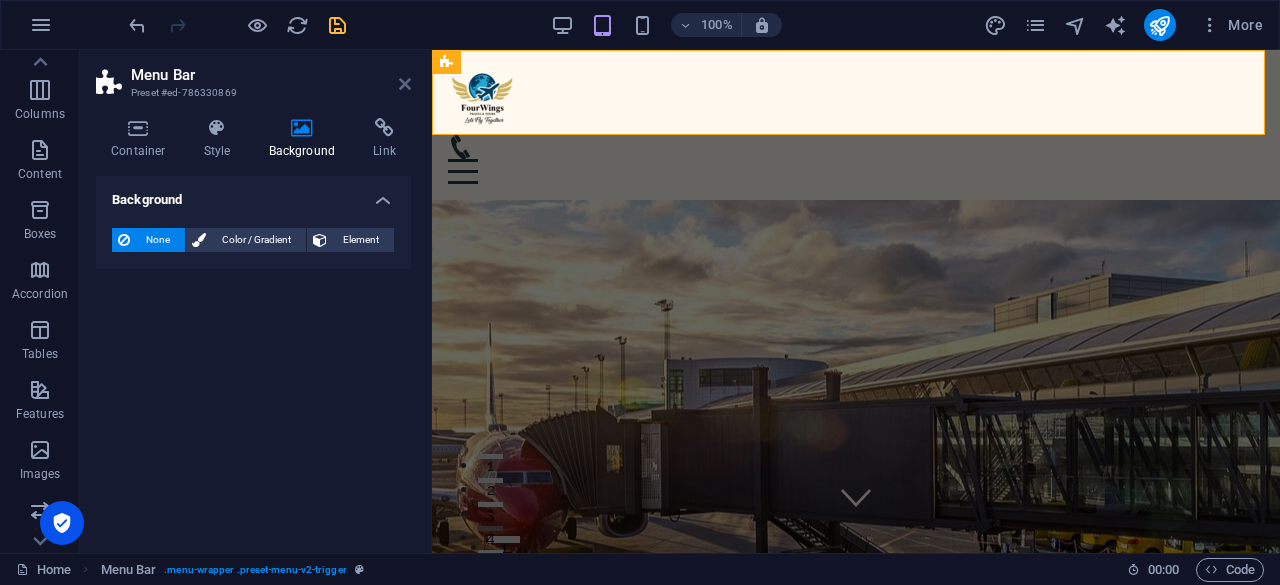 click at bounding box center (405, 84) 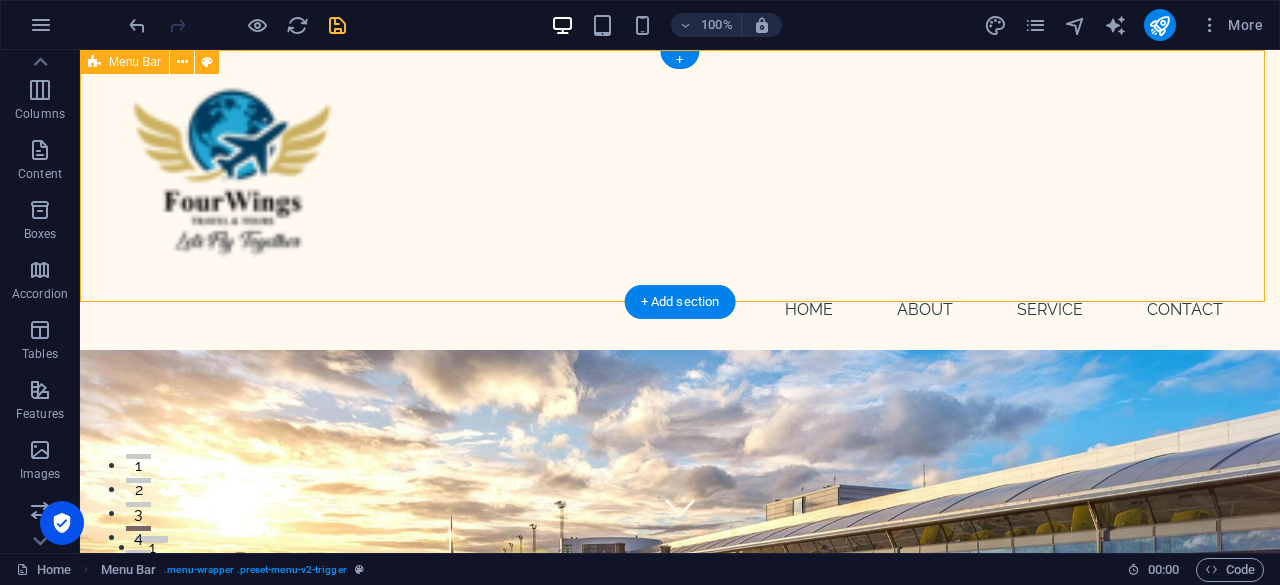 select on "rem" 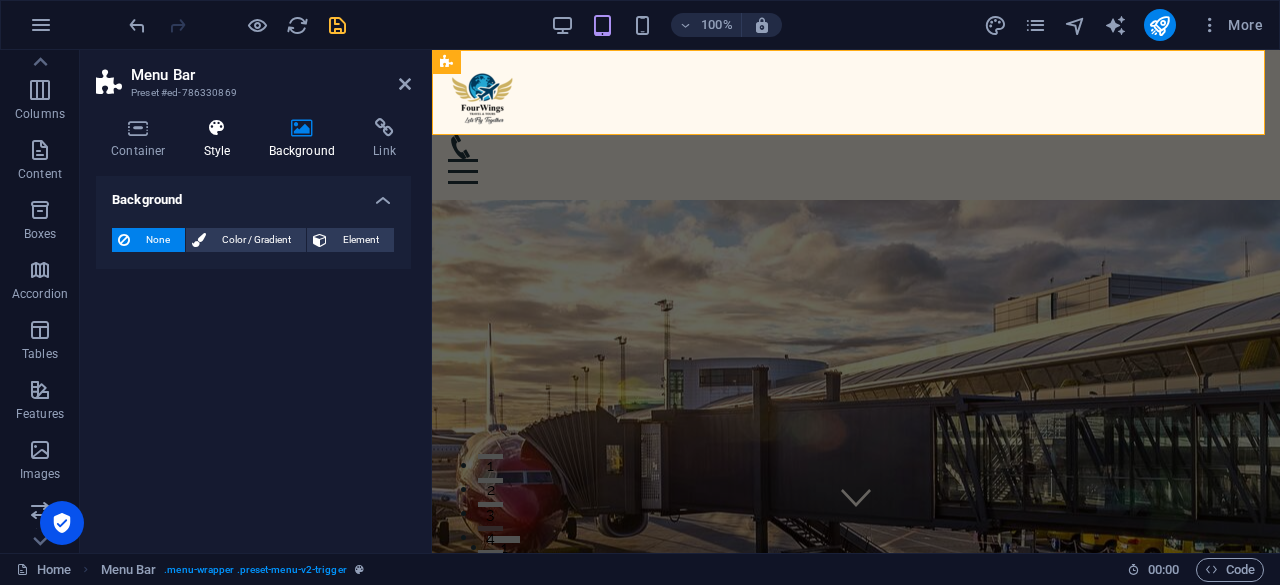 click at bounding box center (217, 128) 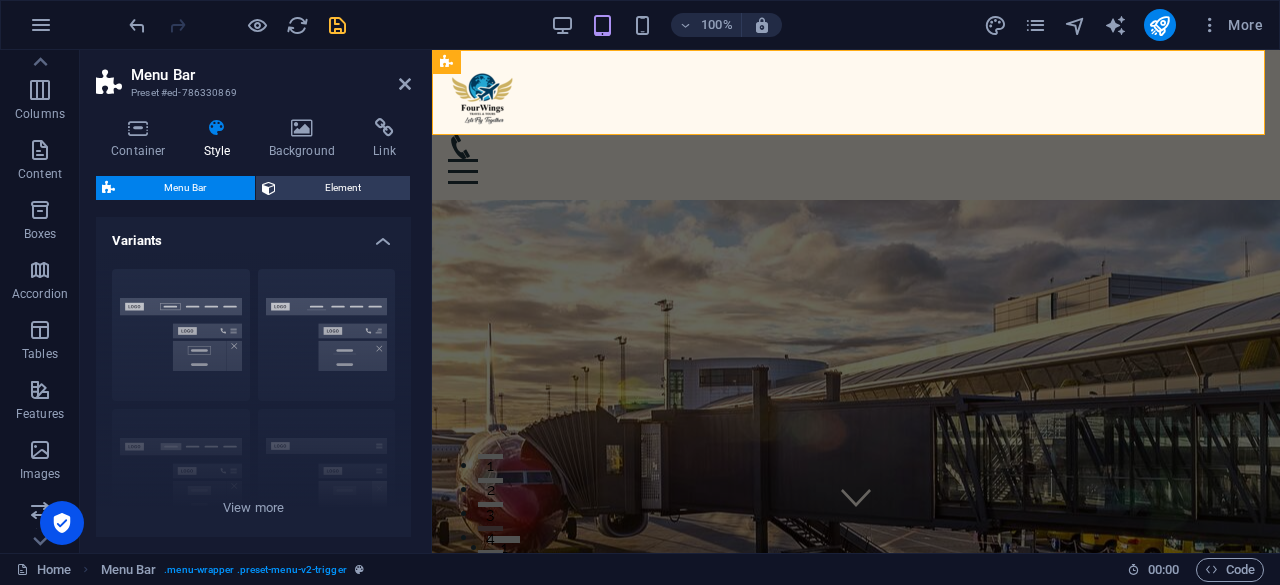 click on "Menu Bar Preset #ed-786330869
Container Style Background Link Size Height Default px rem % vh vw Min. height None px rem % vh vw Width Default px rem % em vh vw Min. width None px rem % vh vw Content width Default Custom width Width Default px rem % em vh vw Min. width None px rem % vh vw Default padding Custom spacing Default content width and padding can be changed under Design. Edit design Layout (Flexbox) Alignment Determines the flex direction. Default Main axis Determine how elements should behave along the main axis inside this container (justify content). Default Side axis Control the vertical direction of the element inside of the container (align items). Default Wrap Default On Off Fill Controls the distances and direction of elements on the y-axis across several lines (align content). Default Accessibility ARIA helps assistive technologies (like screen readers) to understand the role, state, and behavior of web elements Role The ARIA role defines the purpose of an element.  None %" at bounding box center (256, 301) 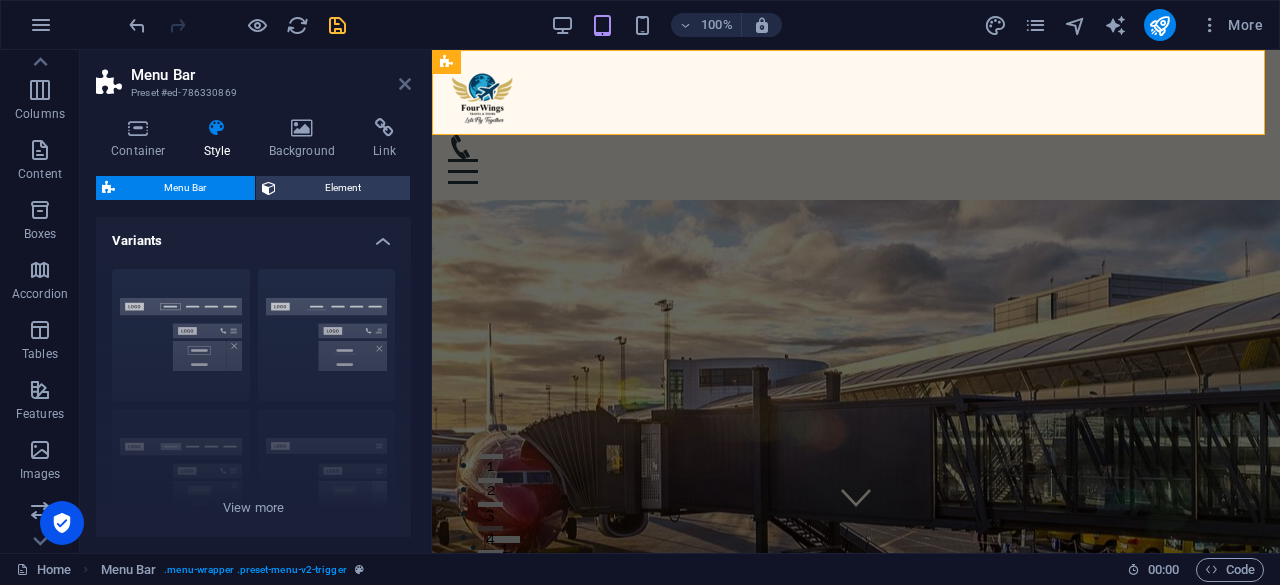 click at bounding box center (405, 84) 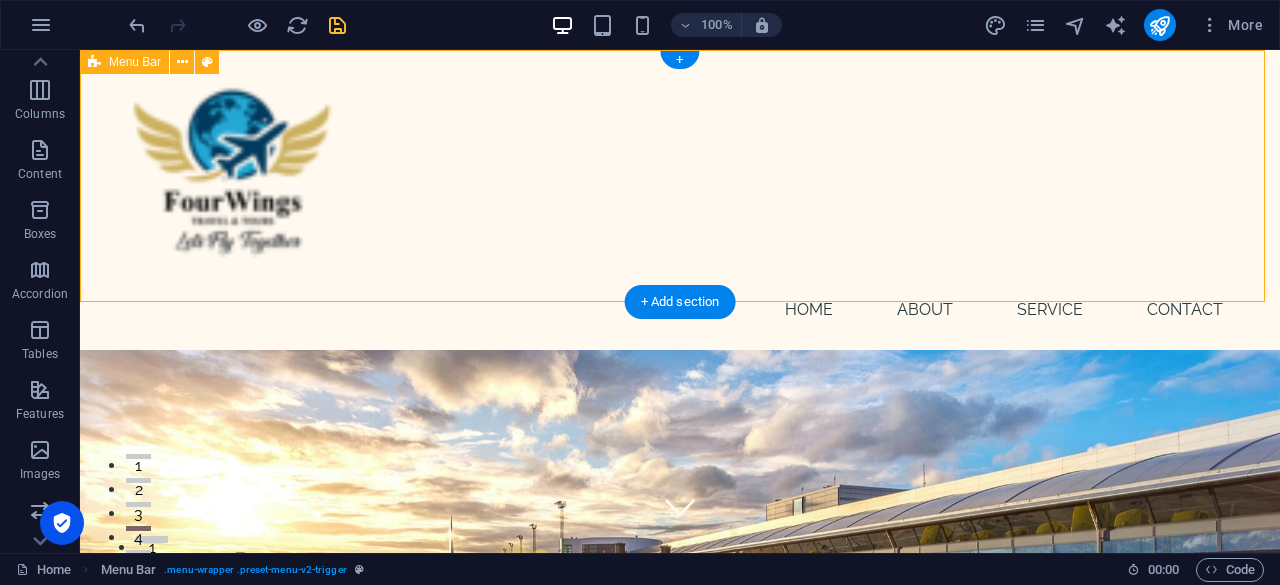 select on "rem" 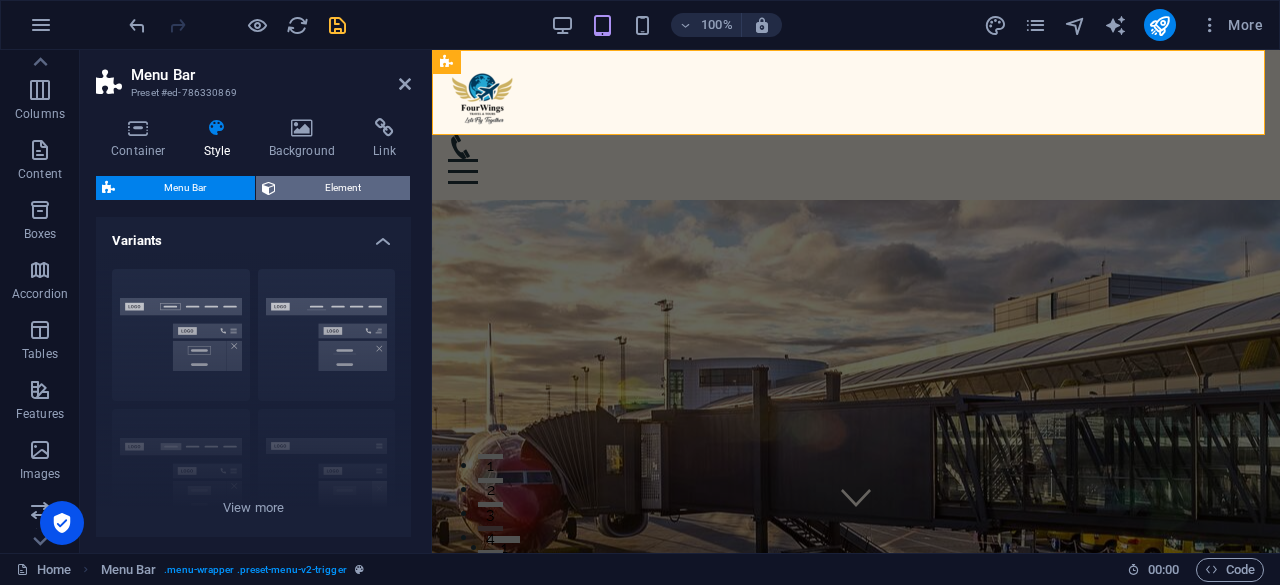 click on "Element" at bounding box center [343, 188] 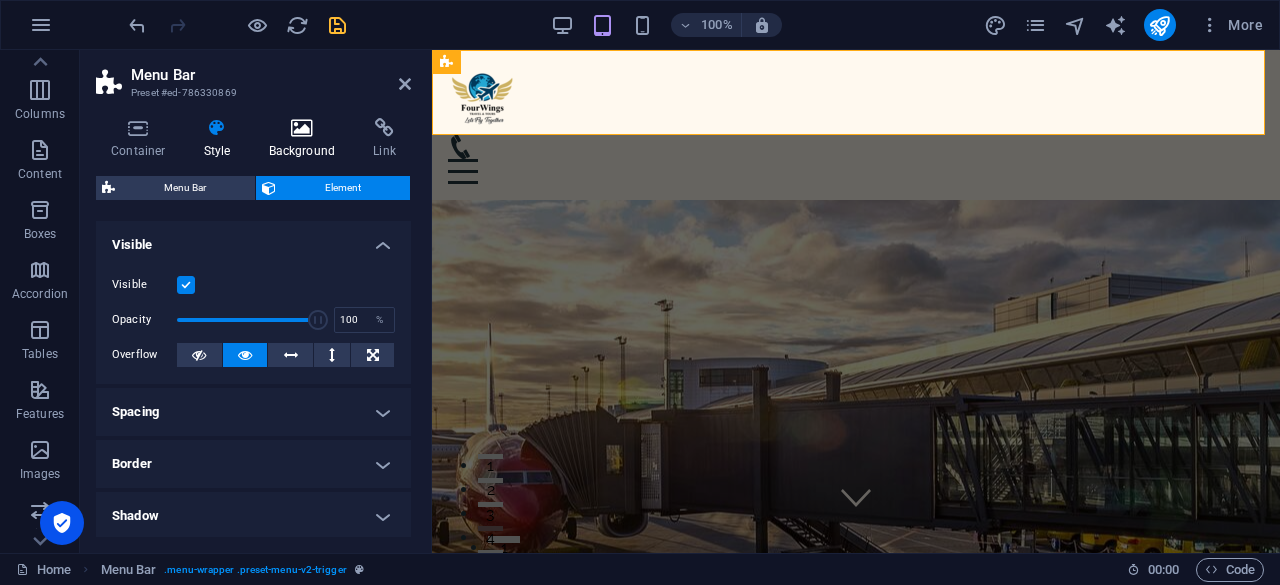 click on "Background" at bounding box center [306, 139] 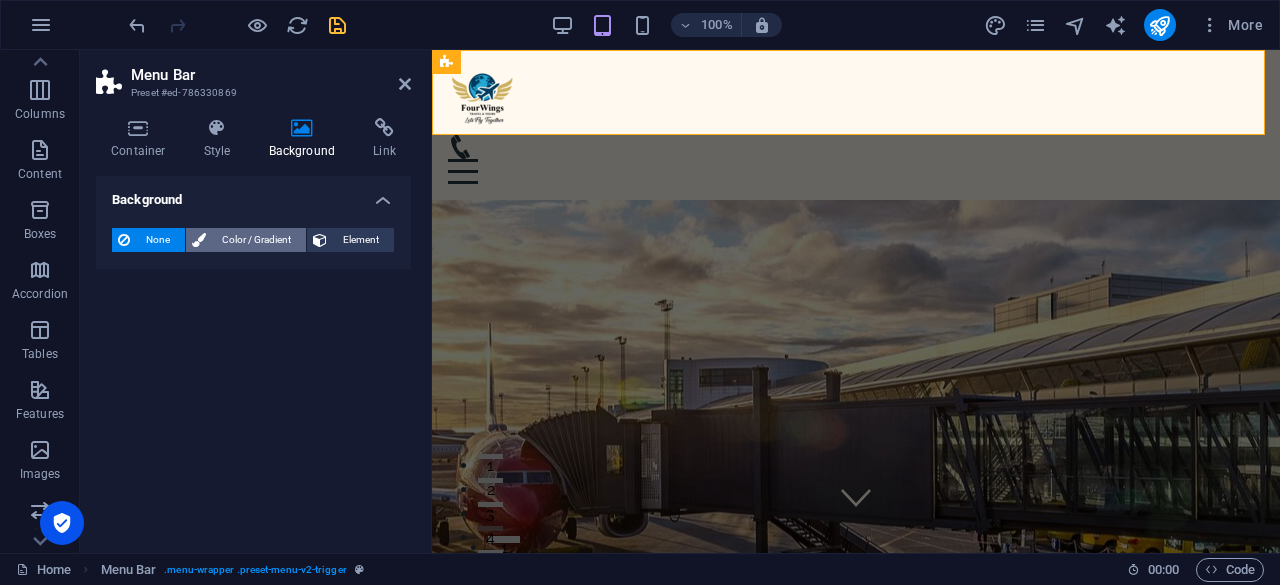 click on "Color / Gradient" at bounding box center (256, 240) 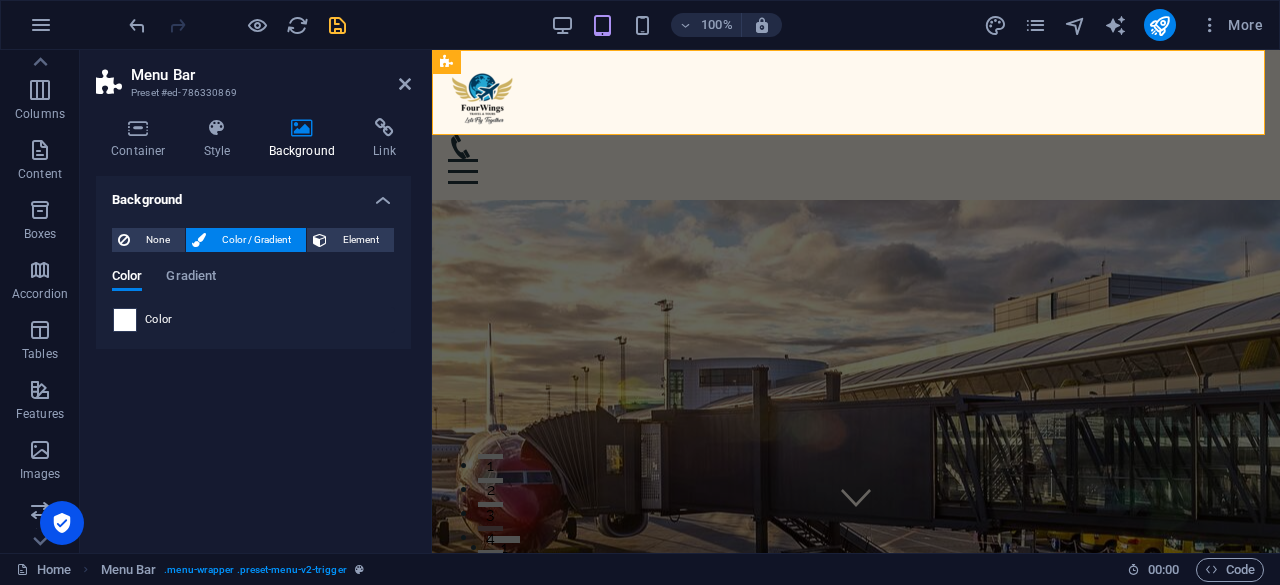 click at bounding box center [125, 320] 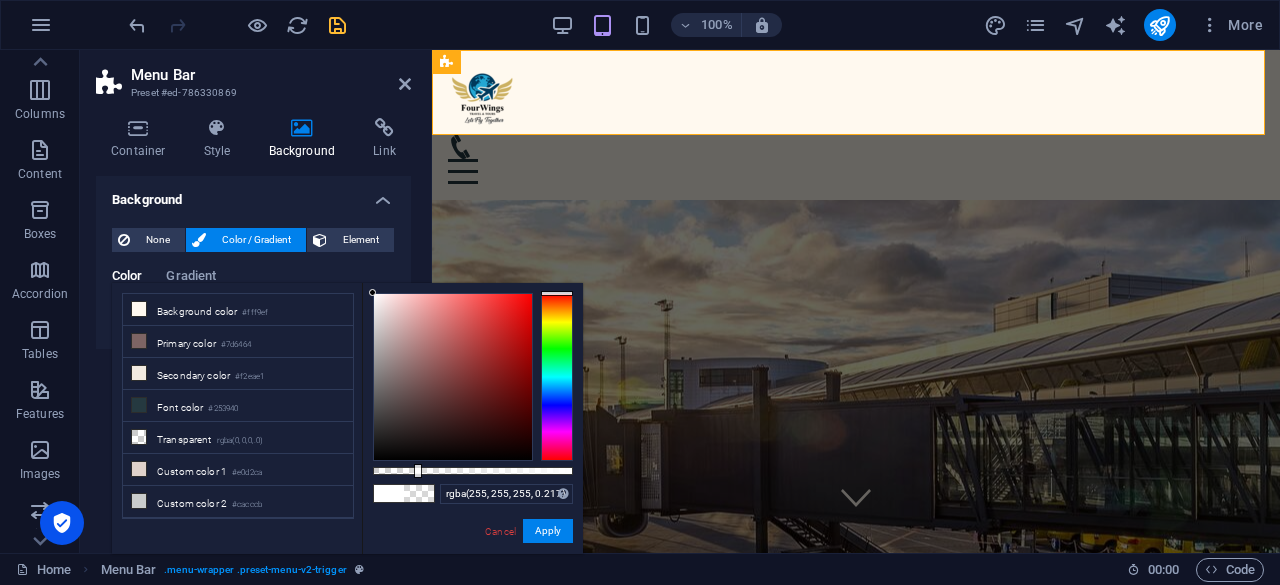 type on "rgba(255, 255, 255, 0.212)" 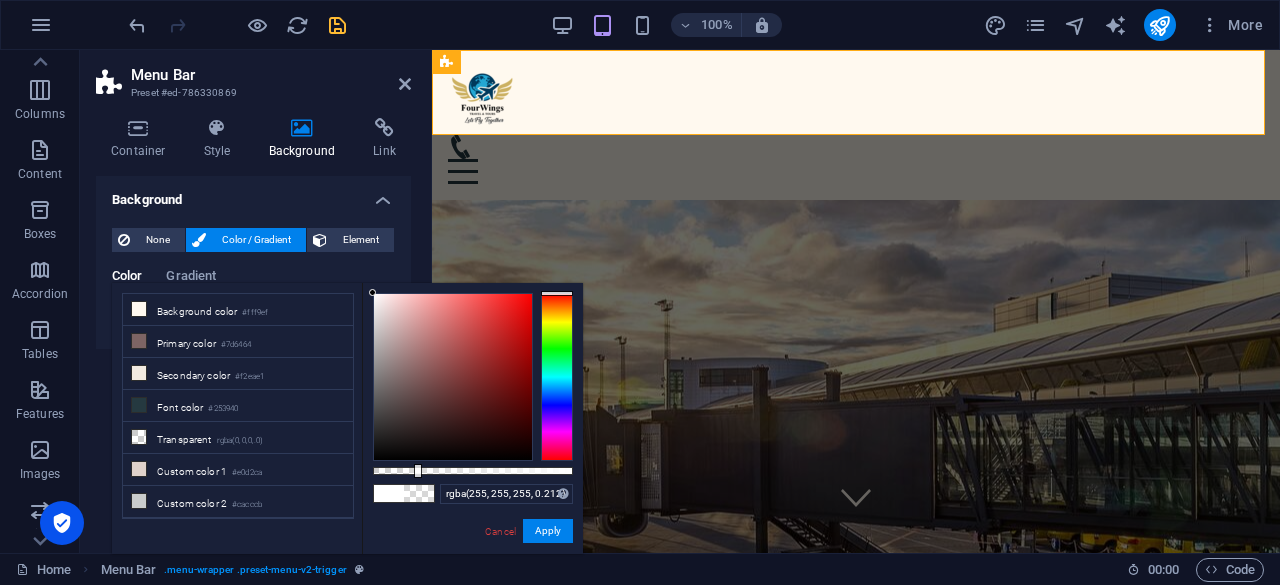 drag, startPoint x: 540, startPoint y: 469, endPoint x: 415, endPoint y: 459, distance: 125.39936 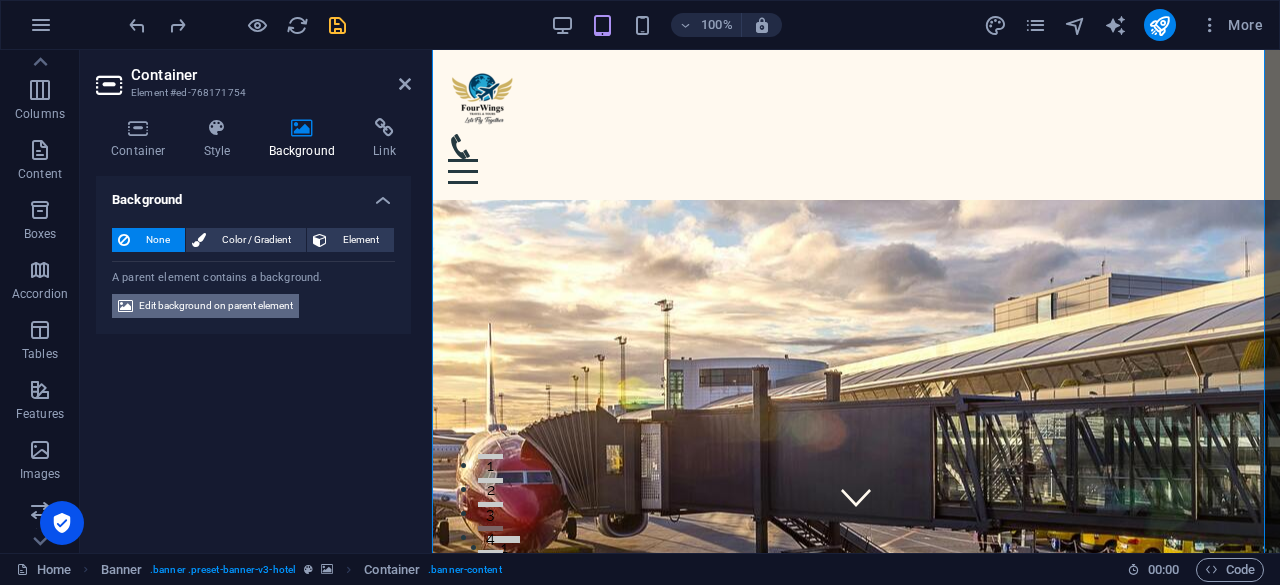 click on "Edit background on parent element" at bounding box center [216, 306] 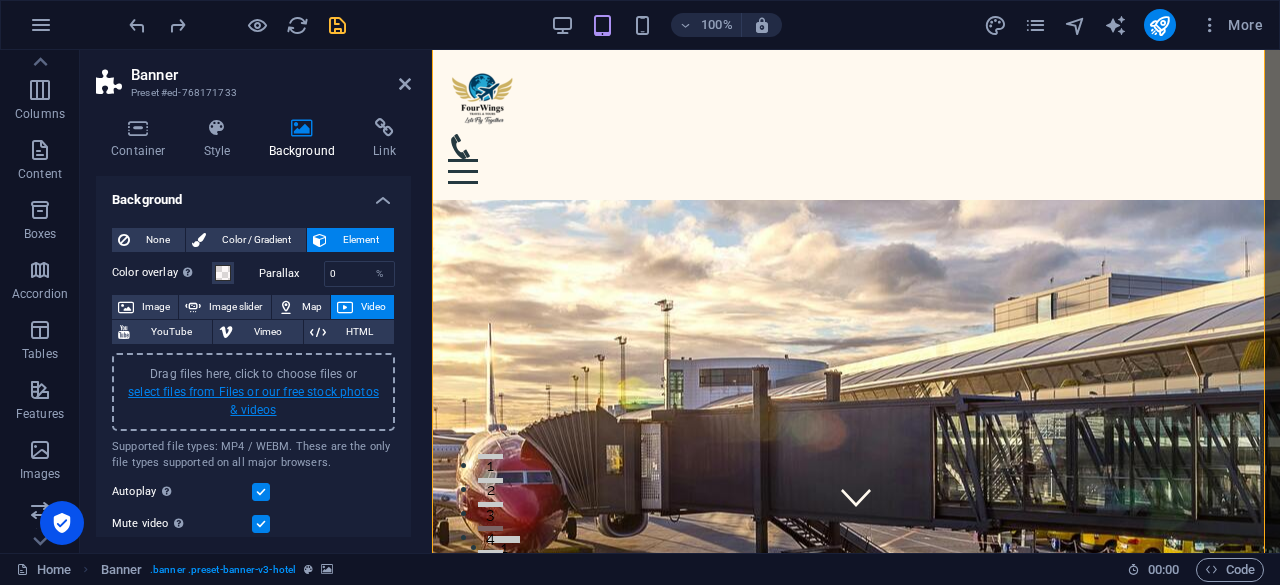 click on "select files from Files or our free stock photos & videos" at bounding box center [253, 401] 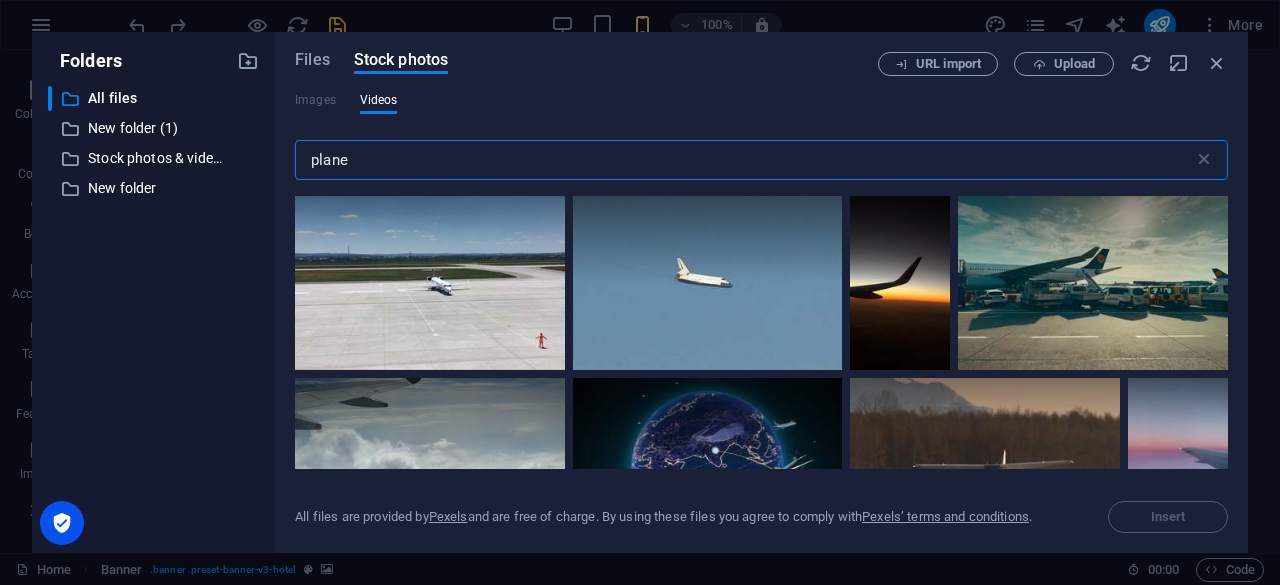 scroll, scrollTop: 2000, scrollLeft: 0, axis: vertical 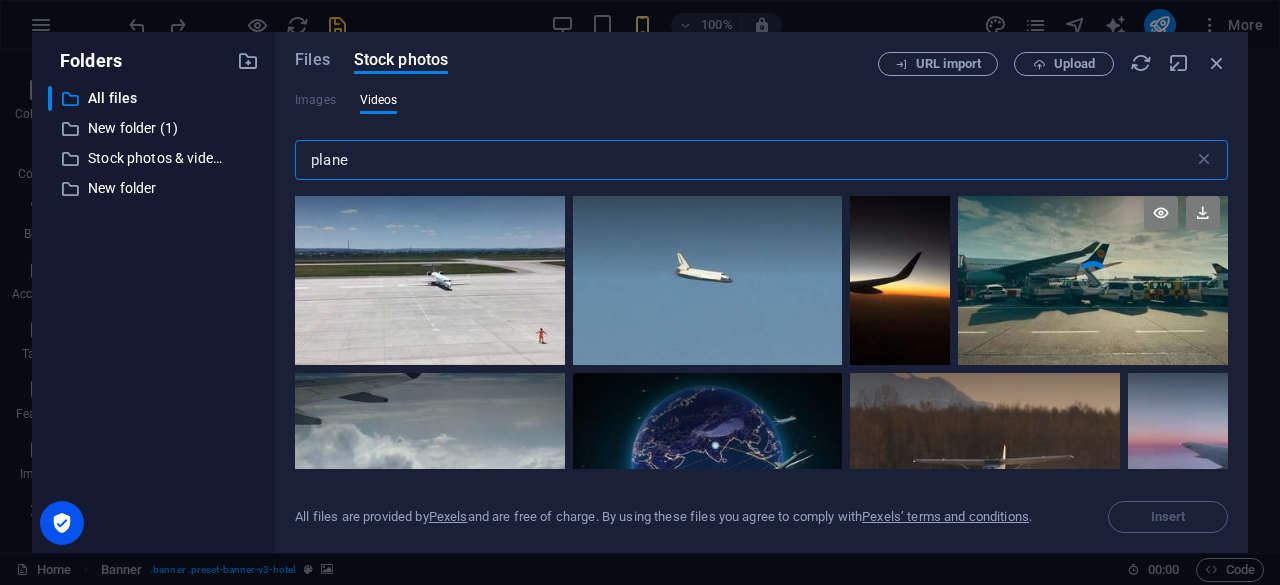 click on "Your browser does not support the video tag." at bounding box center [1093, 276] 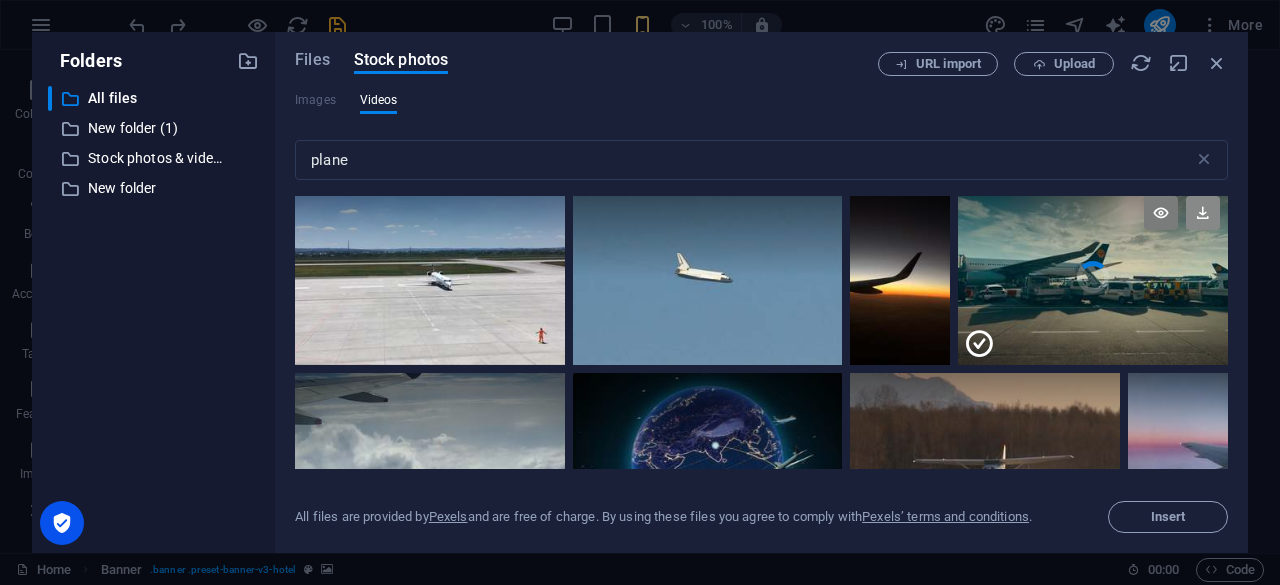 click at bounding box center [1203, 213] 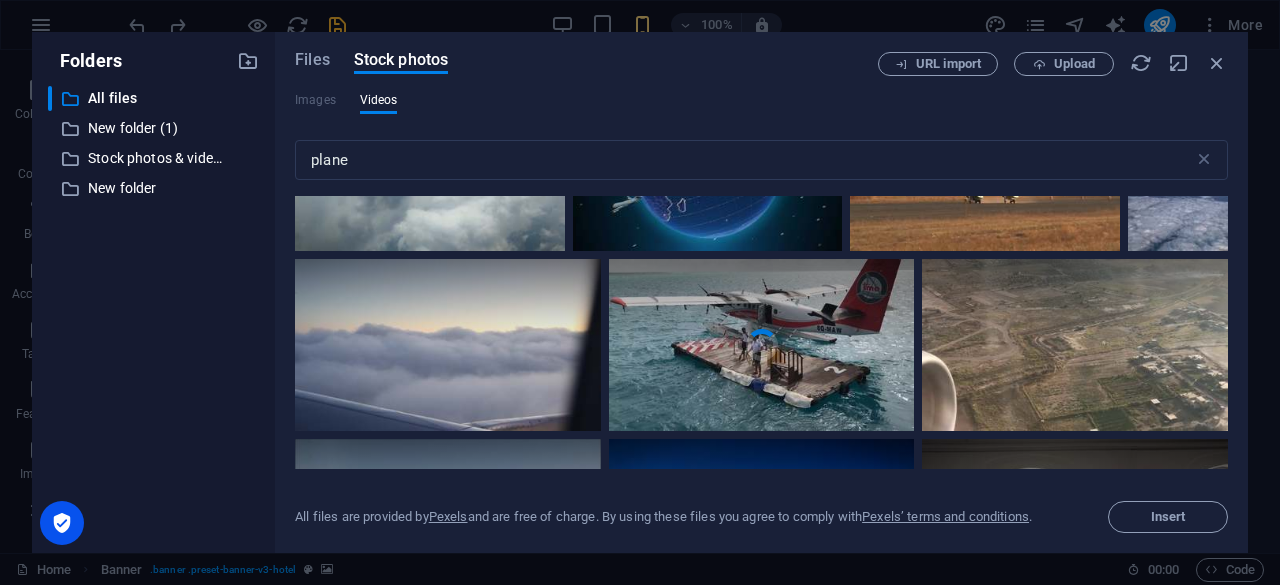 scroll, scrollTop: 2400, scrollLeft: 0, axis: vertical 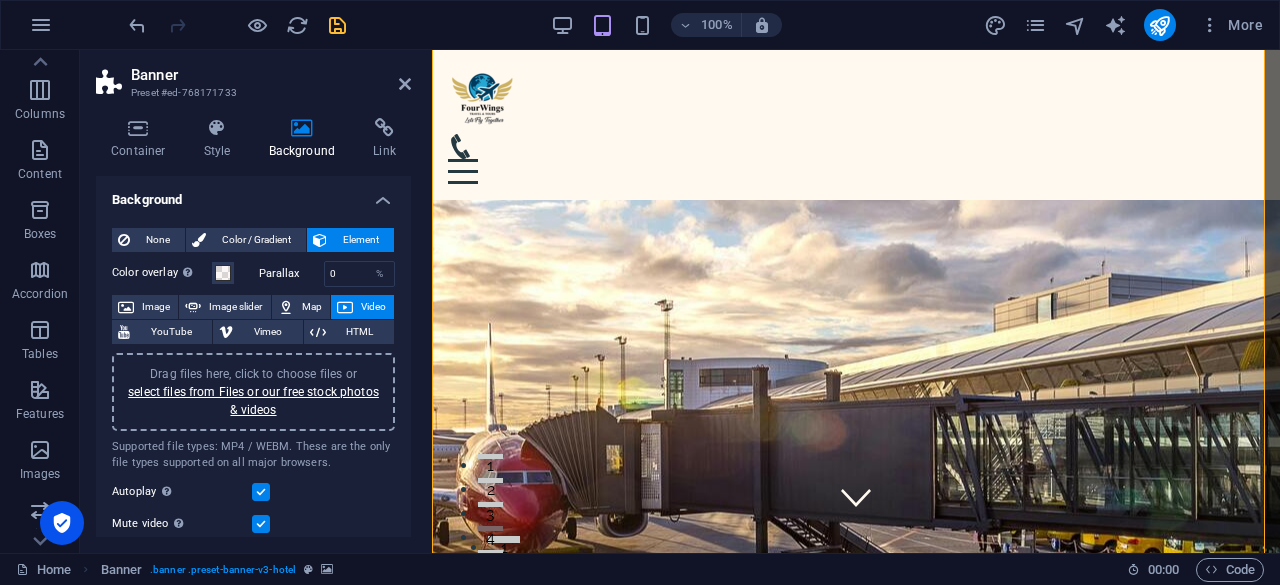 click on "Banner" at bounding box center [271, 75] 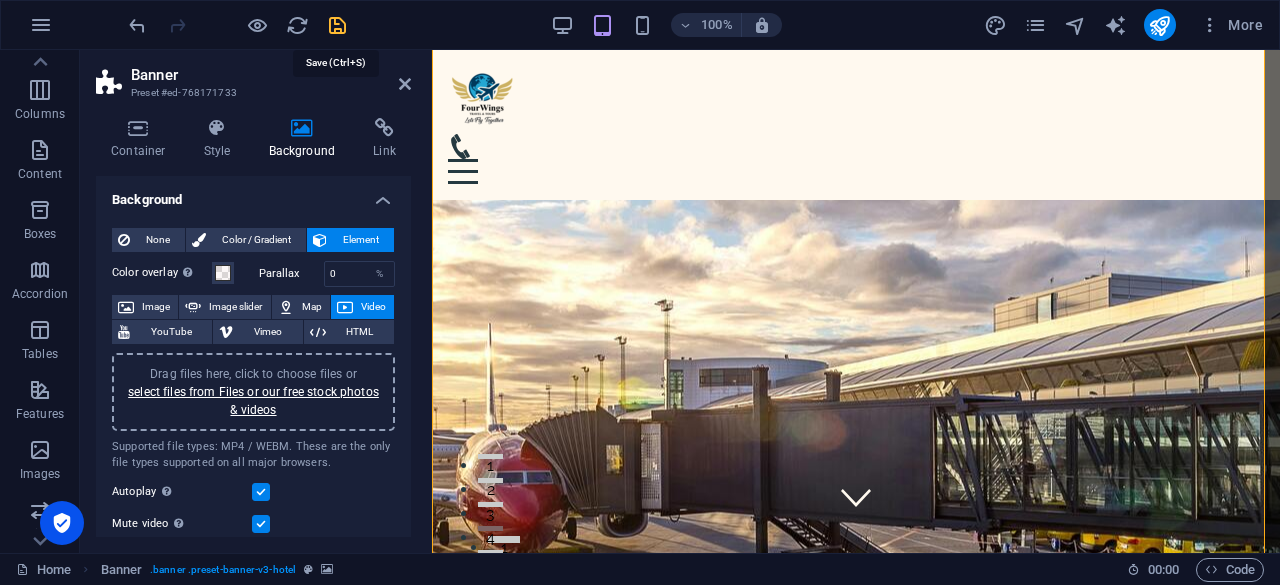 drag, startPoint x: 338, startPoint y: 17, endPoint x: 351, endPoint y: 29, distance: 17.691807 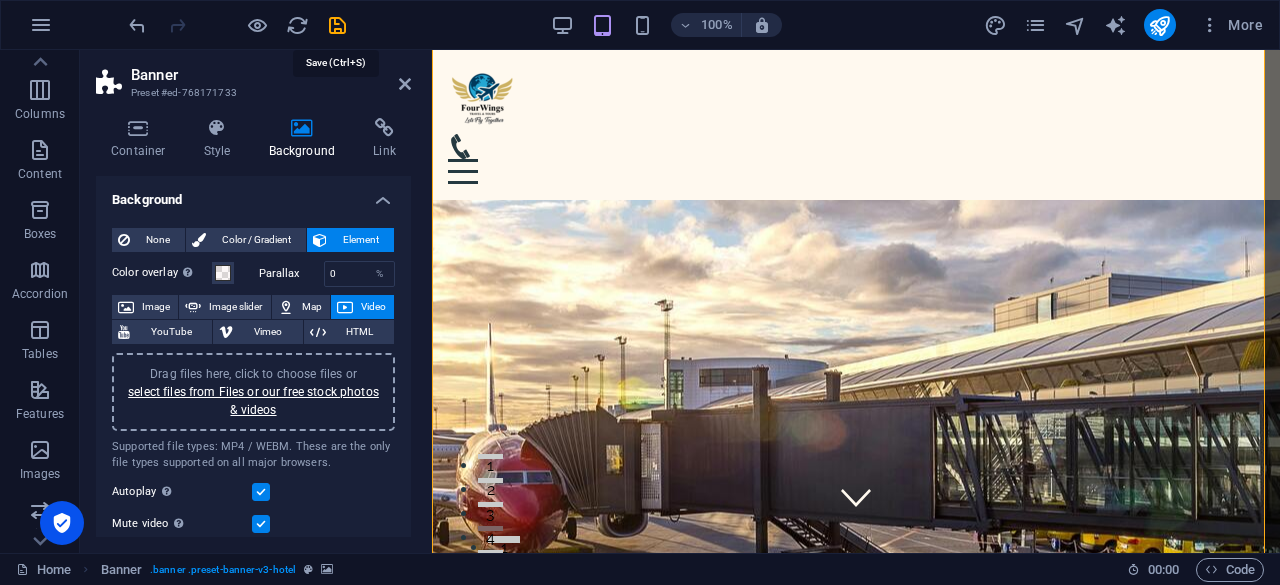 click at bounding box center [337, 25] 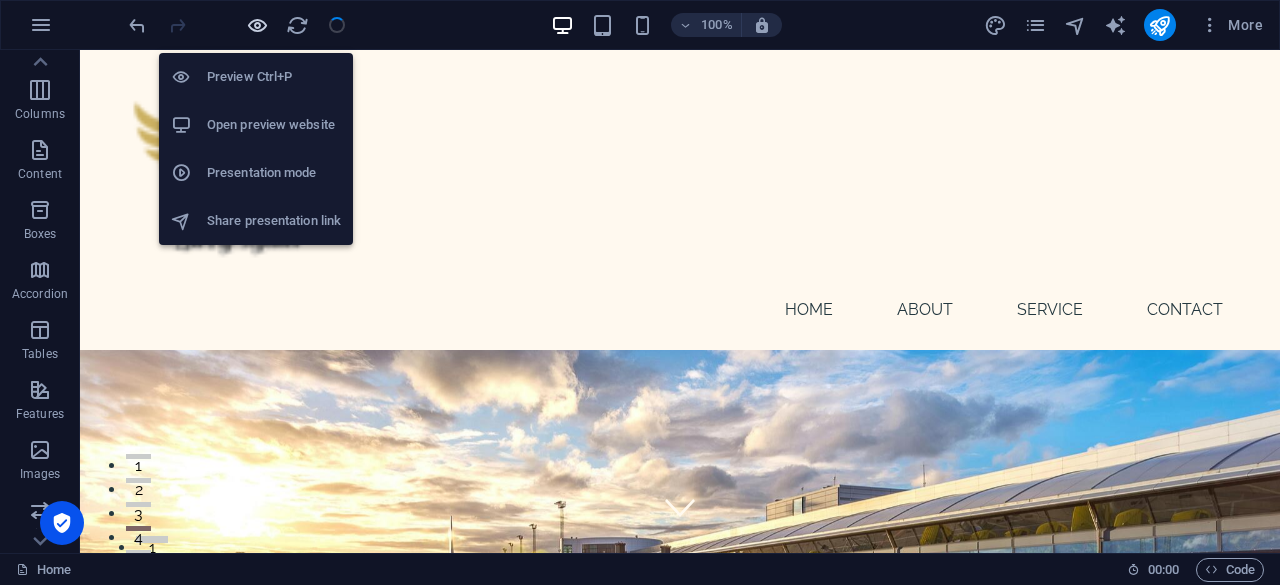 click at bounding box center (257, 25) 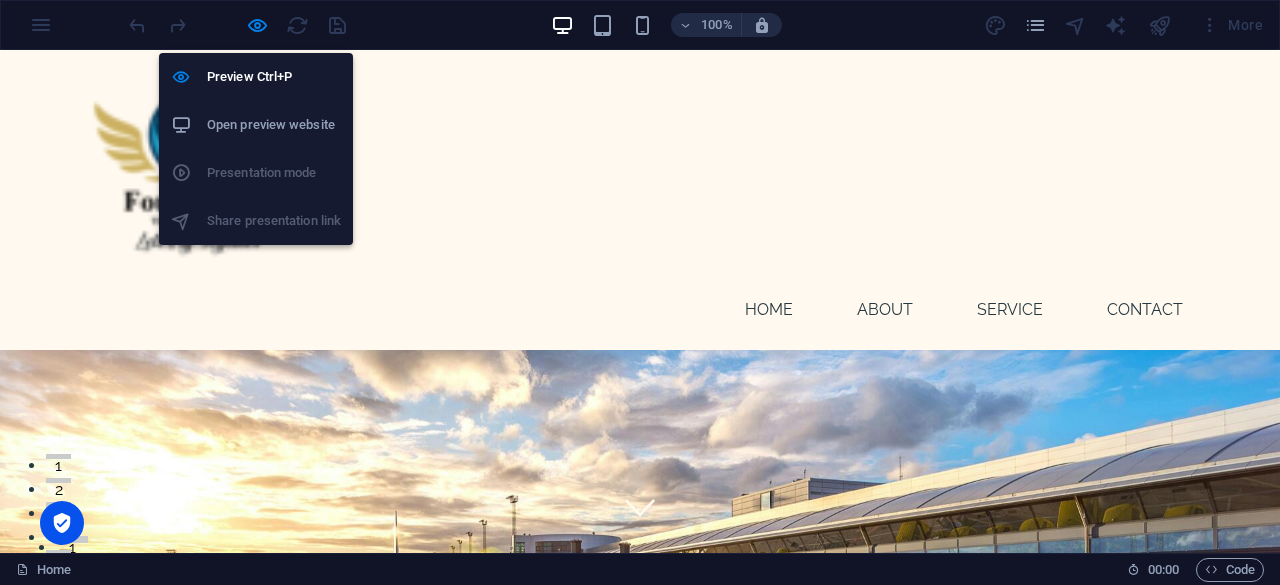 click on "Open preview website" at bounding box center [274, 125] 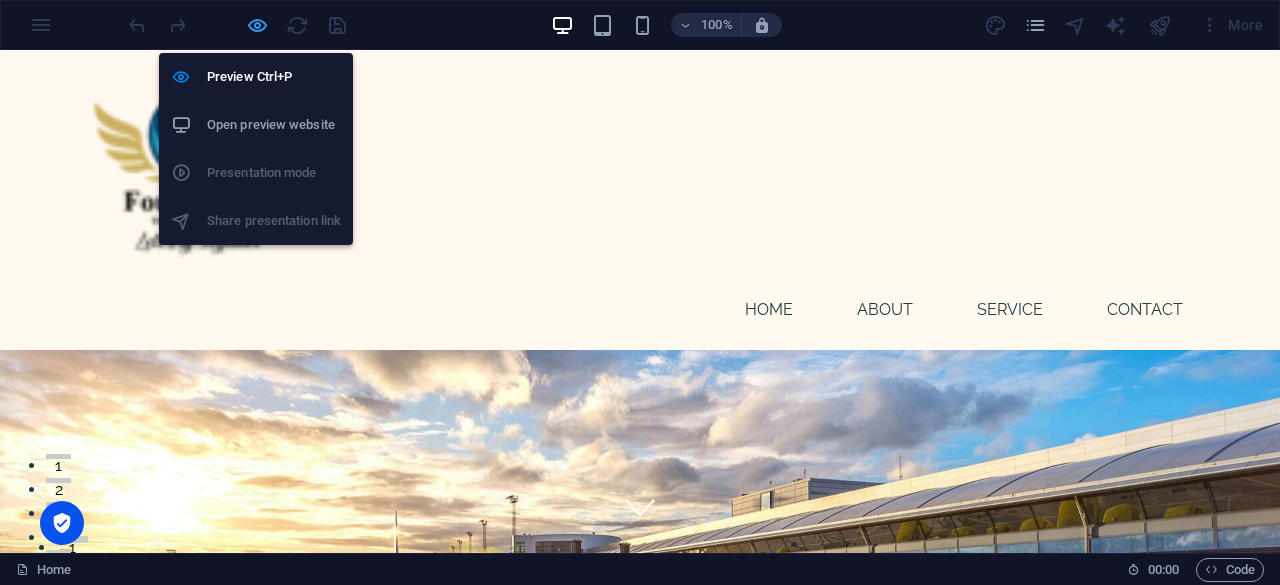 click at bounding box center [257, 25] 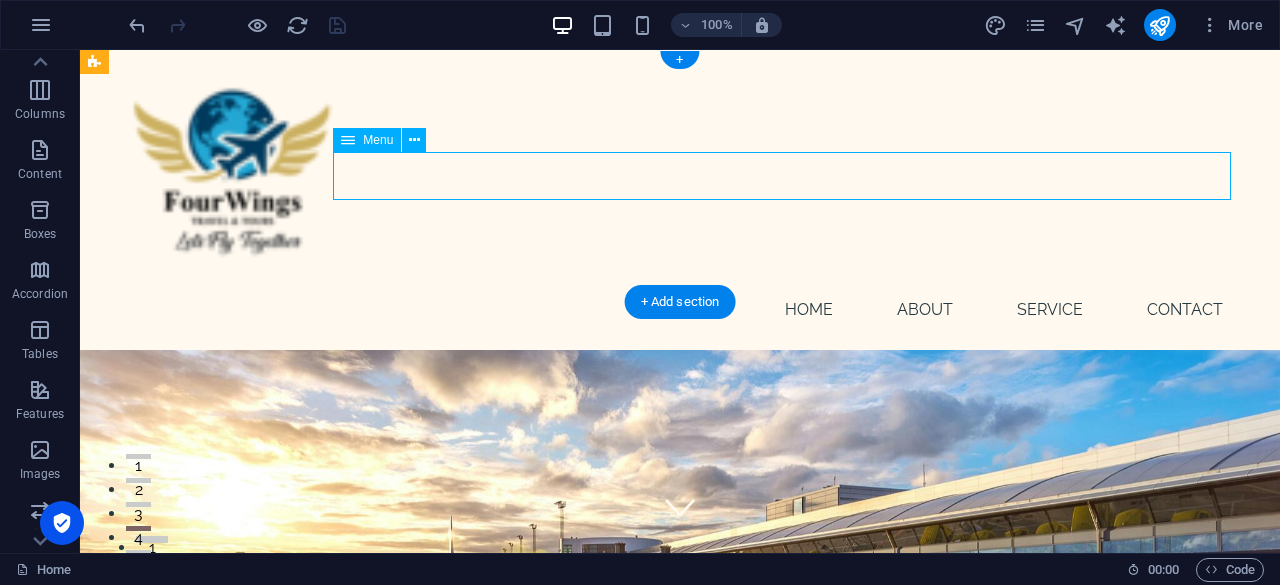 select 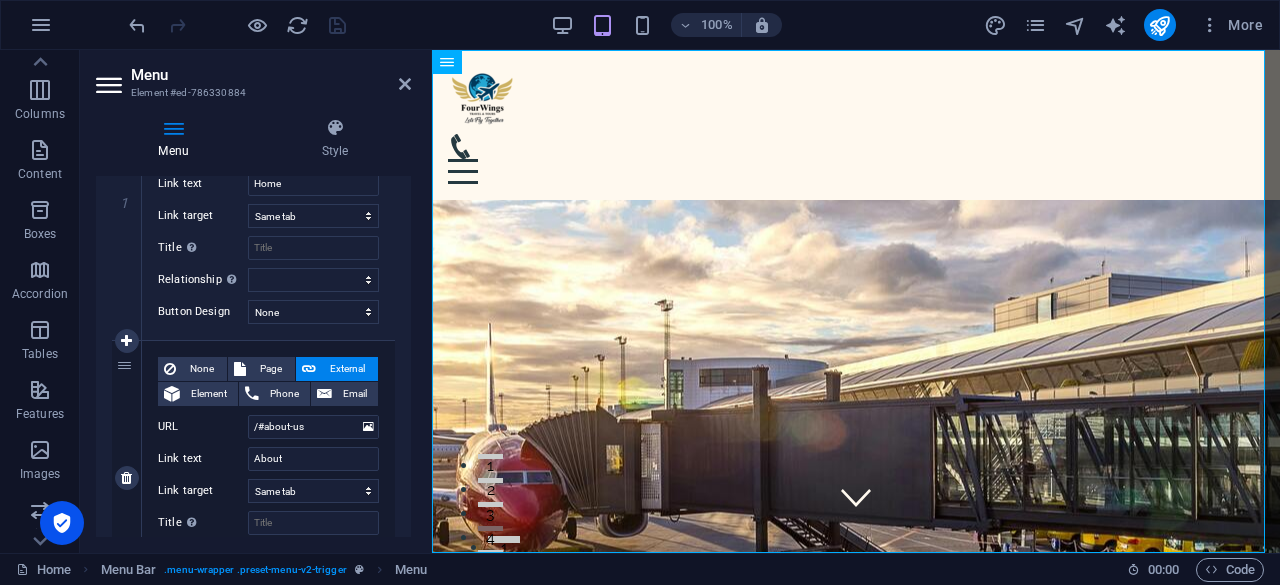 scroll, scrollTop: 200, scrollLeft: 0, axis: vertical 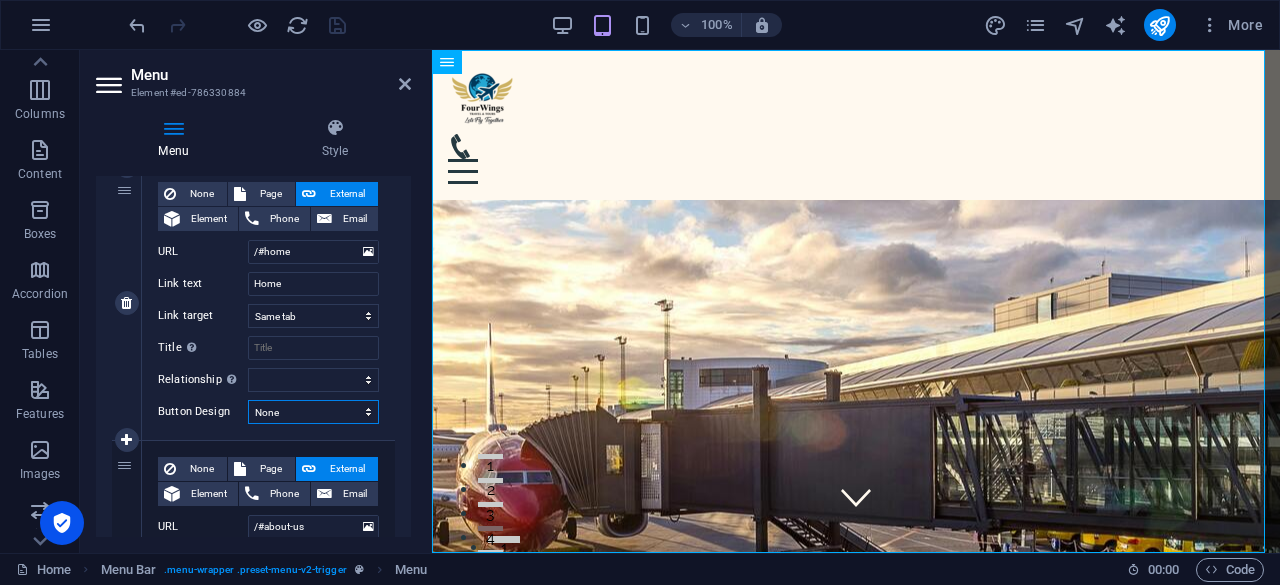 click on "None Default Primary Secondary" at bounding box center (313, 412) 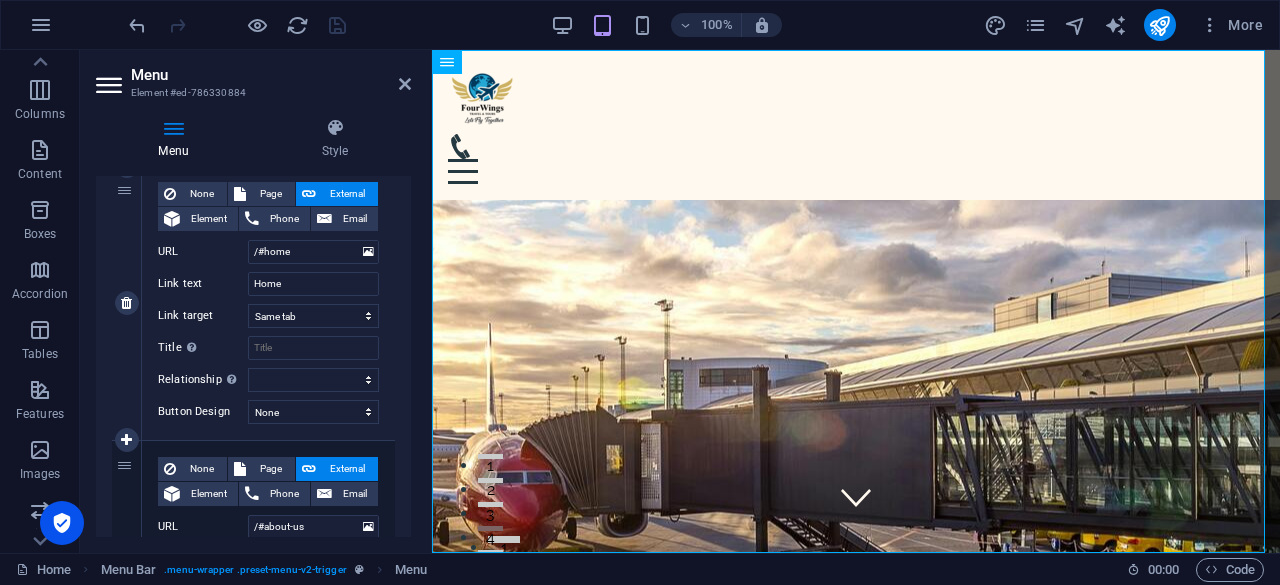 click on "None Page External Element Phone Email Page Home Services Holiday packages About Us Contact Legal Notice Privacy Element
URL /#home Phone Email Link text Home Link target New tab Same tab Overlay Title Additional link description, should not be the same as the link text. The title is most often shown as a tooltip text when the mouse moves over the element. Leave empty if uncertain. Relationship Sets the  relationship of this link to the link target . For example, the value "nofollow" instructs search engines not to follow the link. Can be left empty. alternate author bookmark external help license next nofollow noreferrer noopener prev search tag Button Design None Default Primary Secondary" at bounding box center (268, 303) 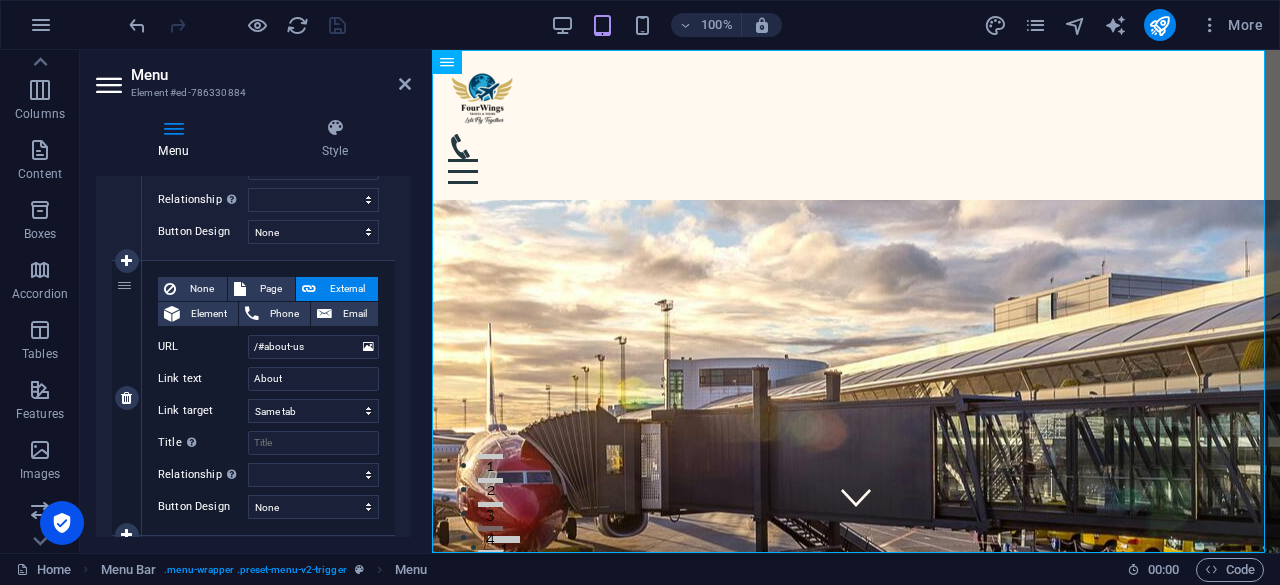 scroll, scrollTop: 400, scrollLeft: 0, axis: vertical 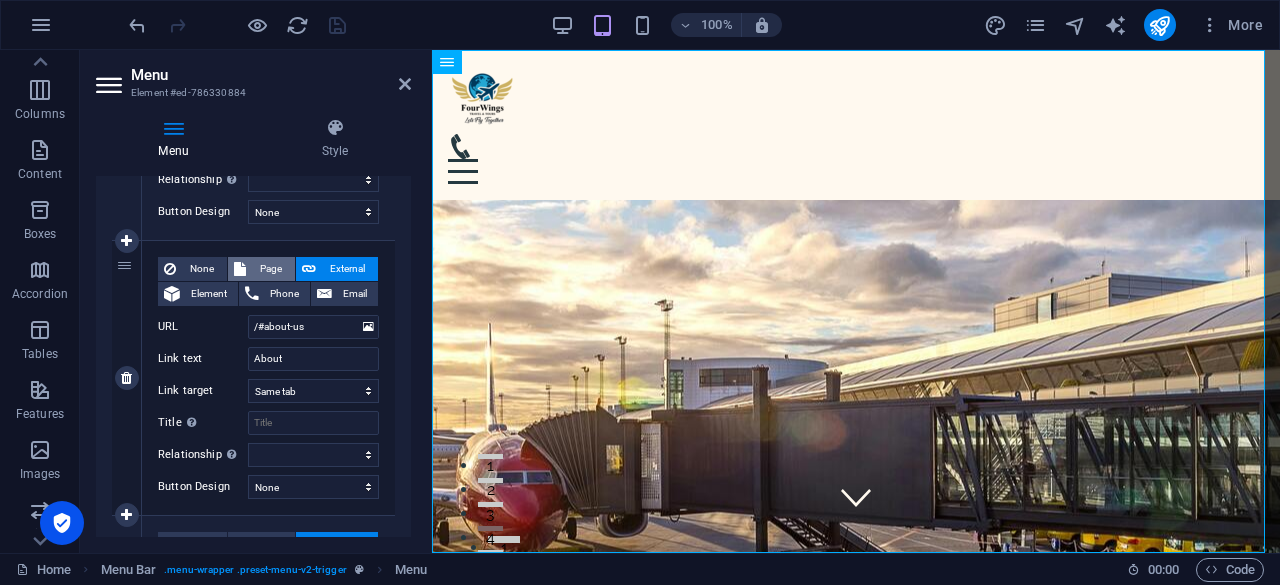 click on "Page" at bounding box center [270, 269] 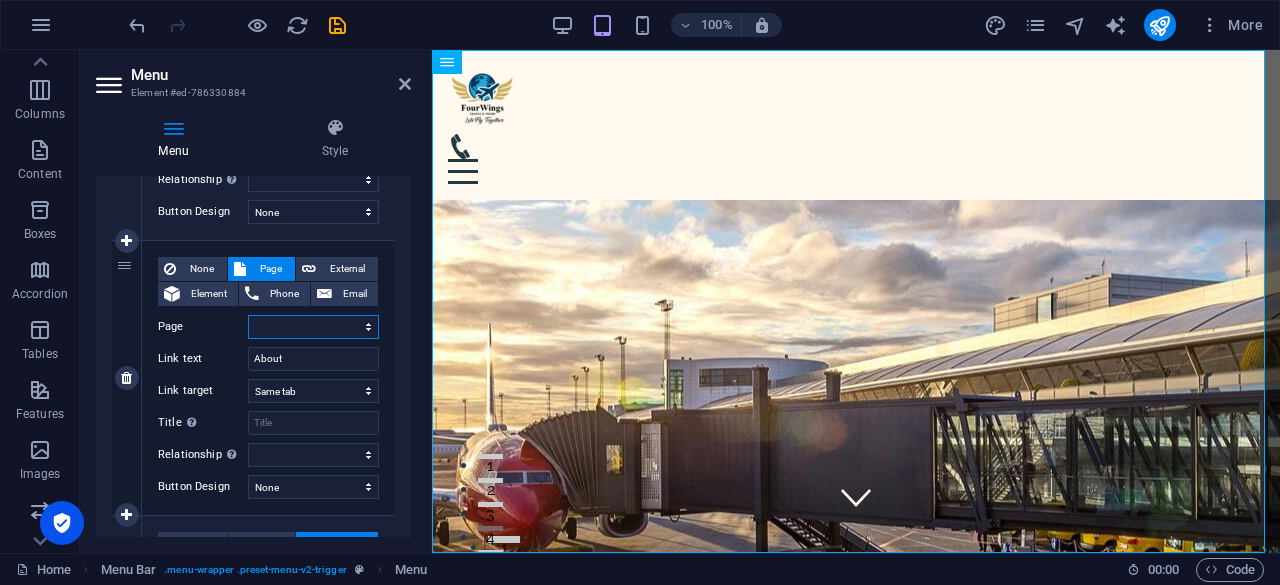 click on "Home Services Holiday packages About Us Contact Legal Notice Privacy" at bounding box center [313, 327] 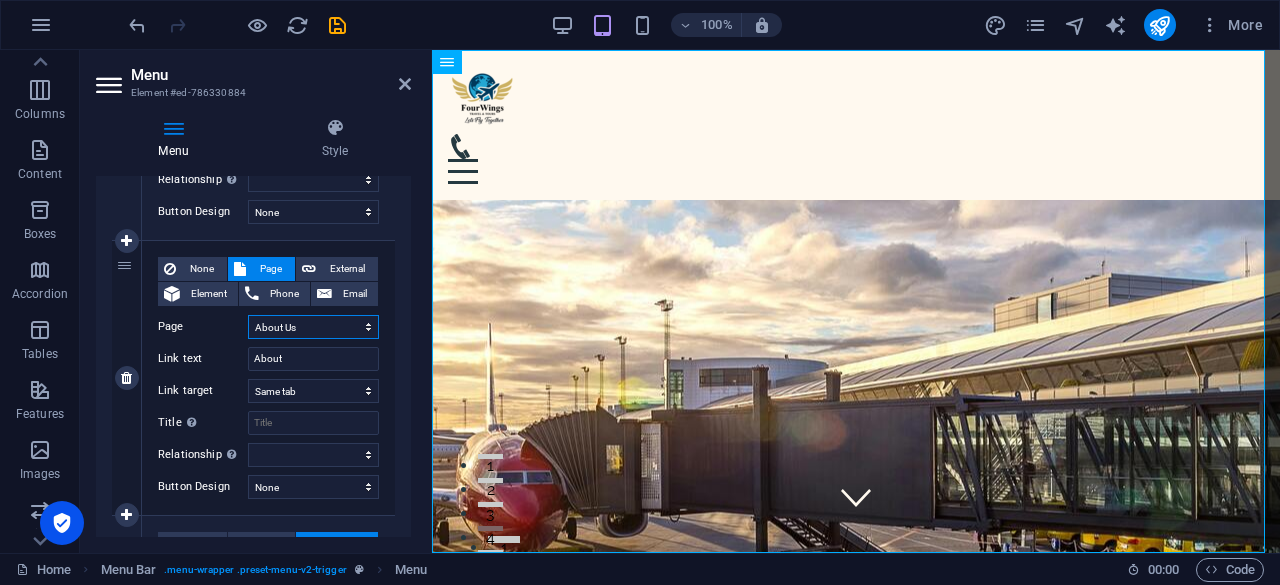 click on "Home Services Holiday packages About Us Contact Legal Notice Privacy" at bounding box center [313, 327] 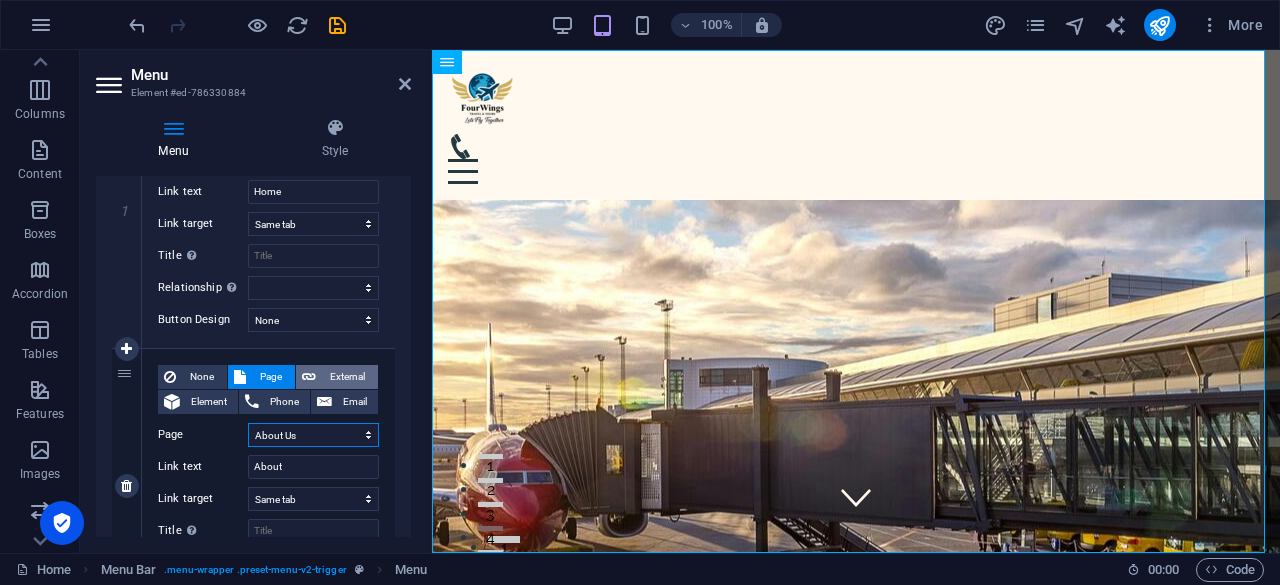 scroll, scrollTop: 200, scrollLeft: 0, axis: vertical 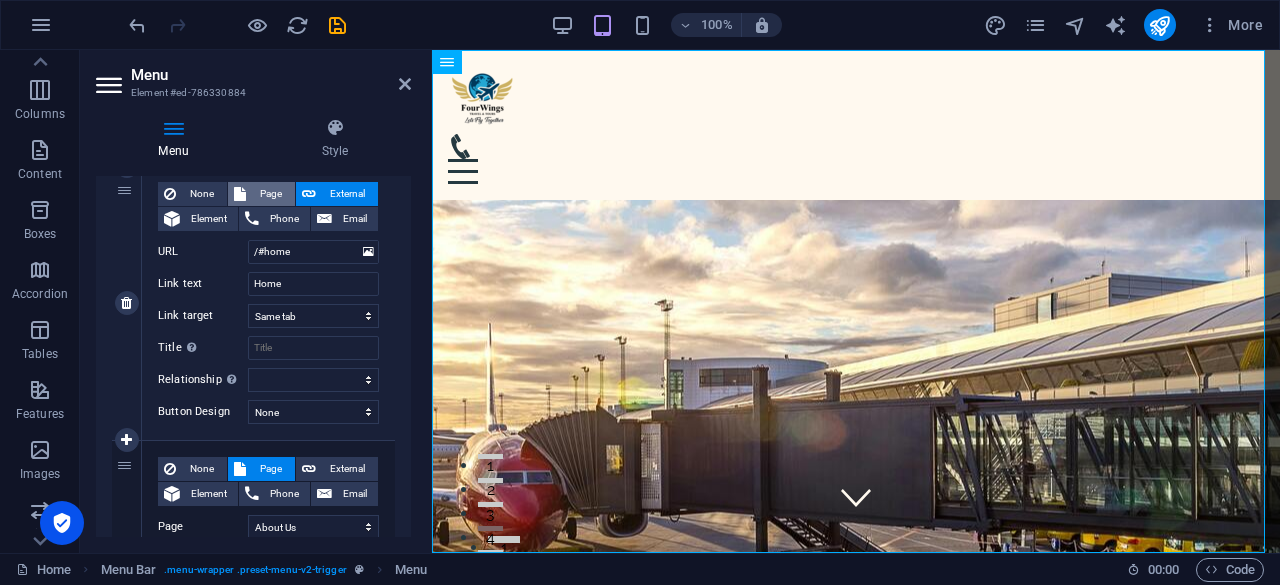 click on "Page" at bounding box center [270, 194] 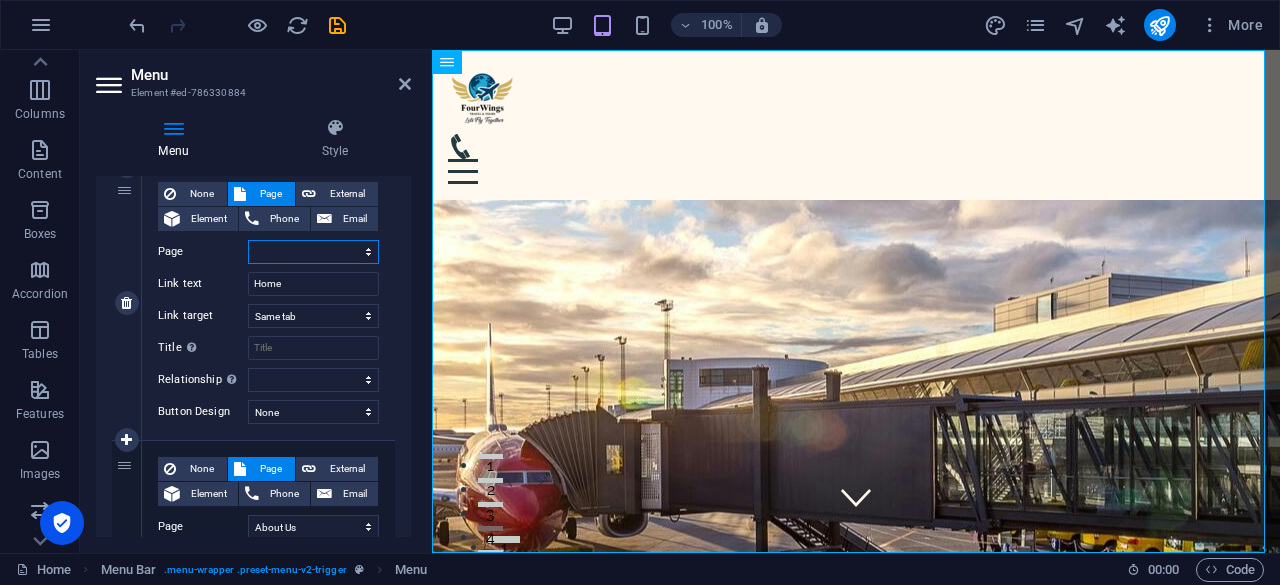 click on "Home Services Holiday packages About Us Contact Legal Notice Privacy" at bounding box center [313, 252] 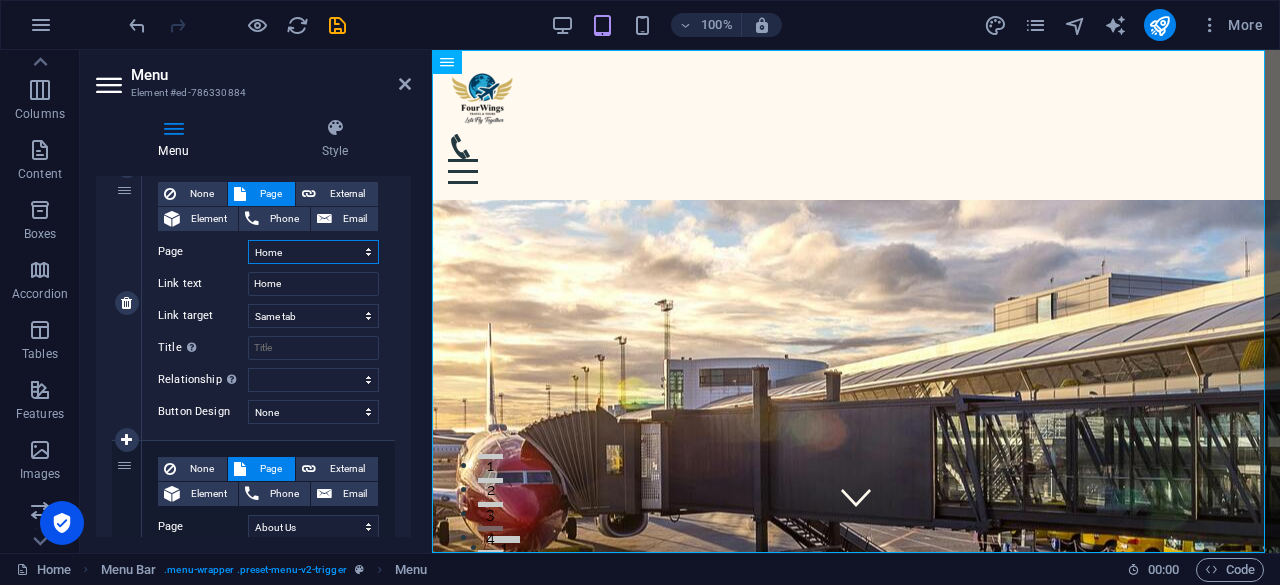 click on "Home Services Holiday packages About Us Contact Legal Notice Privacy" at bounding box center [313, 252] 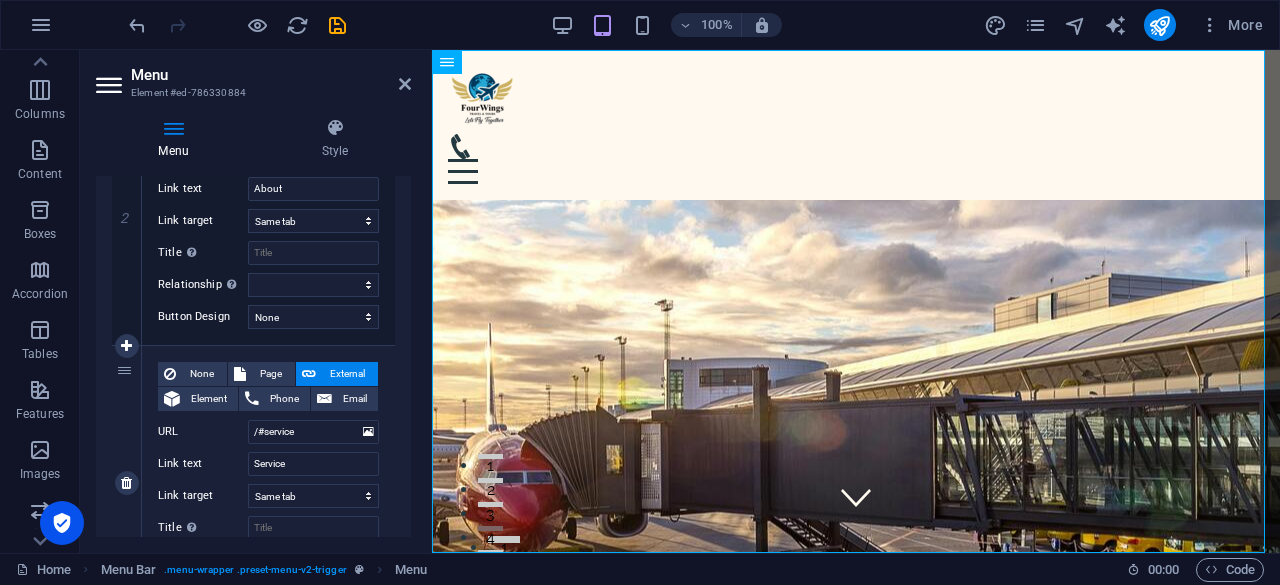 scroll, scrollTop: 600, scrollLeft: 0, axis: vertical 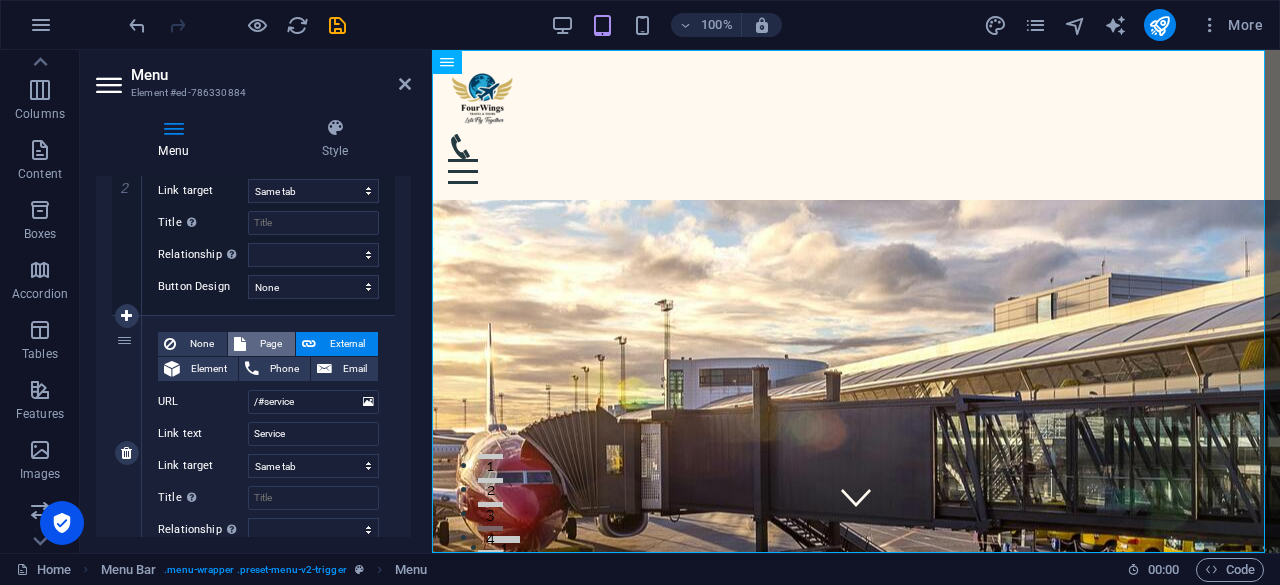 click on "Page" at bounding box center [270, 344] 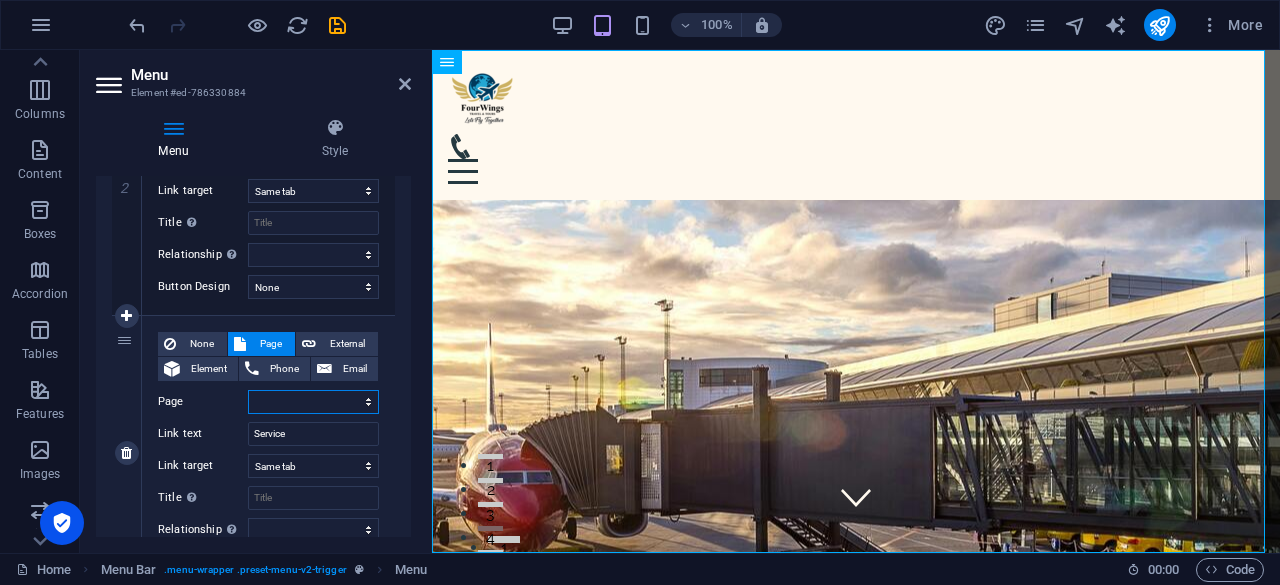 click on "Home Services Holiday packages About Us Contact Legal Notice Privacy" at bounding box center (313, 402) 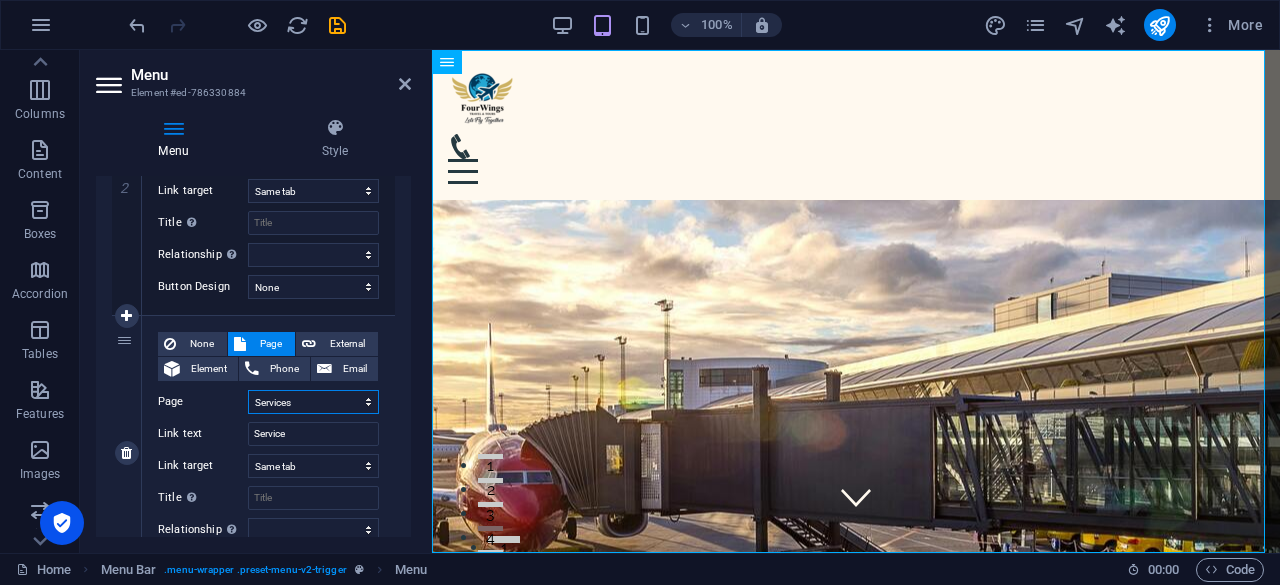 click on "Home Services Holiday packages About Us Contact Legal Notice Privacy" at bounding box center [313, 402] 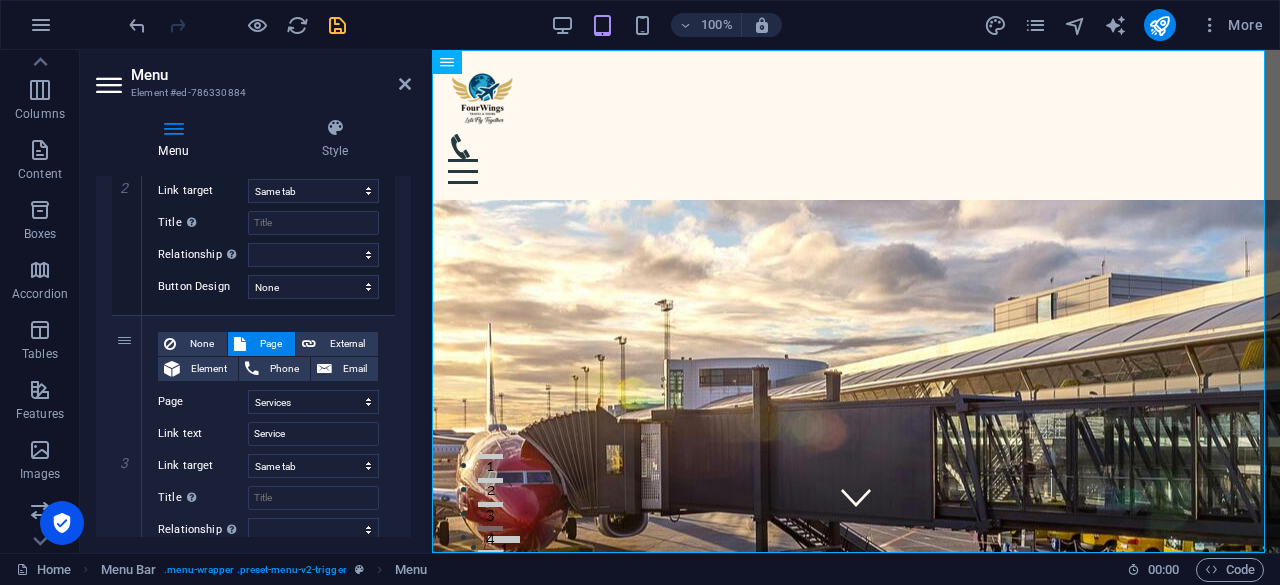 drag, startPoint x: 406, startPoint y: 87, endPoint x: 345, endPoint y: 31, distance: 82.80701 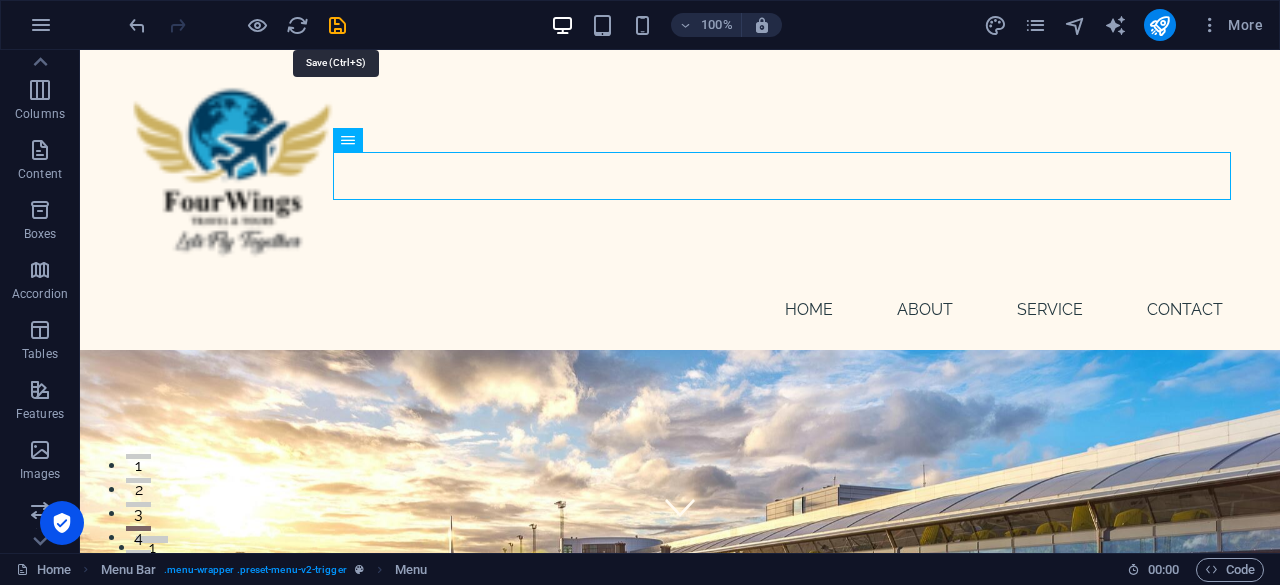 drag, startPoint x: 340, startPoint y: 25, endPoint x: 312, endPoint y: 26, distance: 28.01785 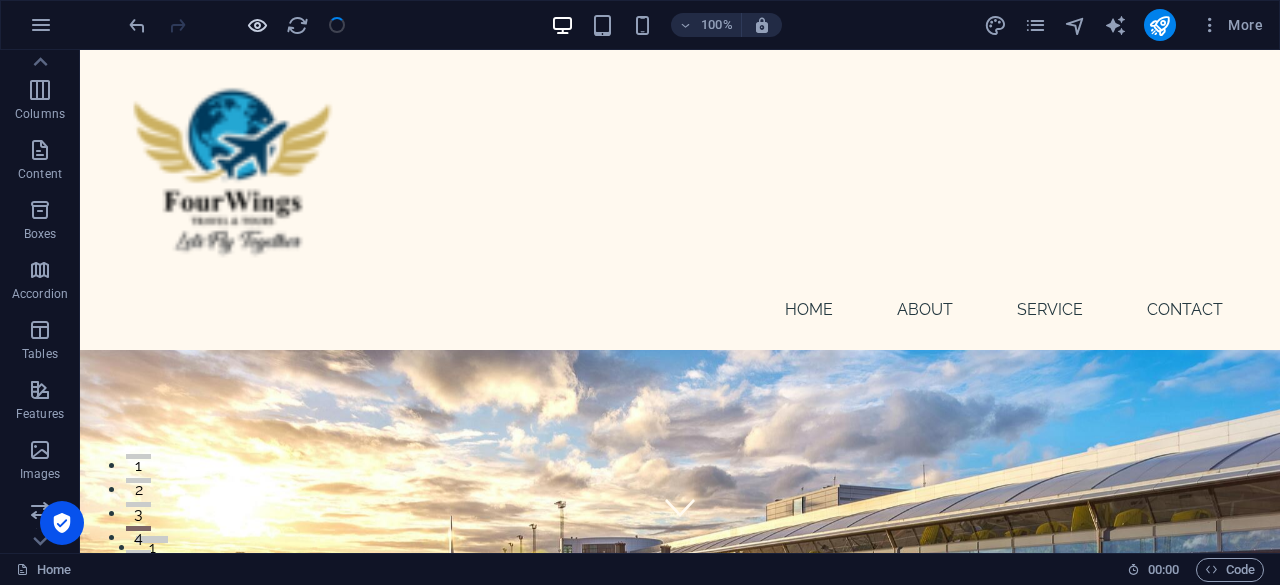 click at bounding box center (257, 25) 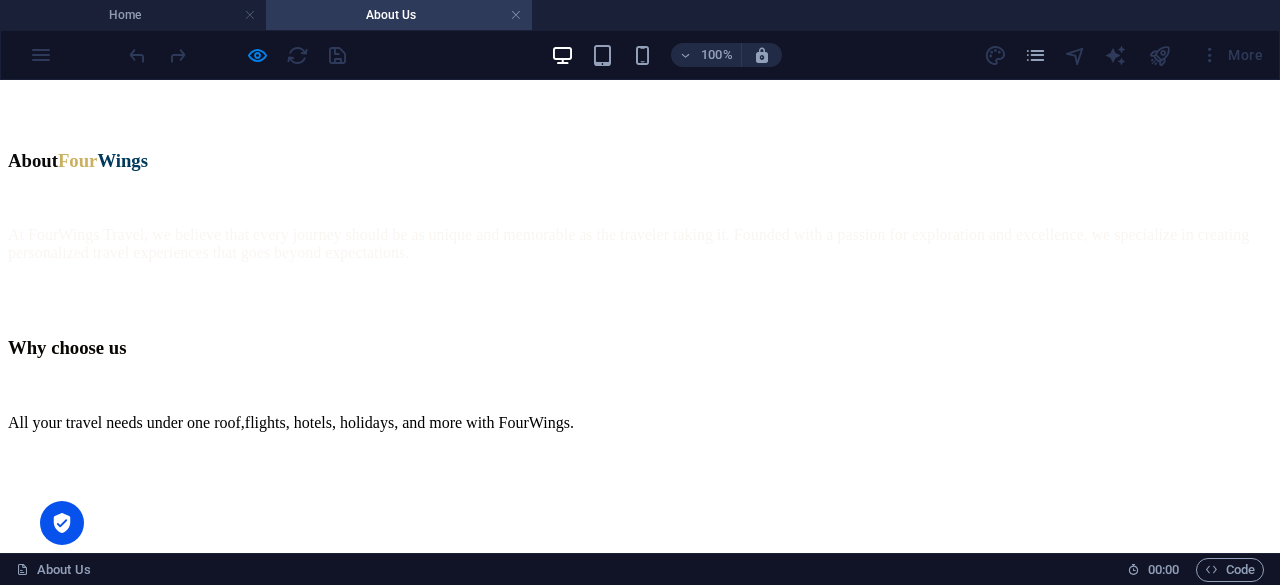 scroll, scrollTop: 600, scrollLeft: 0, axis: vertical 